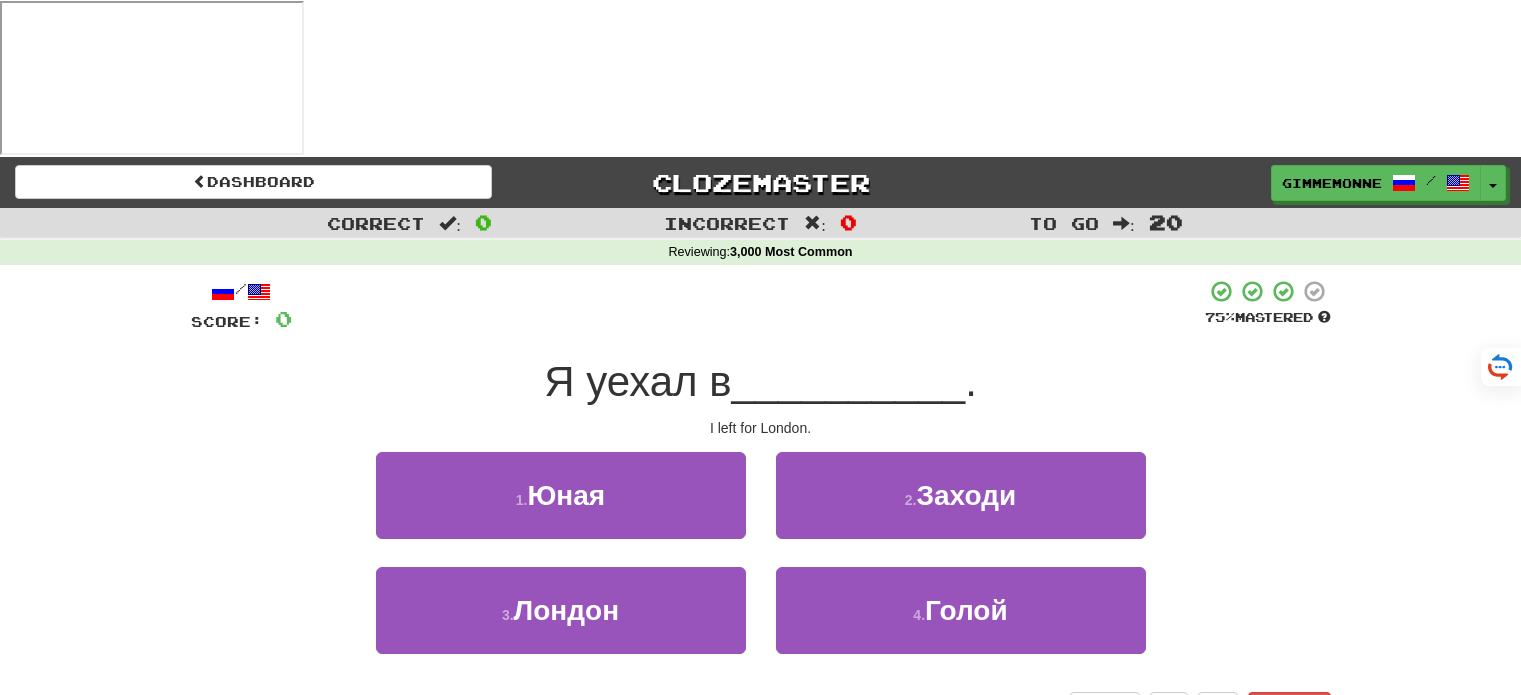 scroll, scrollTop: 0, scrollLeft: 0, axis: both 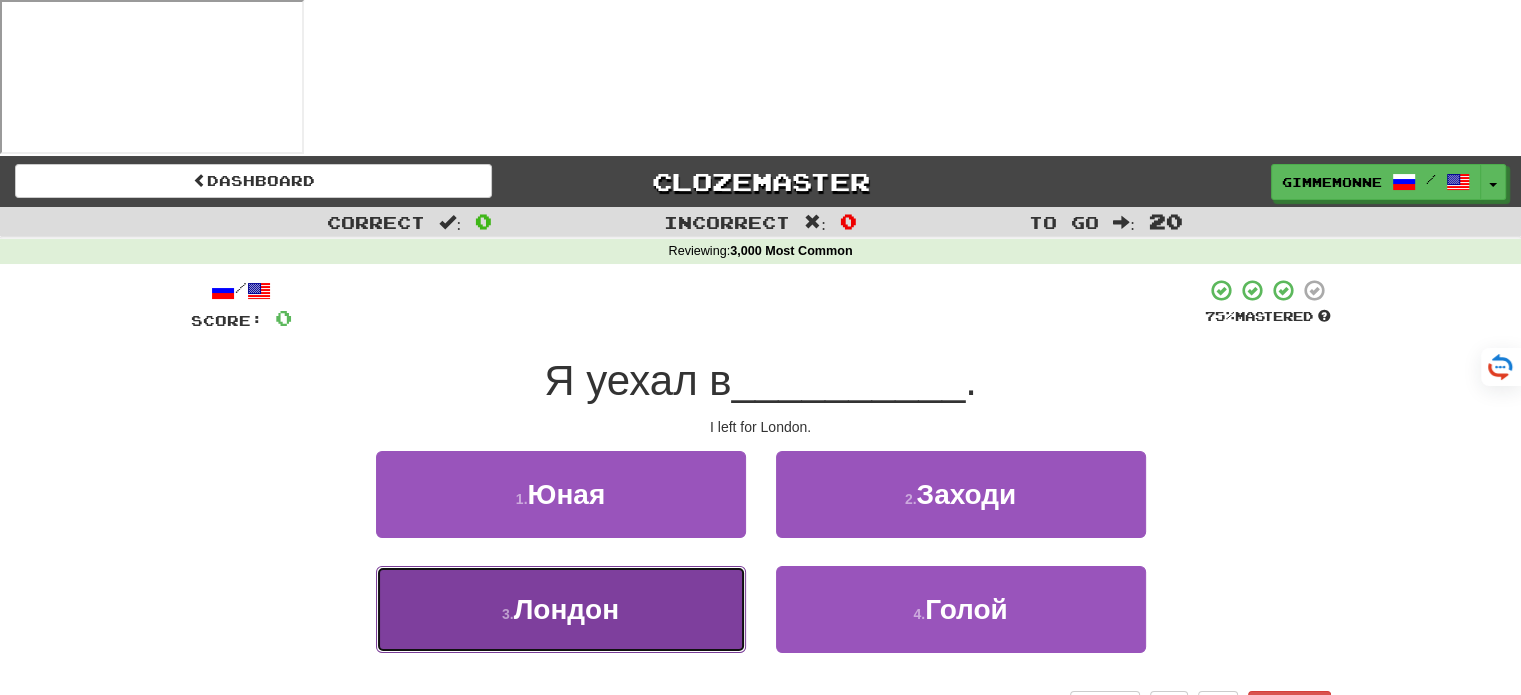 click on "3 .  Лондон" at bounding box center (561, 609) 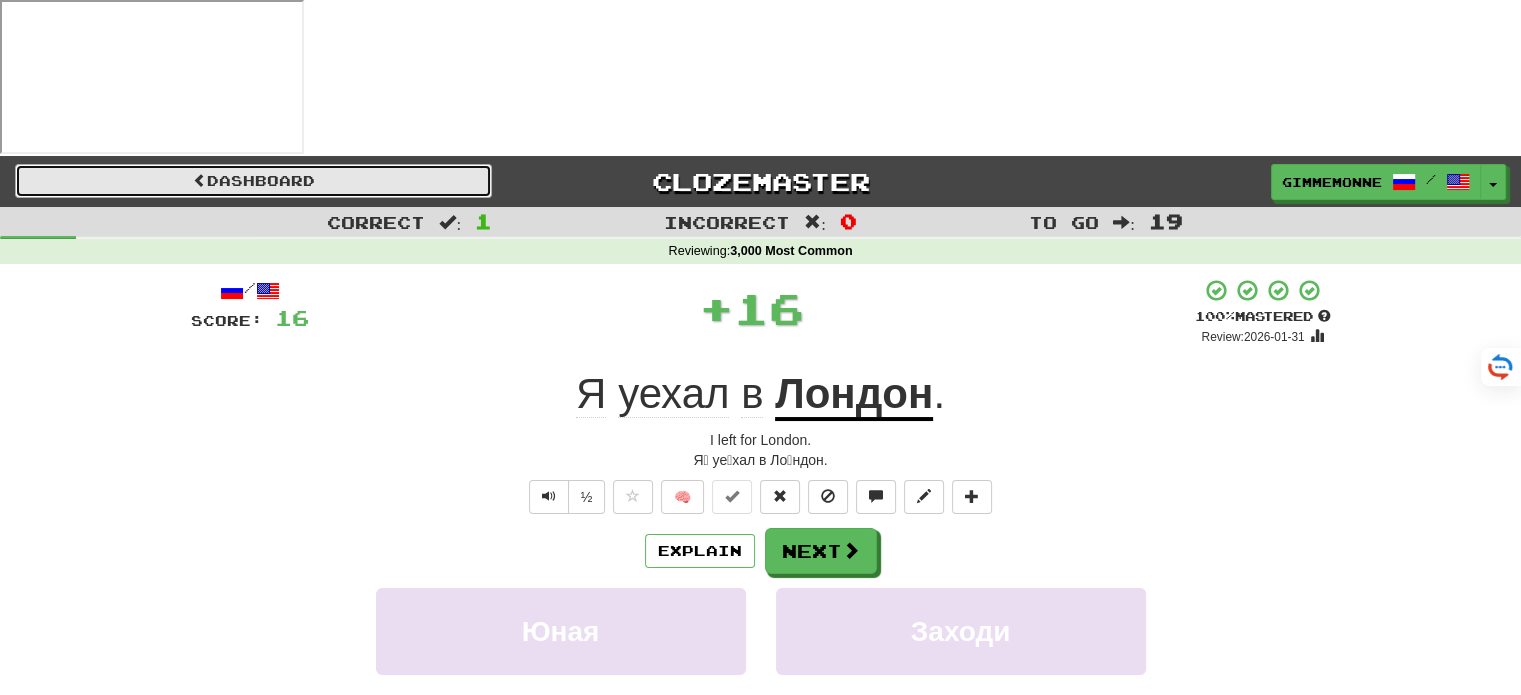 click at bounding box center [200, 180] 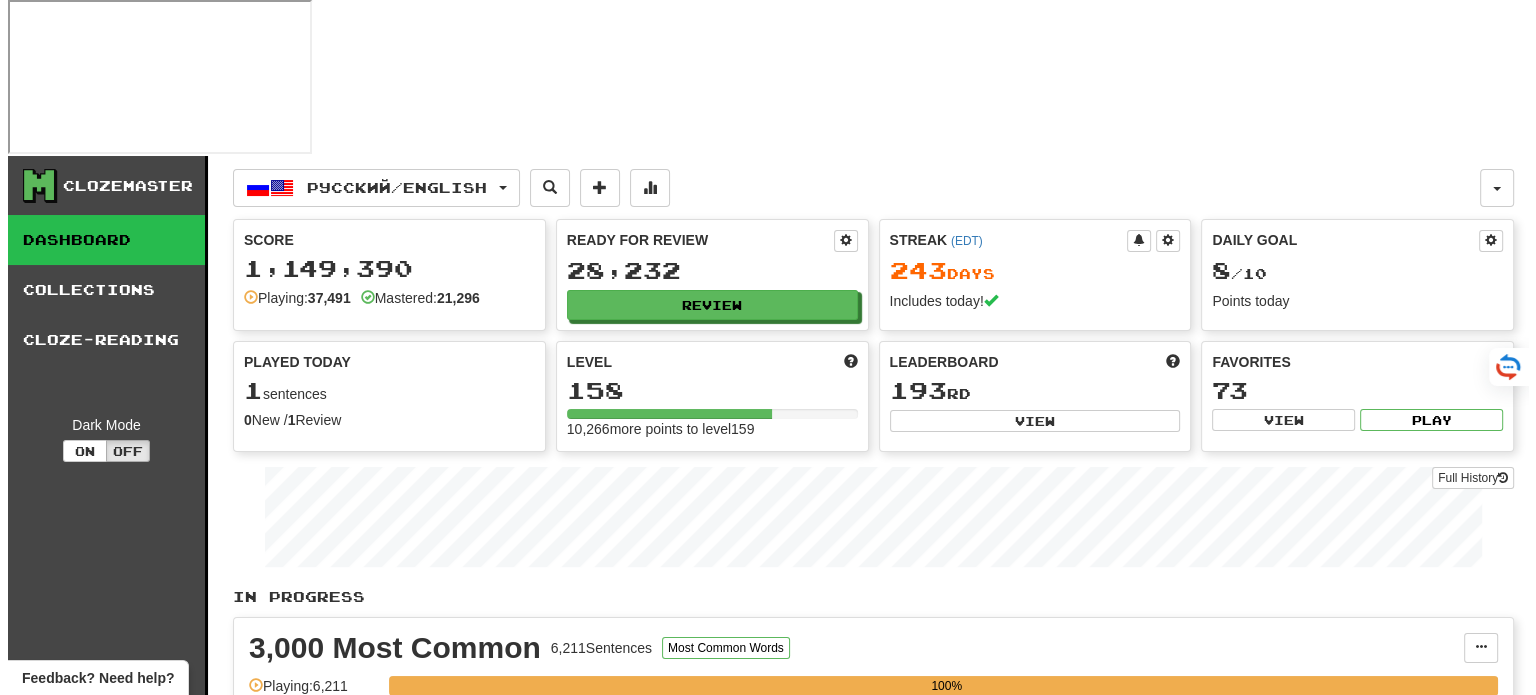 scroll, scrollTop: 100, scrollLeft: 0, axis: vertical 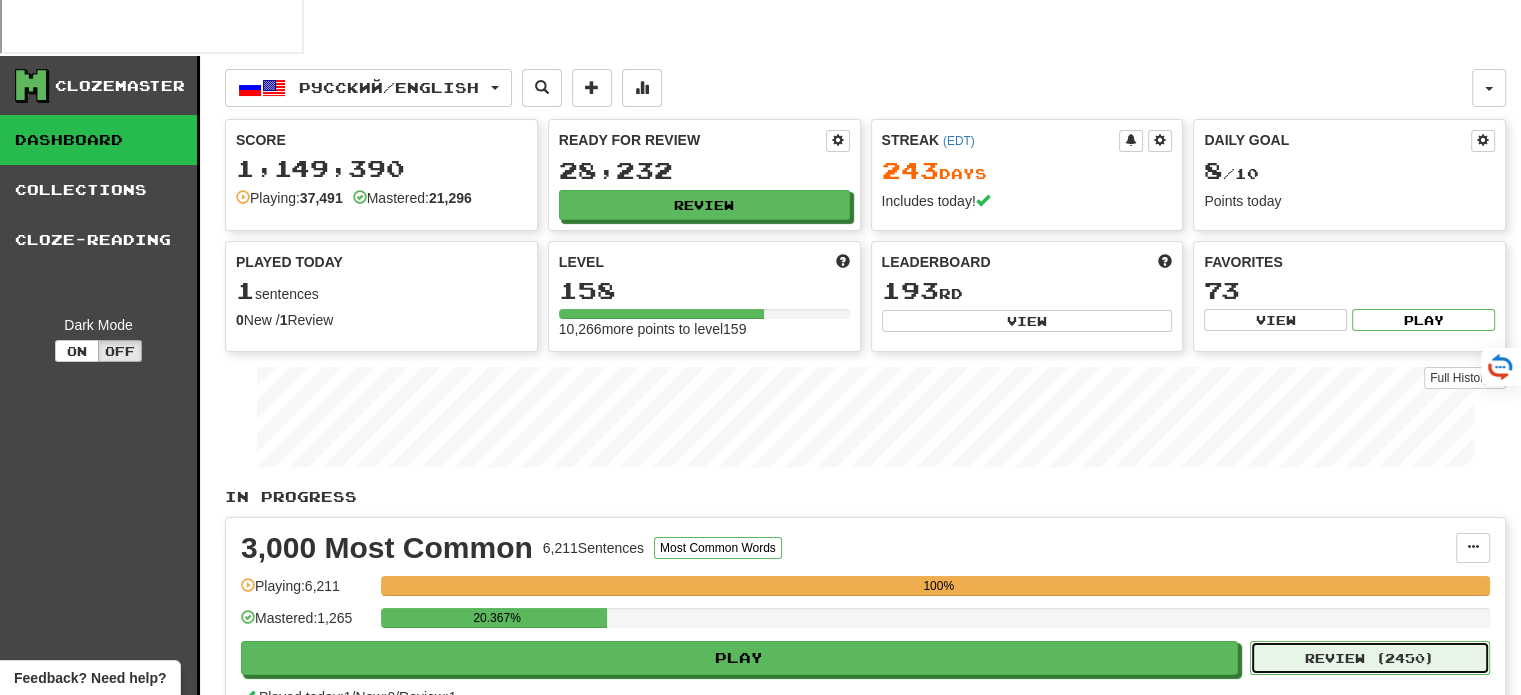 click on "Review ( 2450 )" at bounding box center (1370, 658) 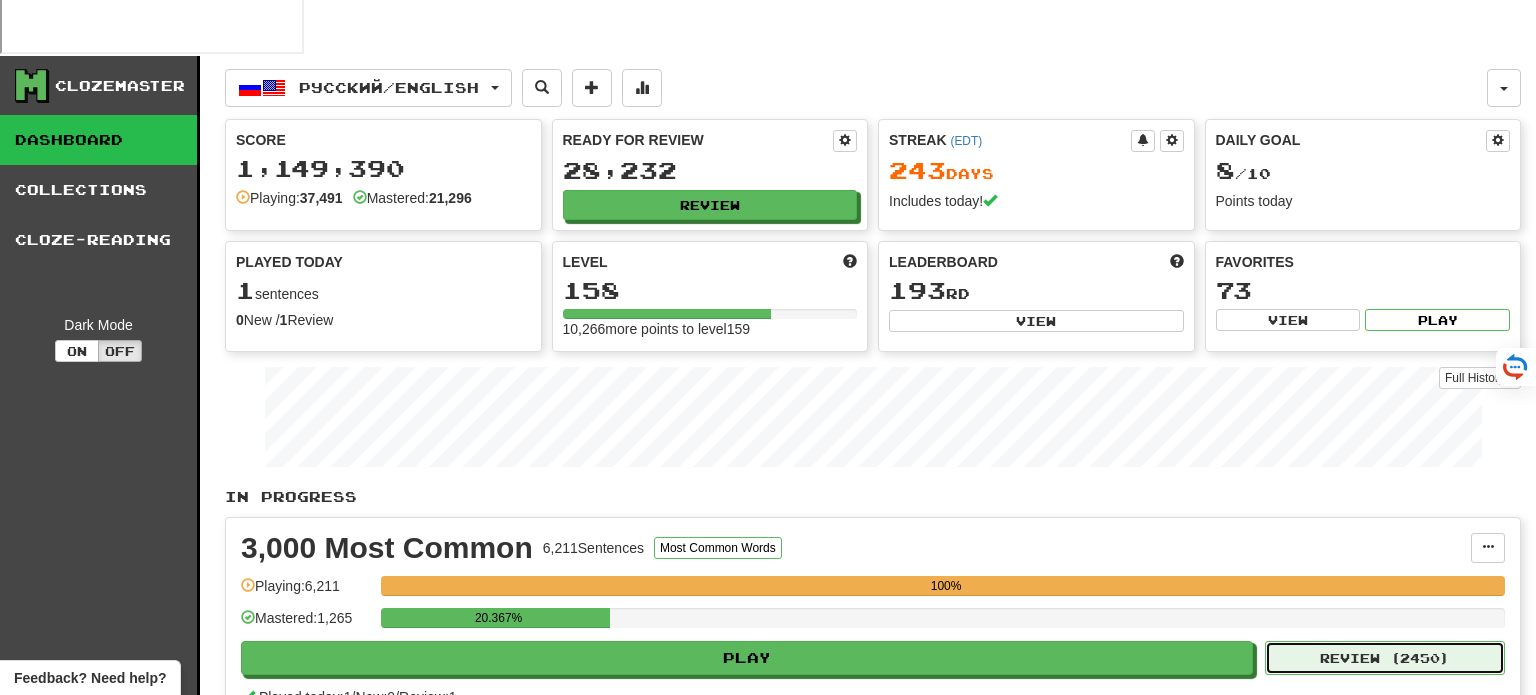 select on "**" 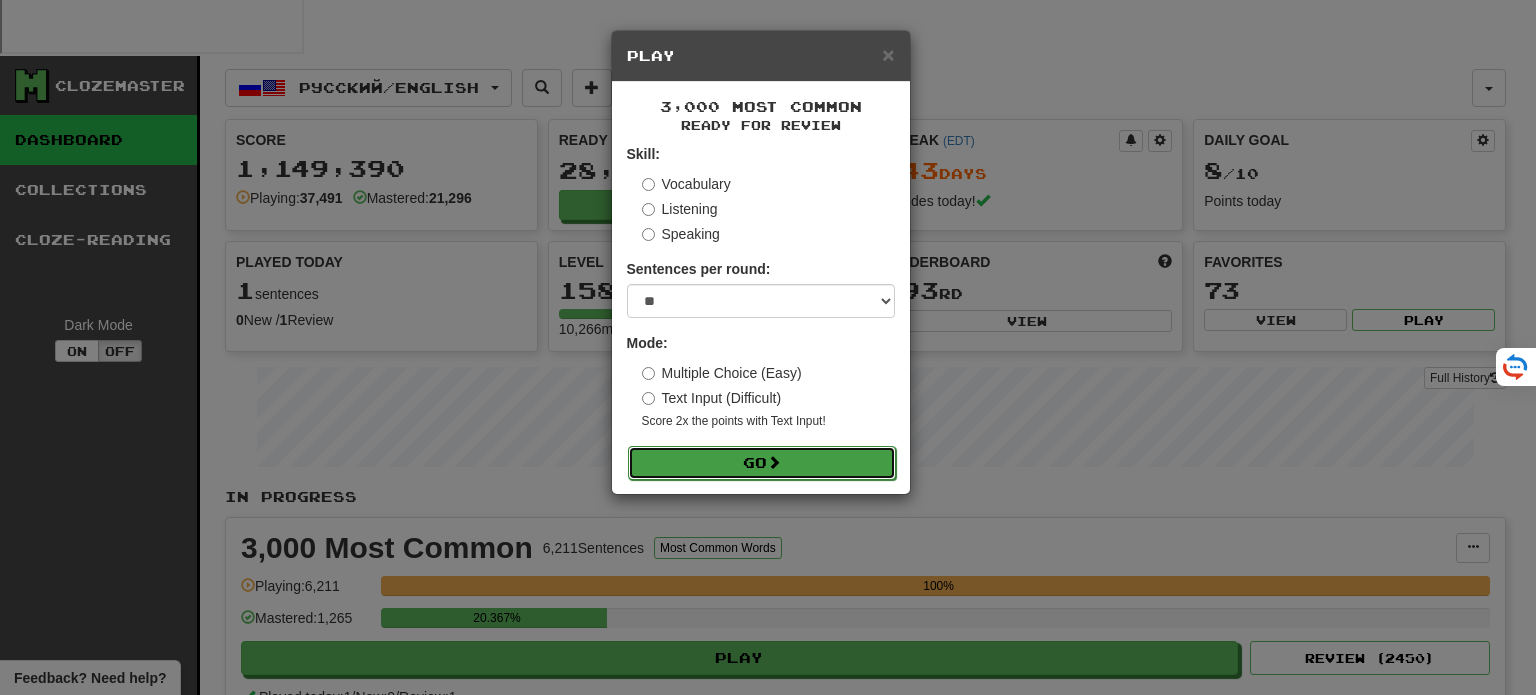 click on "Go" at bounding box center [762, 463] 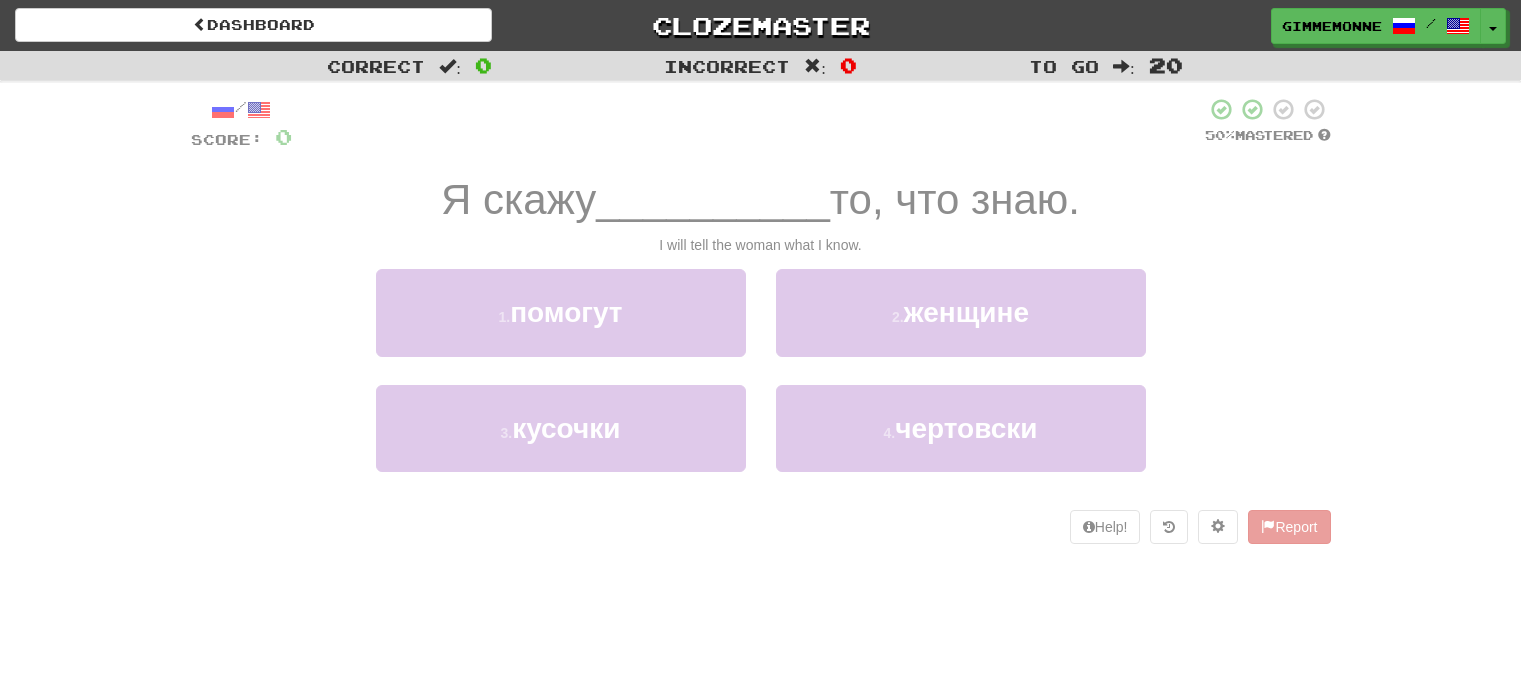 scroll, scrollTop: 0, scrollLeft: 0, axis: both 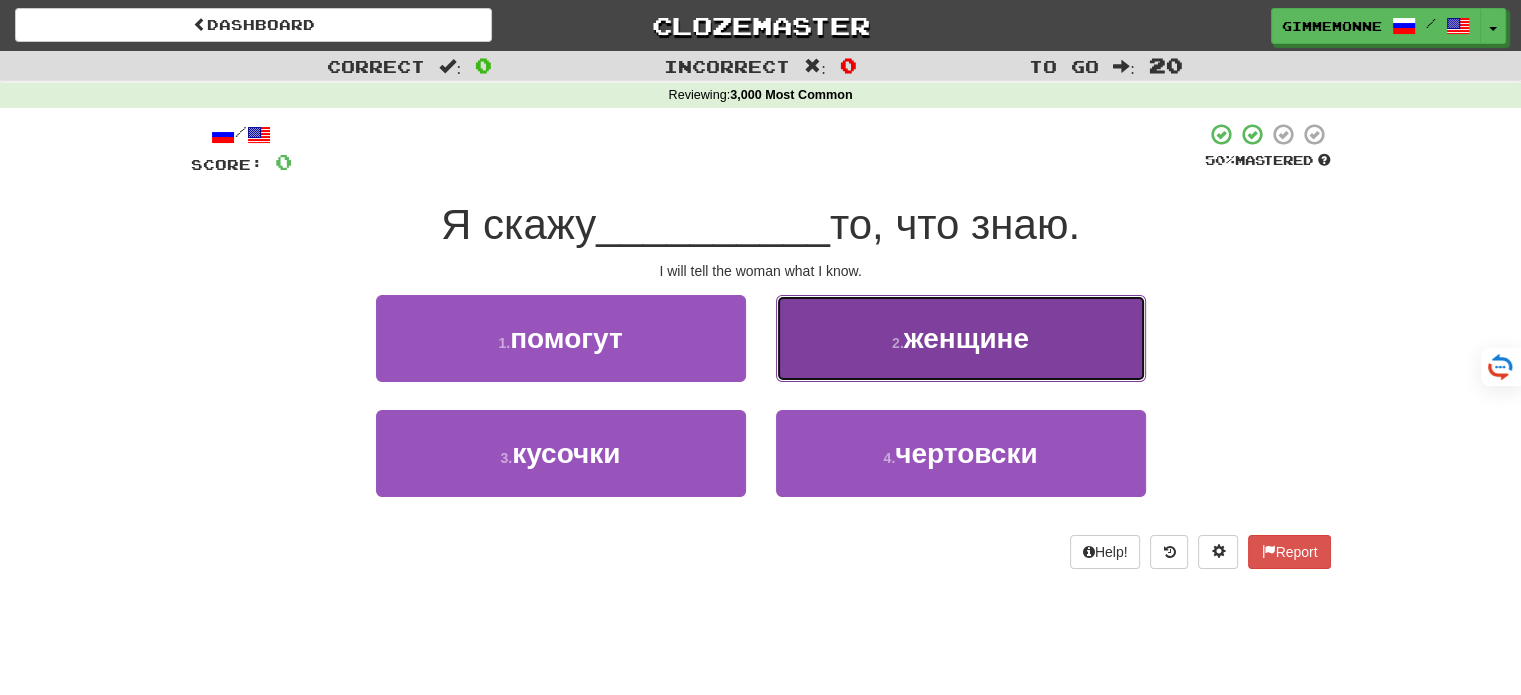 click on "2 .  женщине" at bounding box center (961, 338) 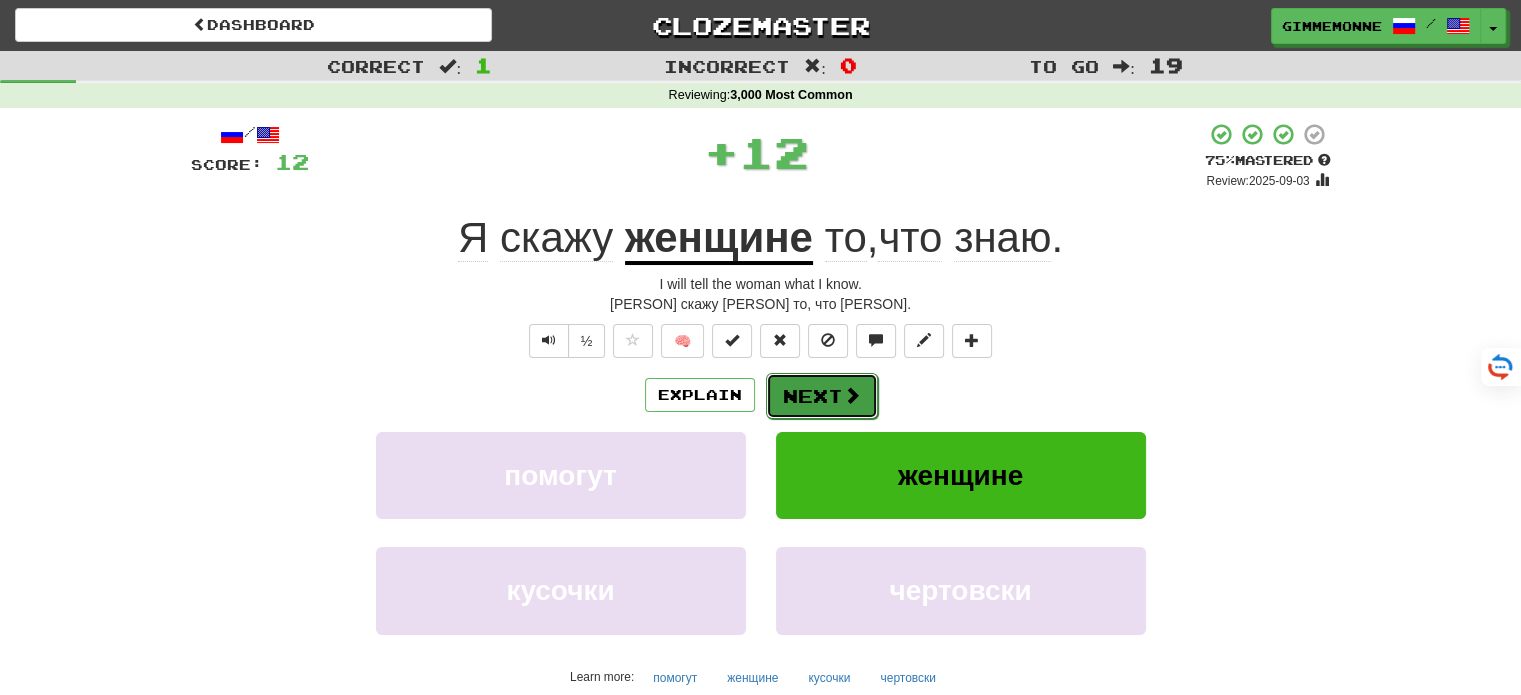 click on "Next" at bounding box center [822, 396] 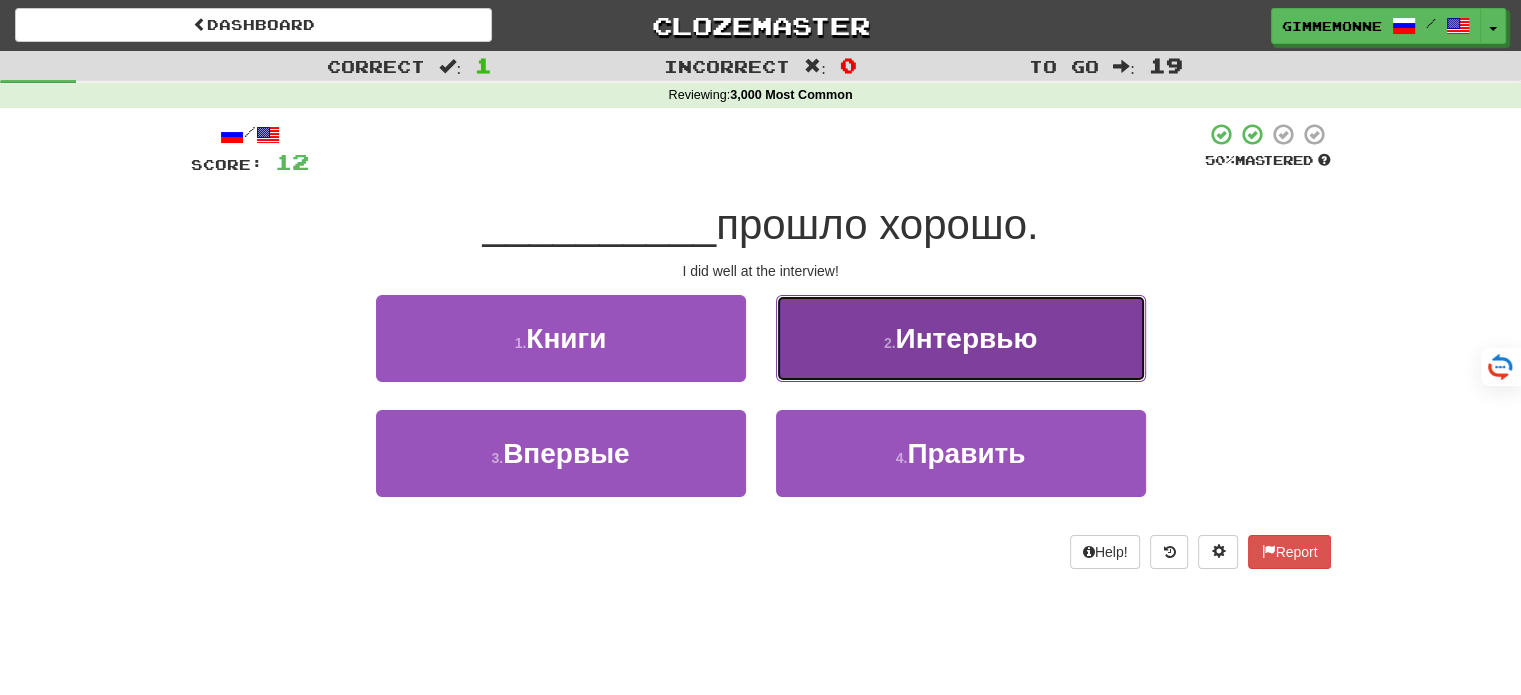 click on "Интервью" at bounding box center (966, 338) 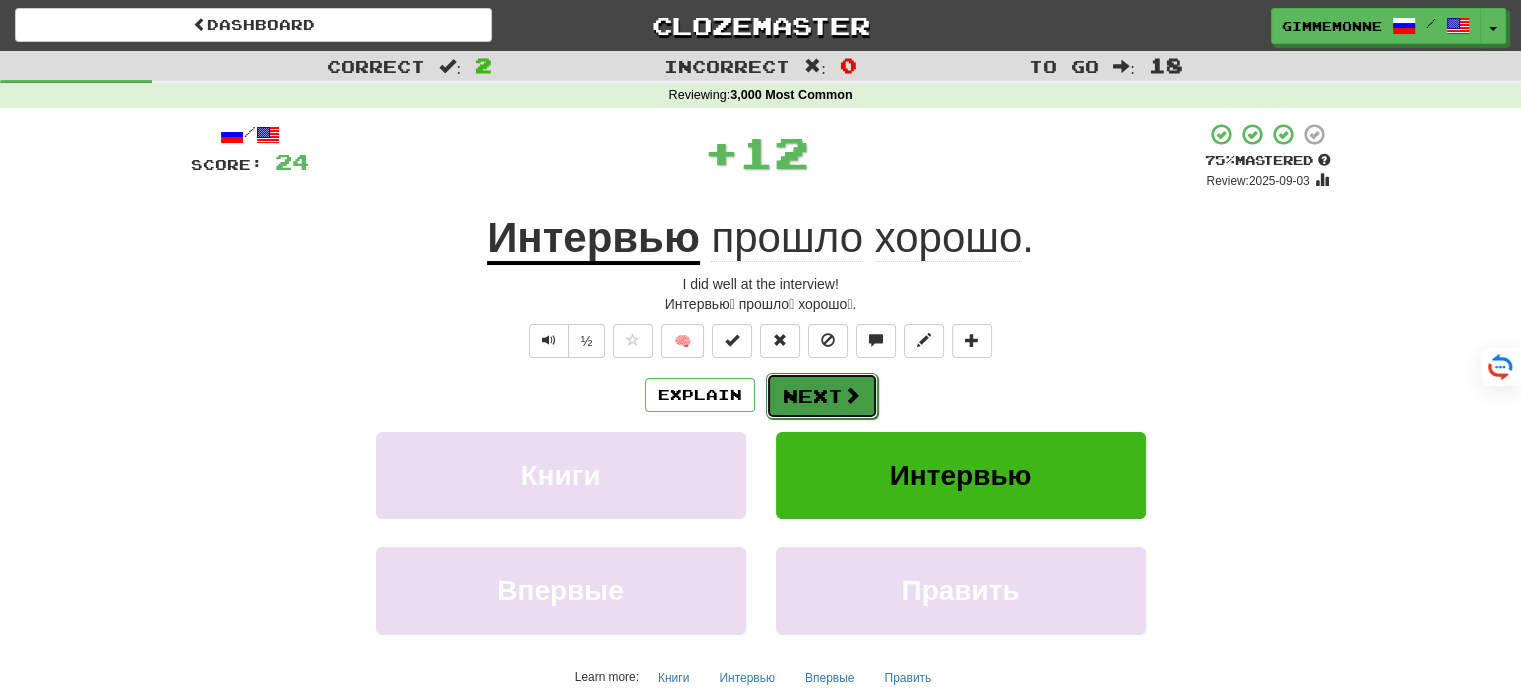 click on "Next" at bounding box center (822, 396) 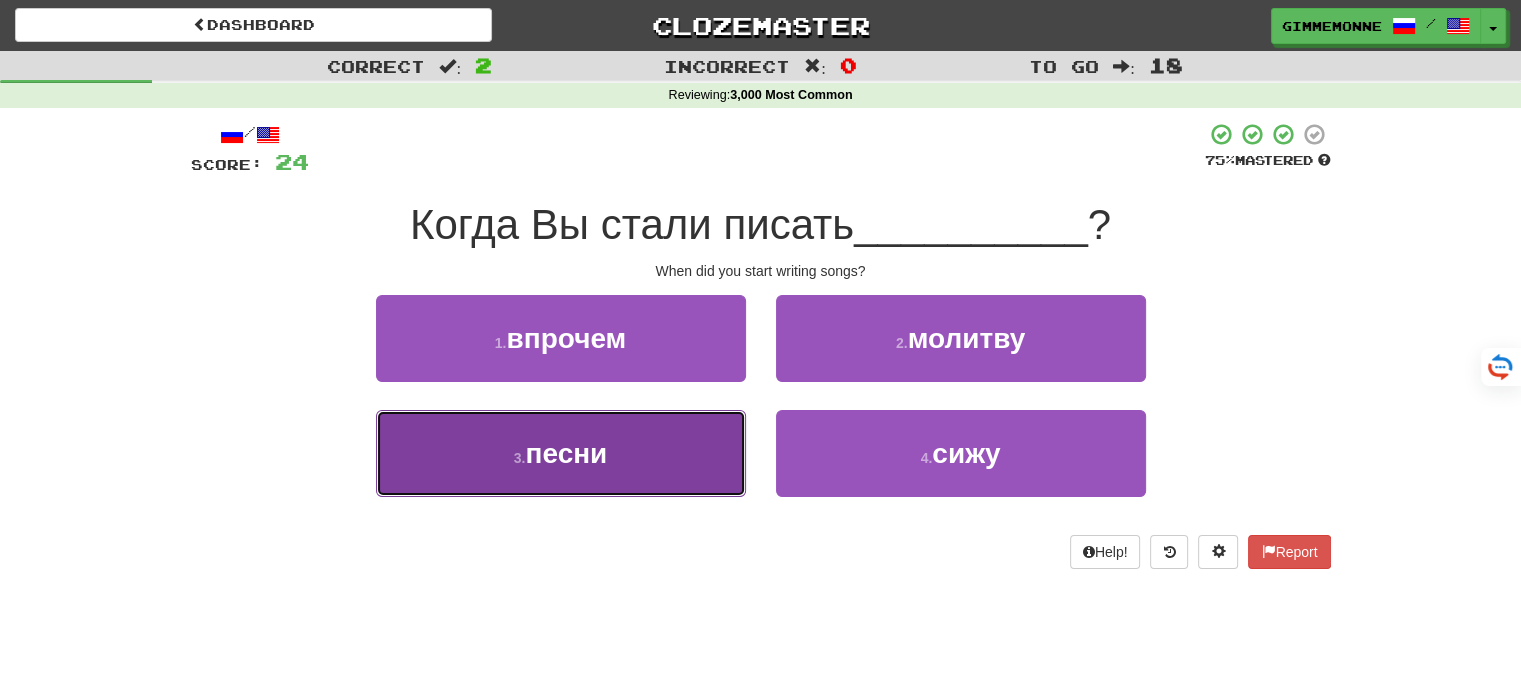 click on "3 .  песни" at bounding box center (561, 453) 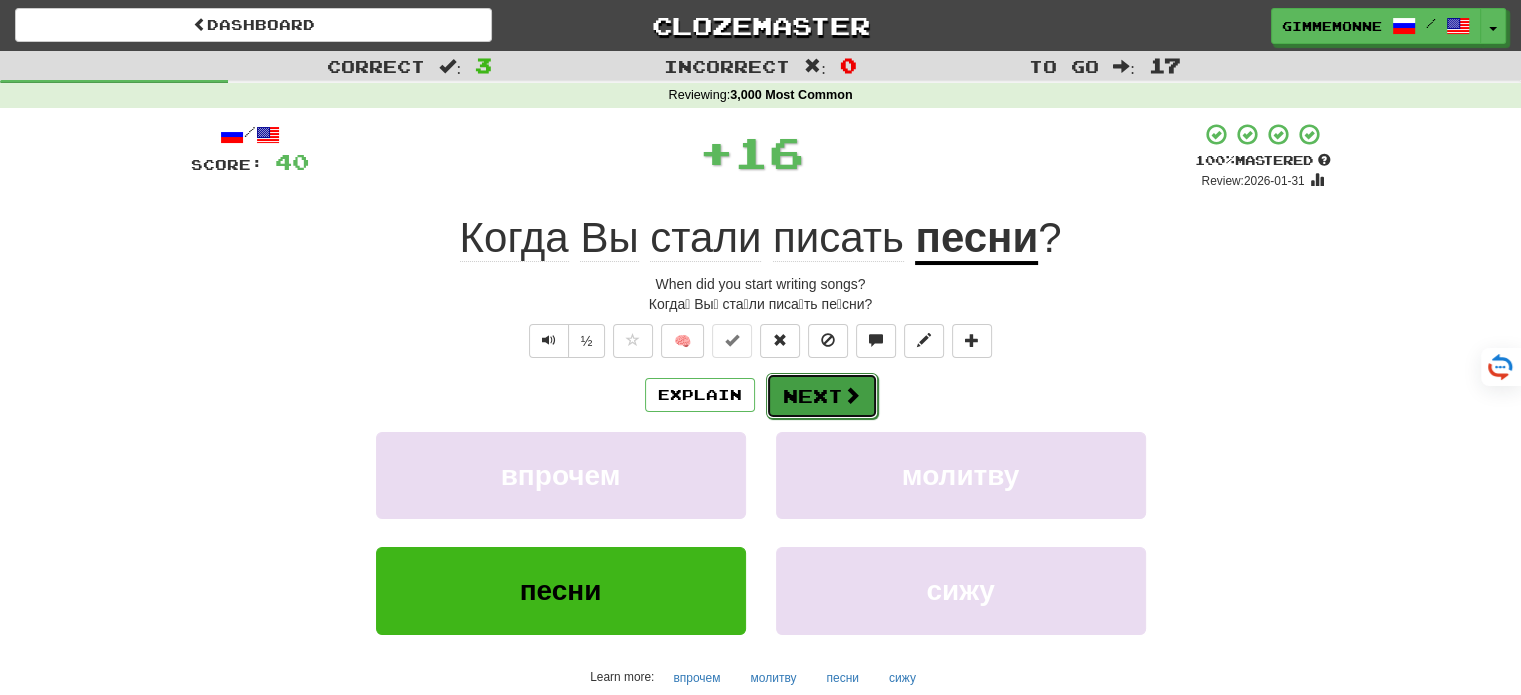 click on "Next" at bounding box center [822, 396] 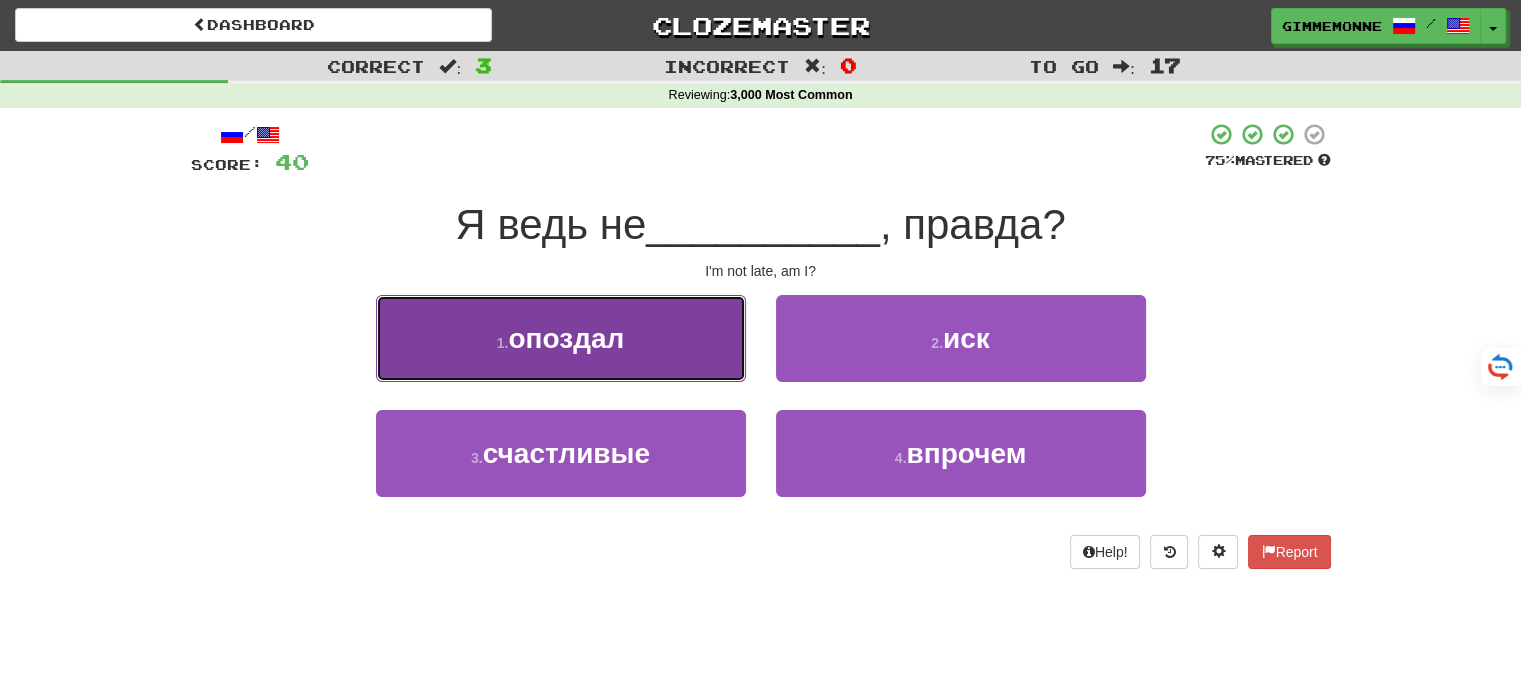 click on "1 .  опоздал" at bounding box center (561, 338) 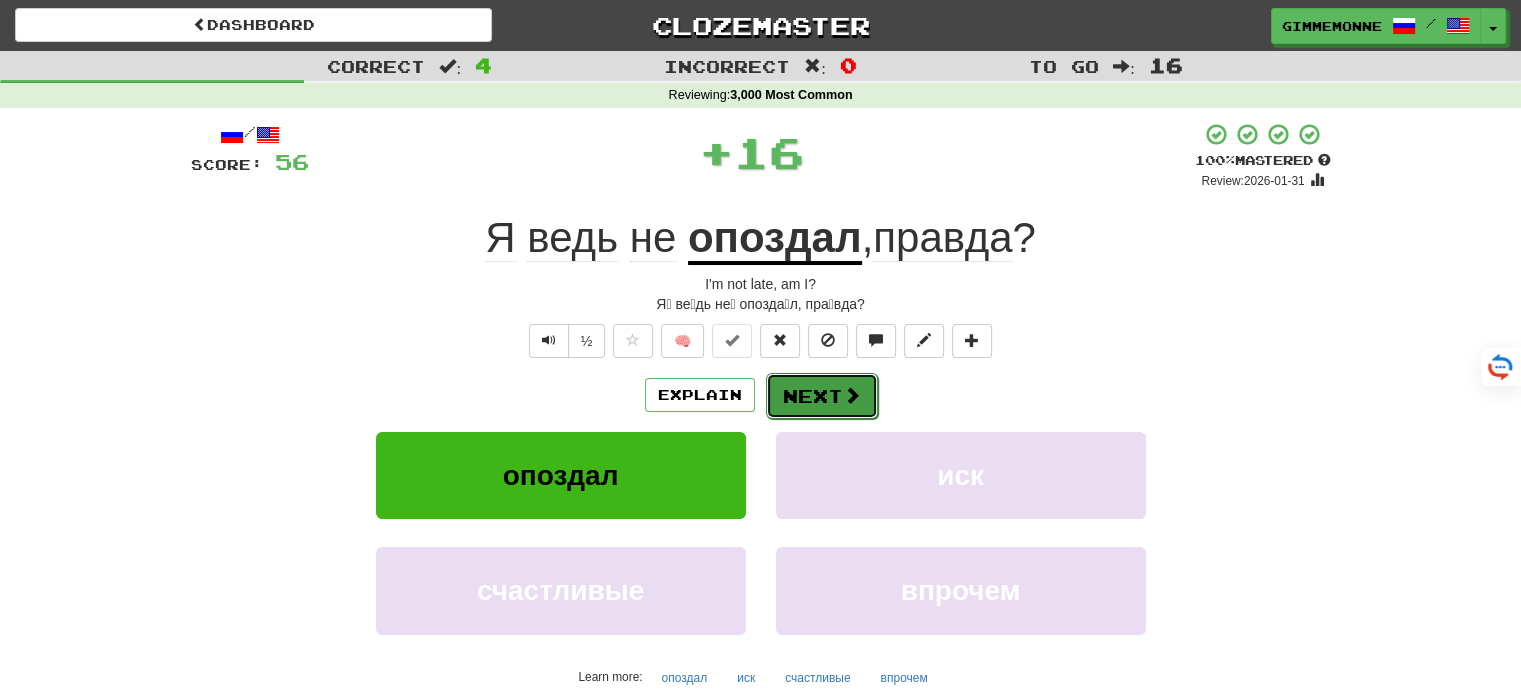 click on "Next" at bounding box center (822, 396) 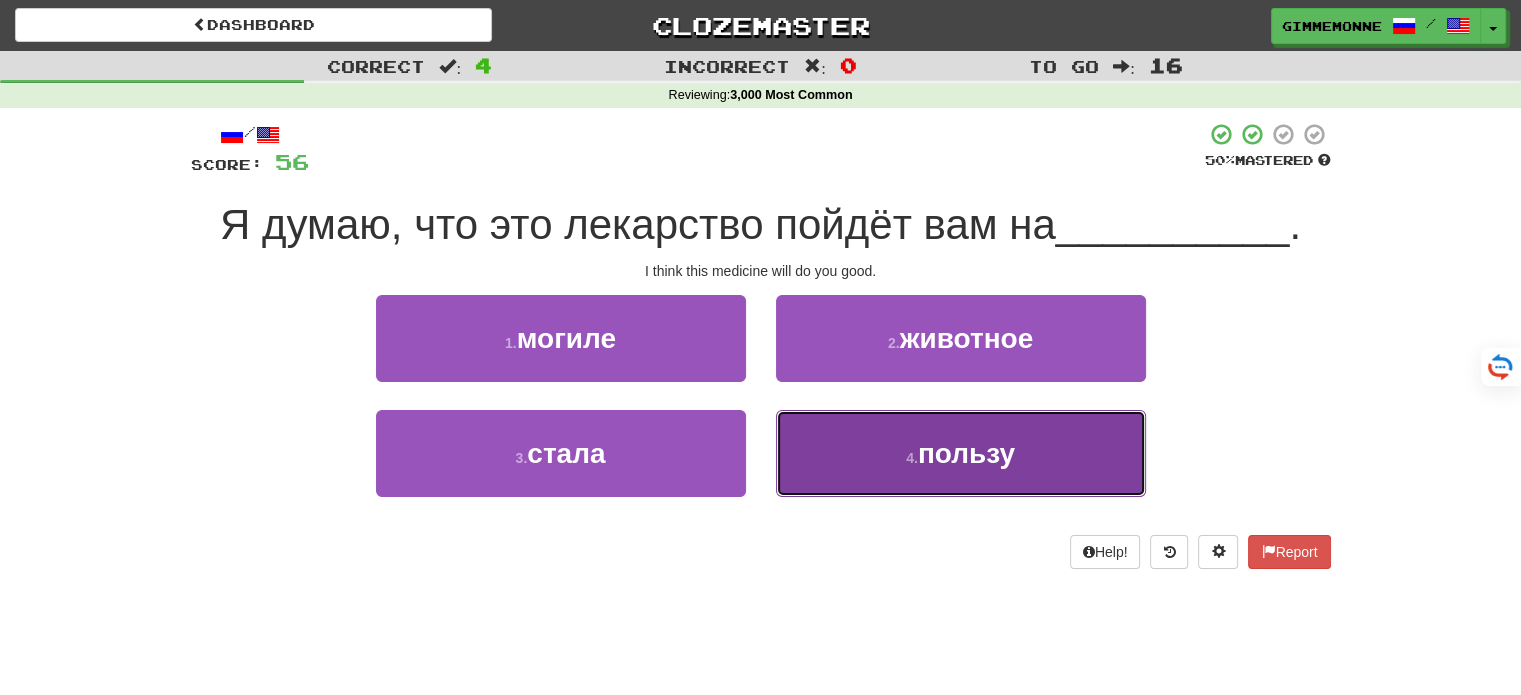 click on "4 .  пользу" at bounding box center (961, 453) 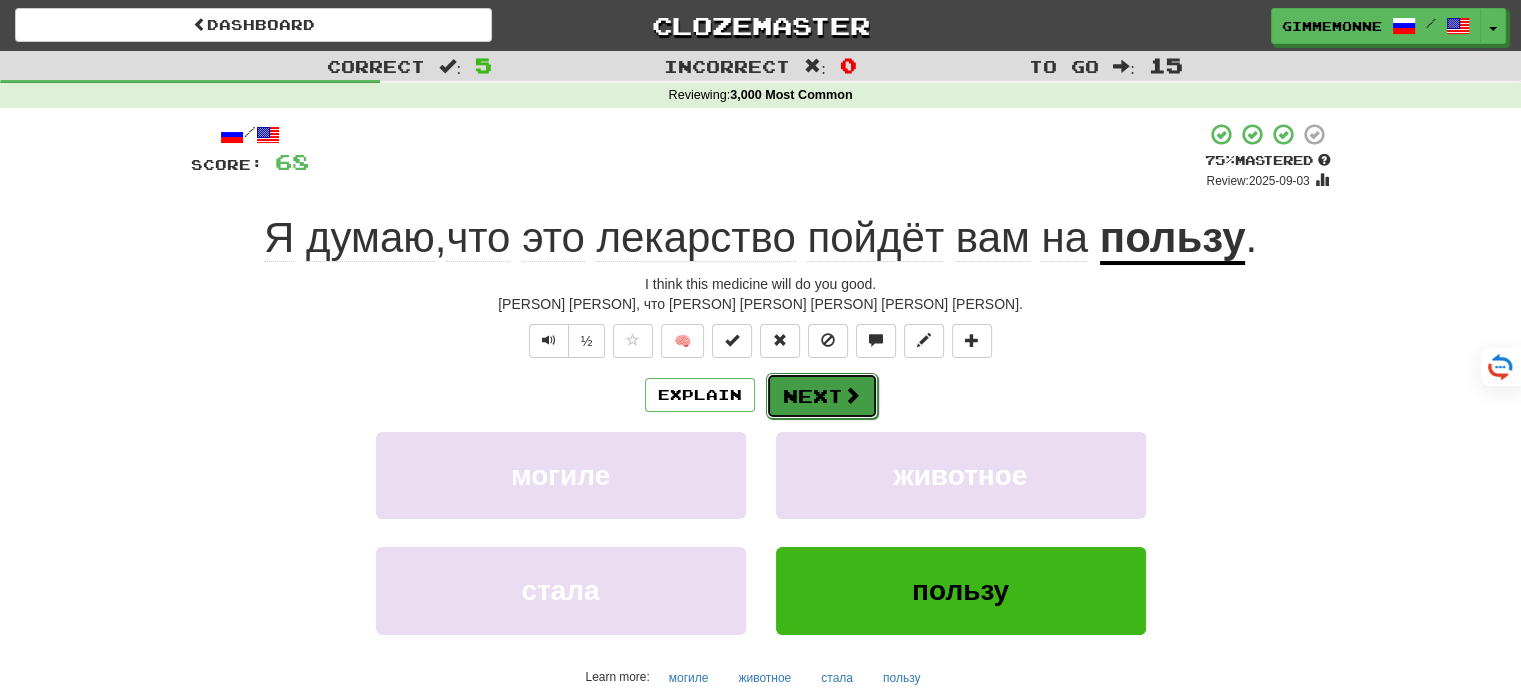 click on "Next" at bounding box center [822, 396] 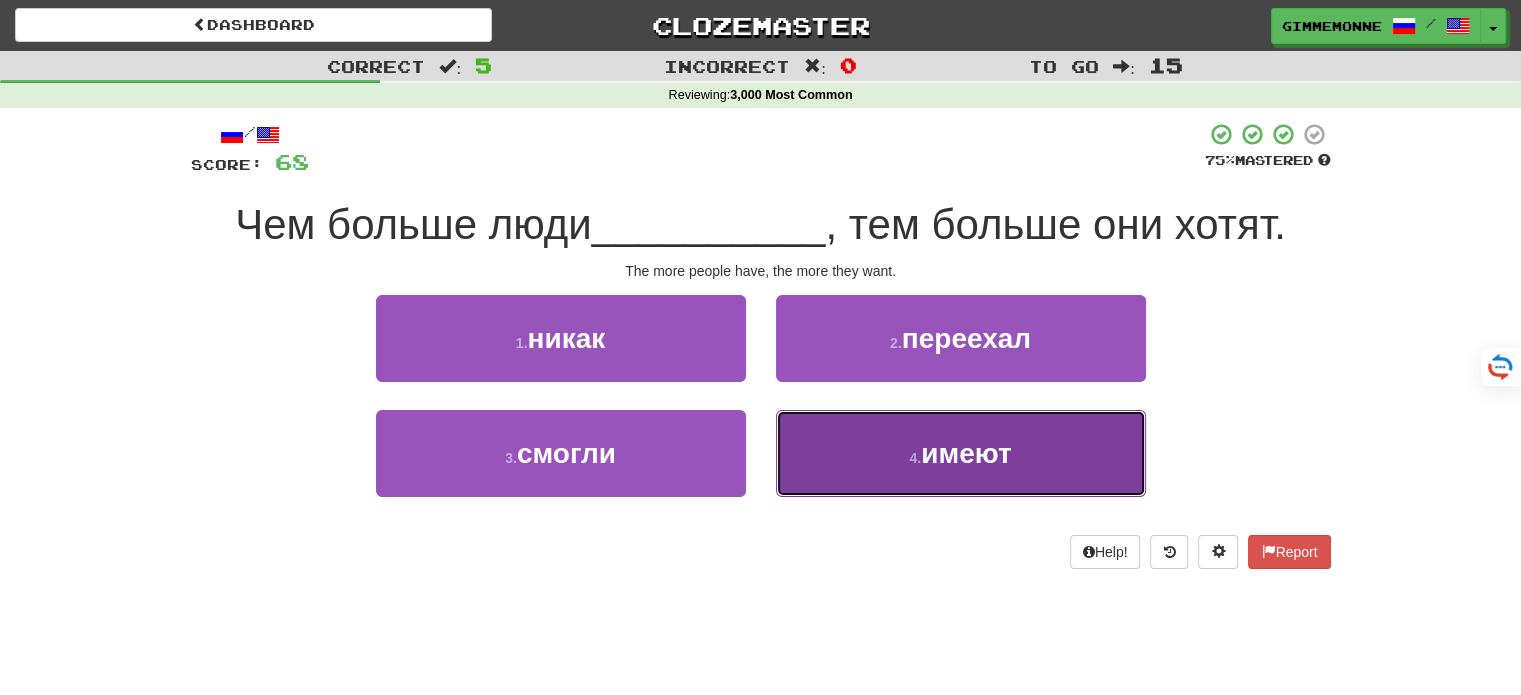 click on "имеют" at bounding box center [966, 453] 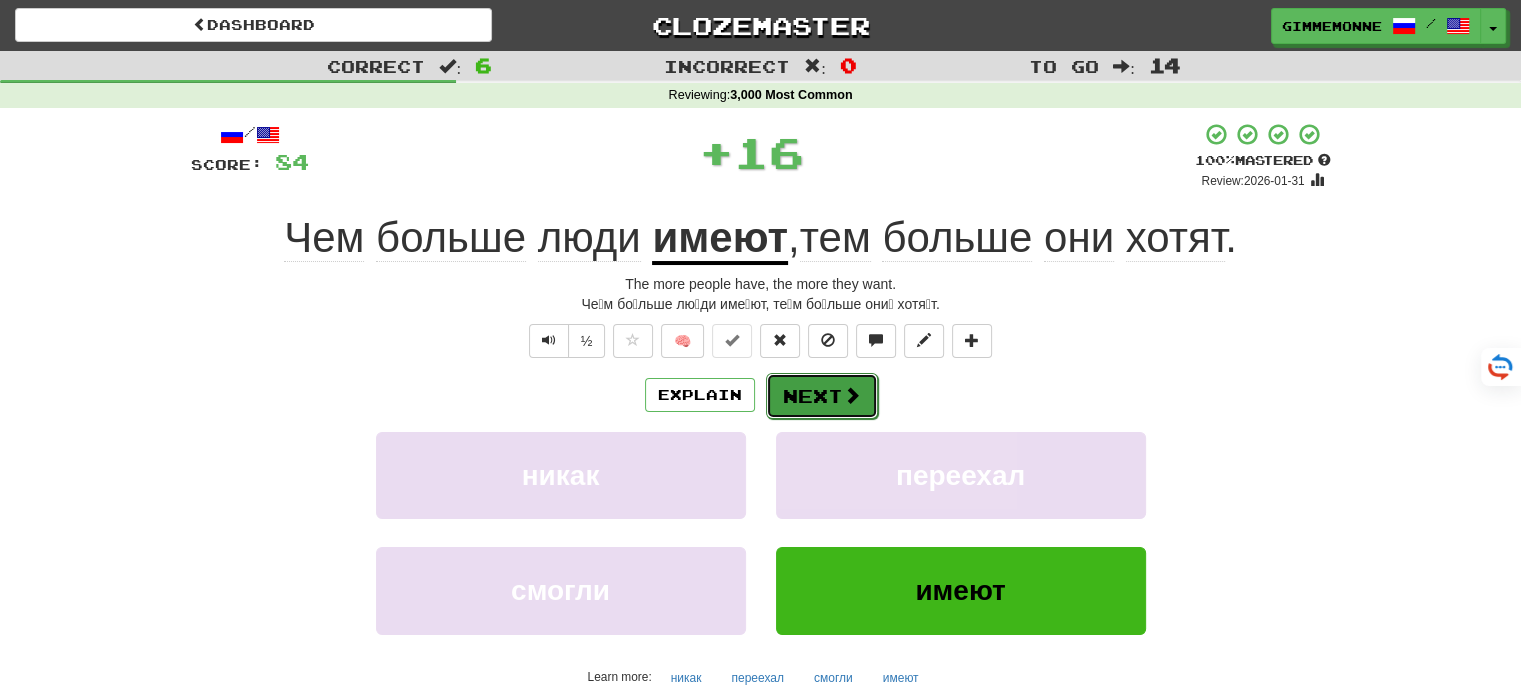click at bounding box center (852, 395) 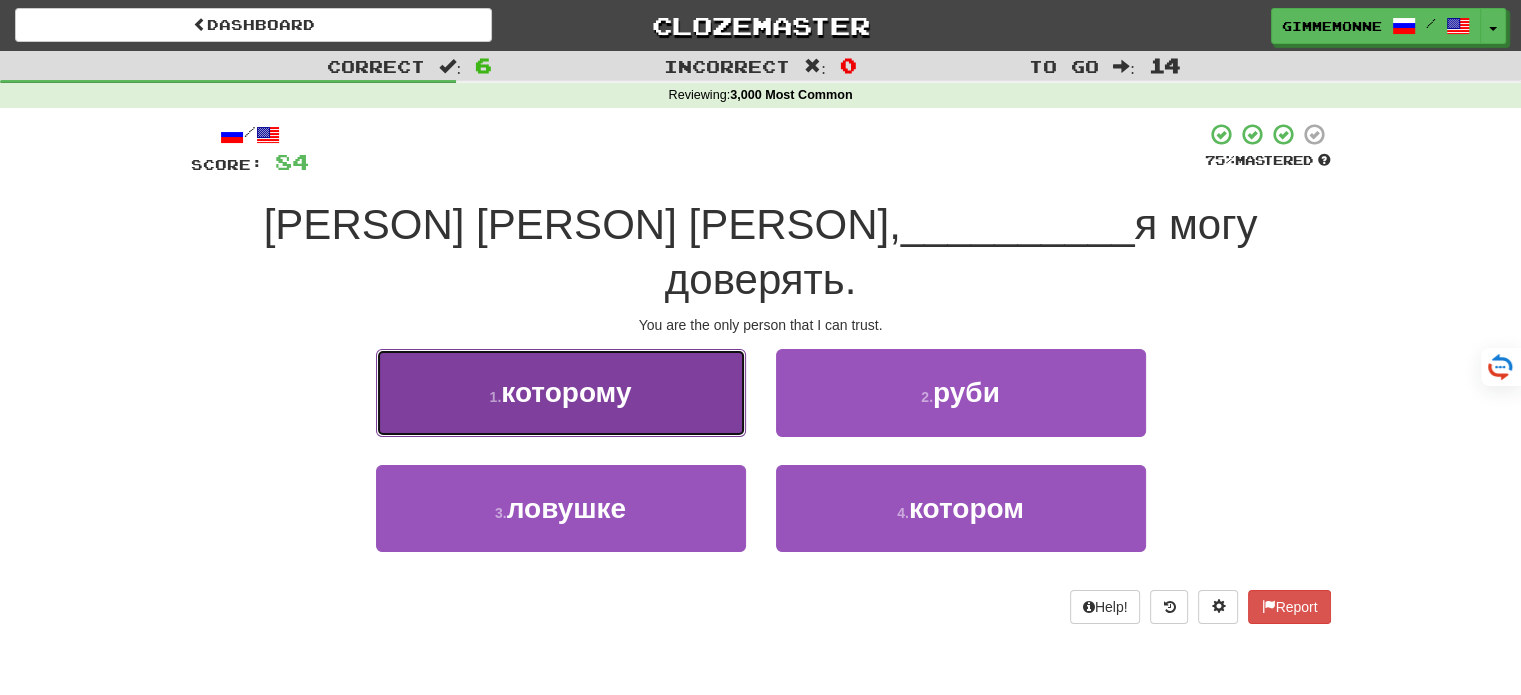 click on "1 .  которому" at bounding box center [561, 392] 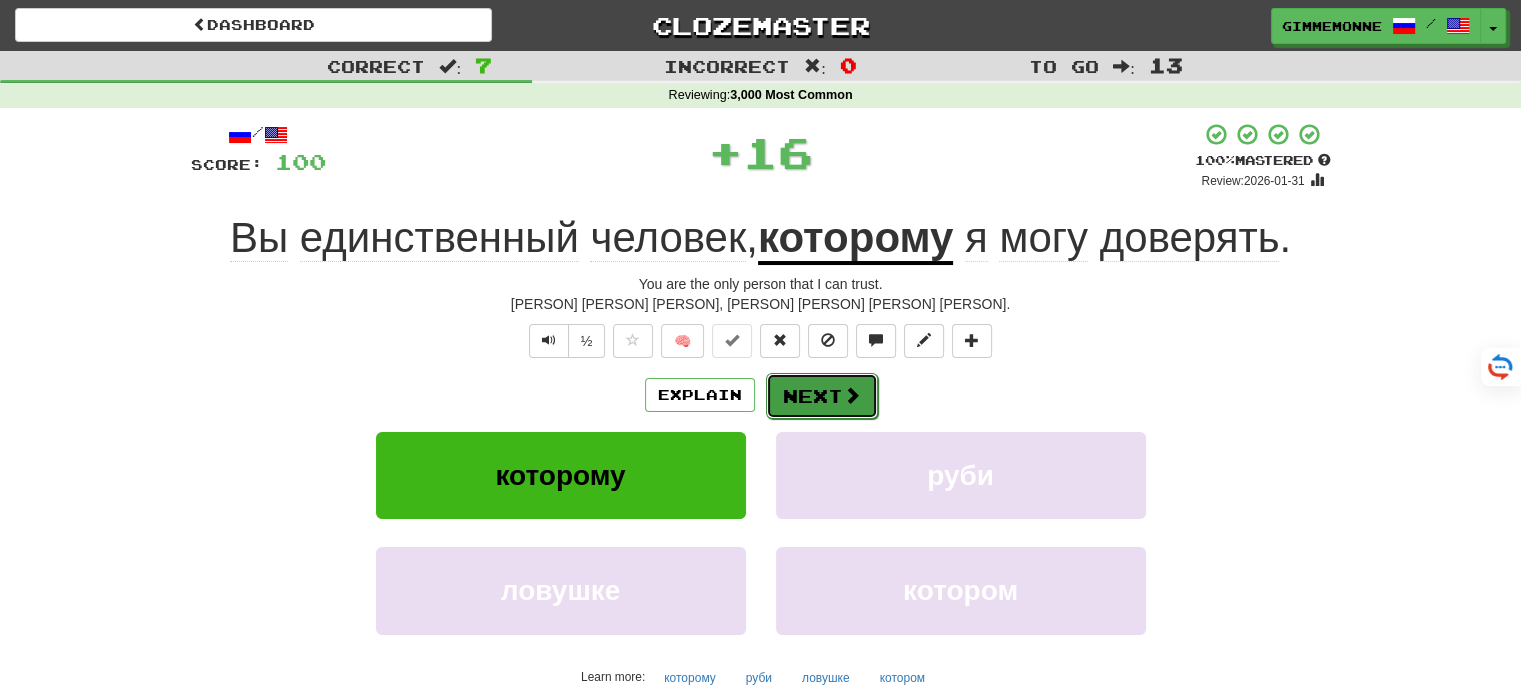 click at bounding box center (852, 395) 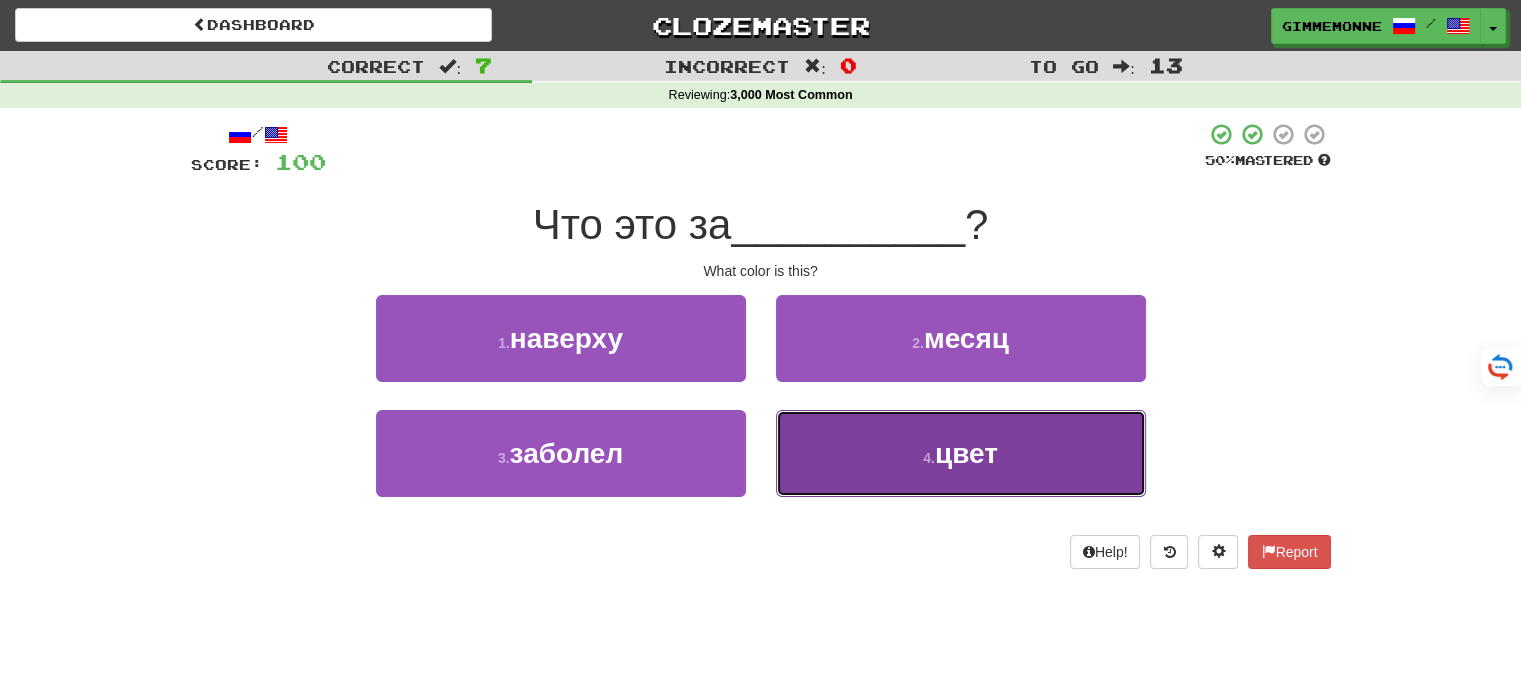 click on "4 .  цвет" at bounding box center (961, 453) 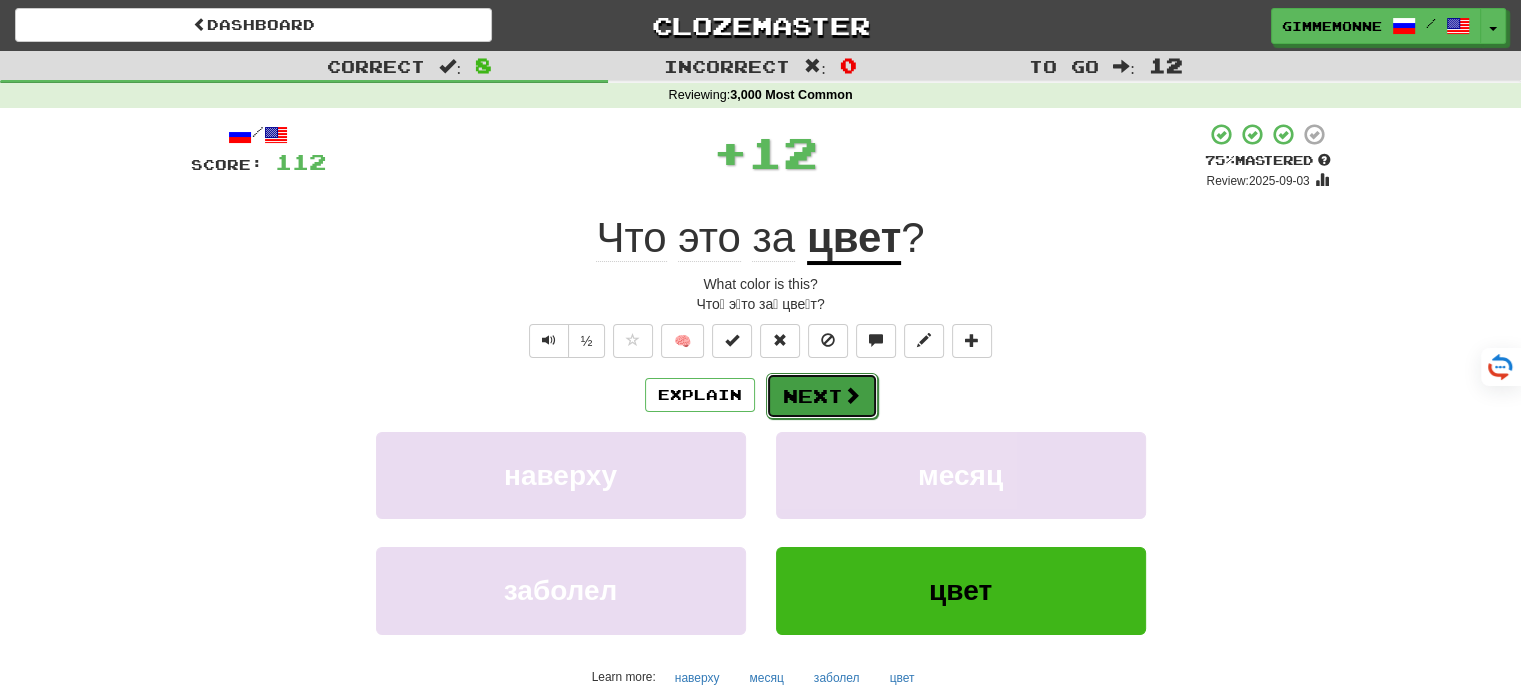 click on "Next" at bounding box center (822, 396) 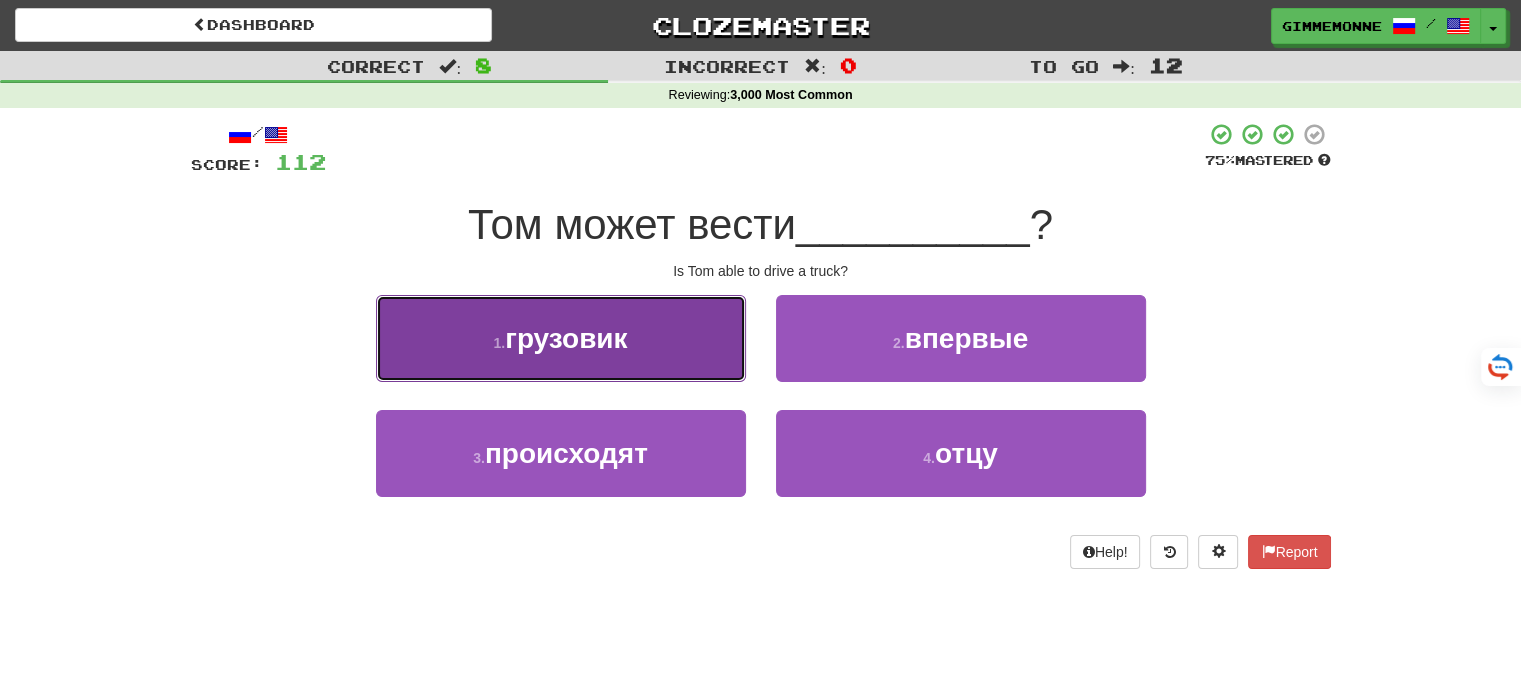 click on "1 .  грузовик" at bounding box center [561, 338] 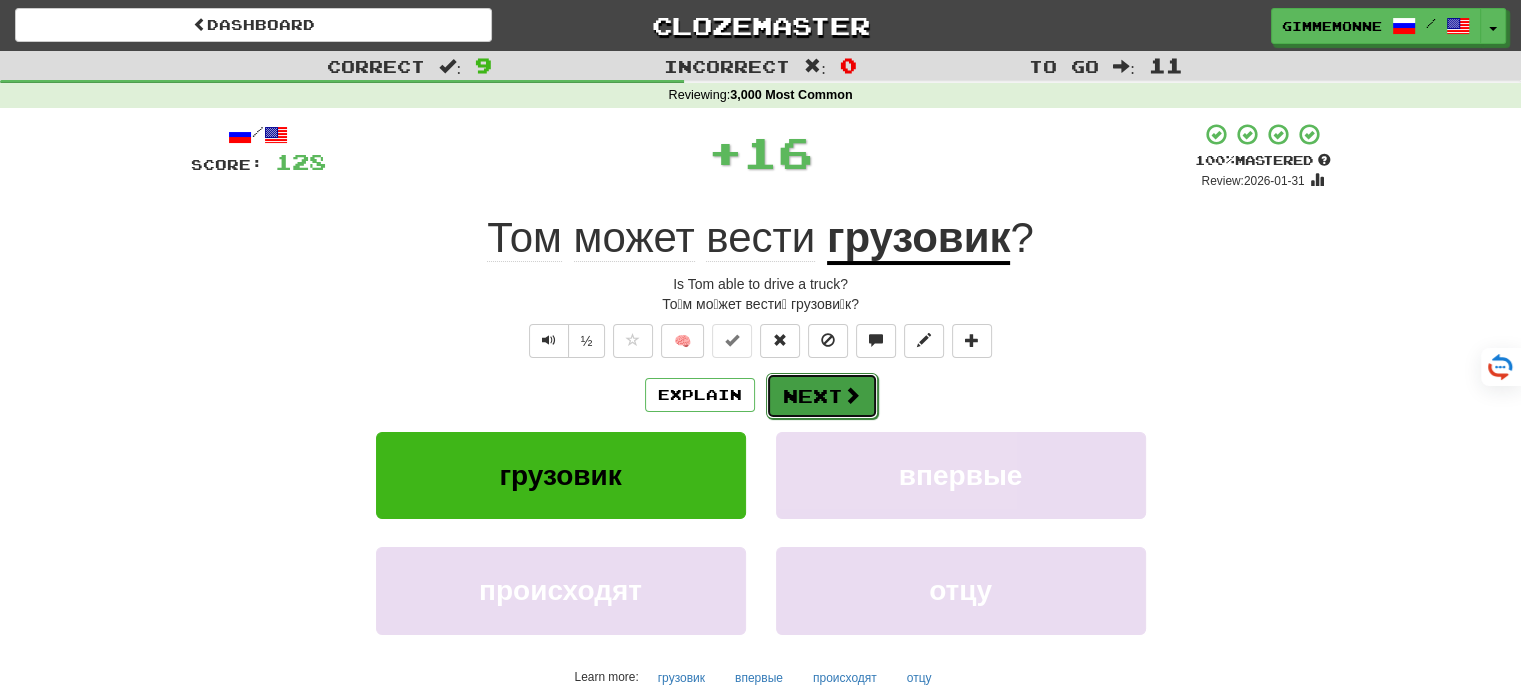 click on "Next" at bounding box center [822, 396] 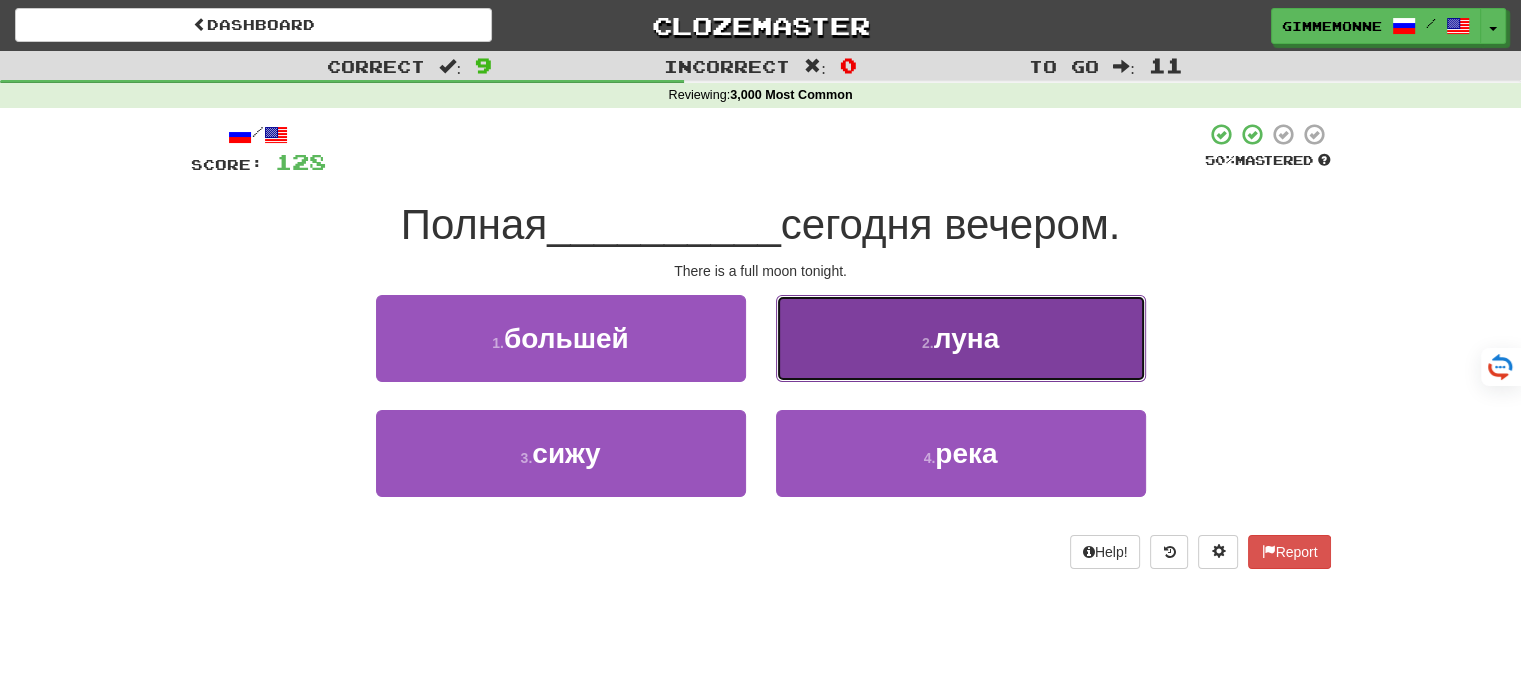 click on "луна" at bounding box center [966, 338] 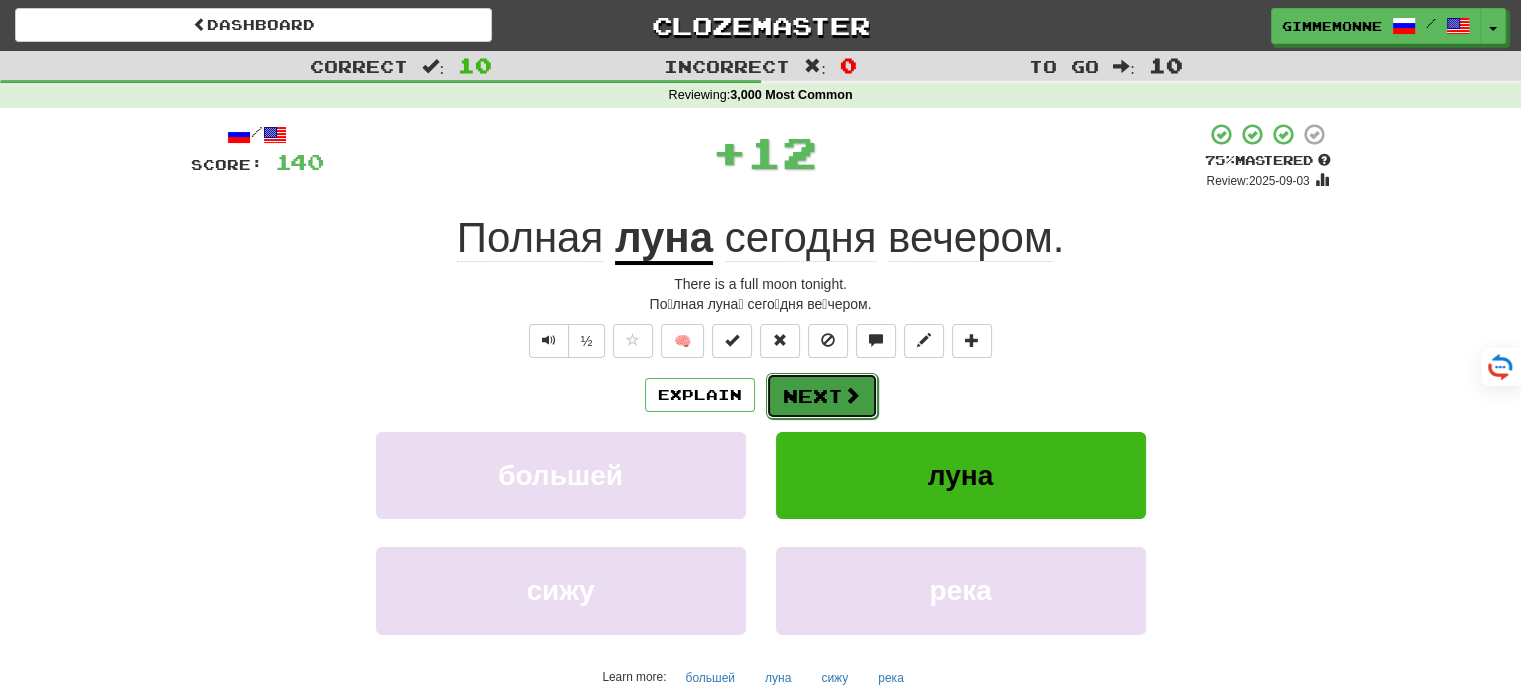 click on "Next" at bounding box center [822, 396] 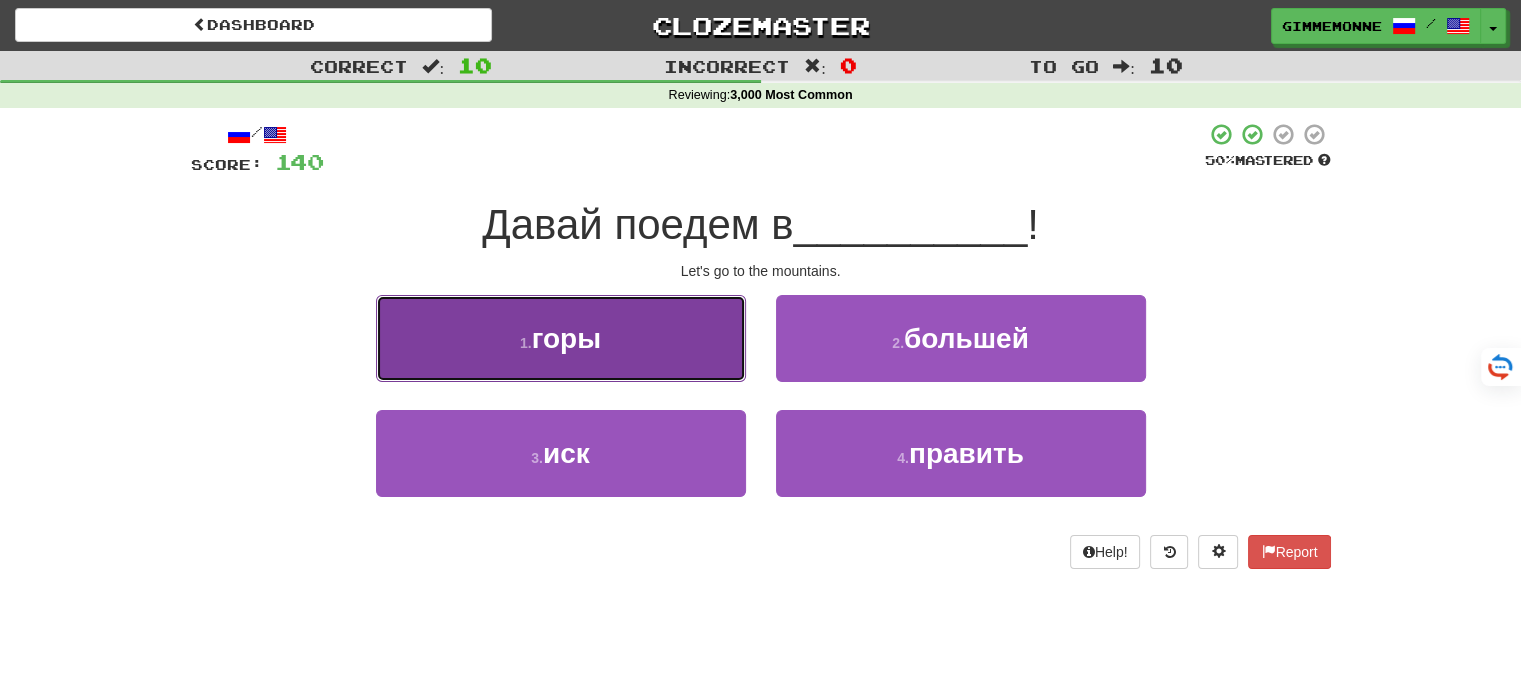 click on "1 .  горы" at bounding box center (561, 338) 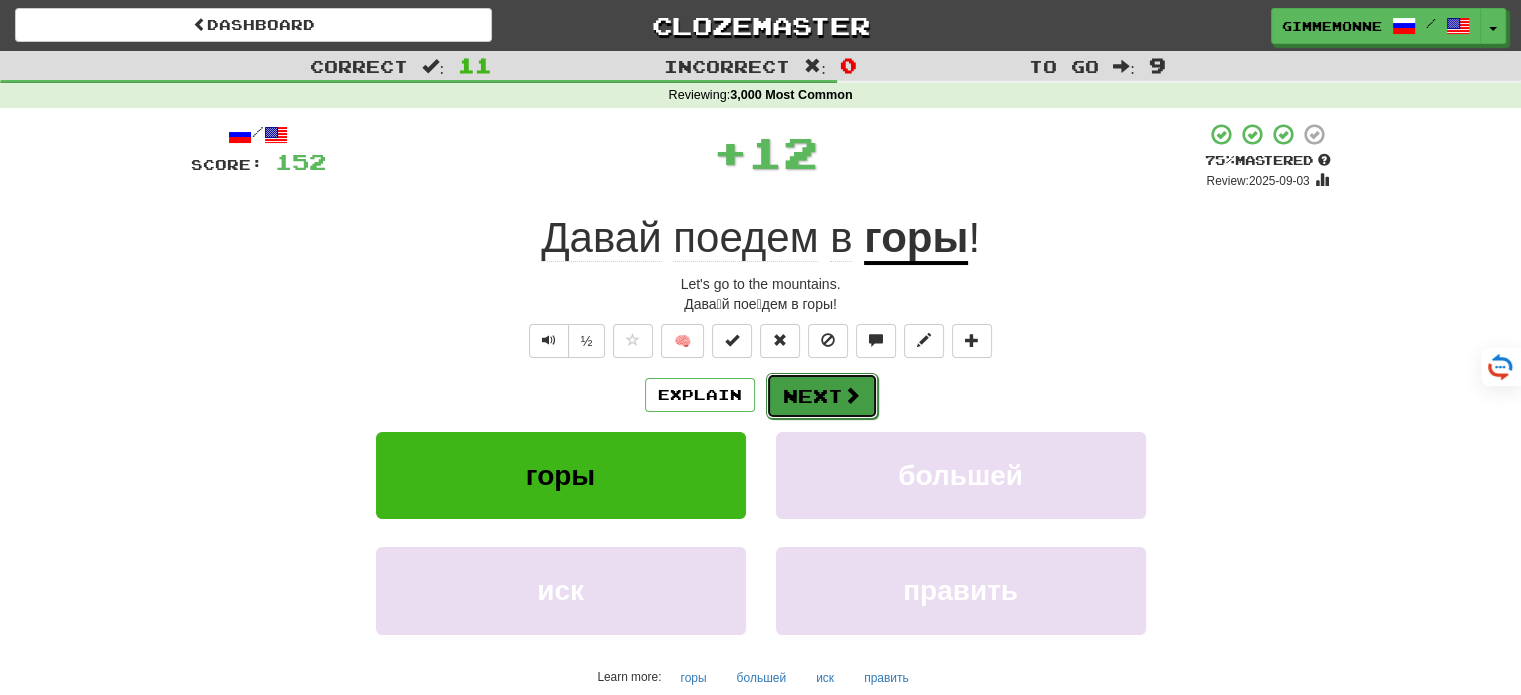 click at bounding box center (852, 395) 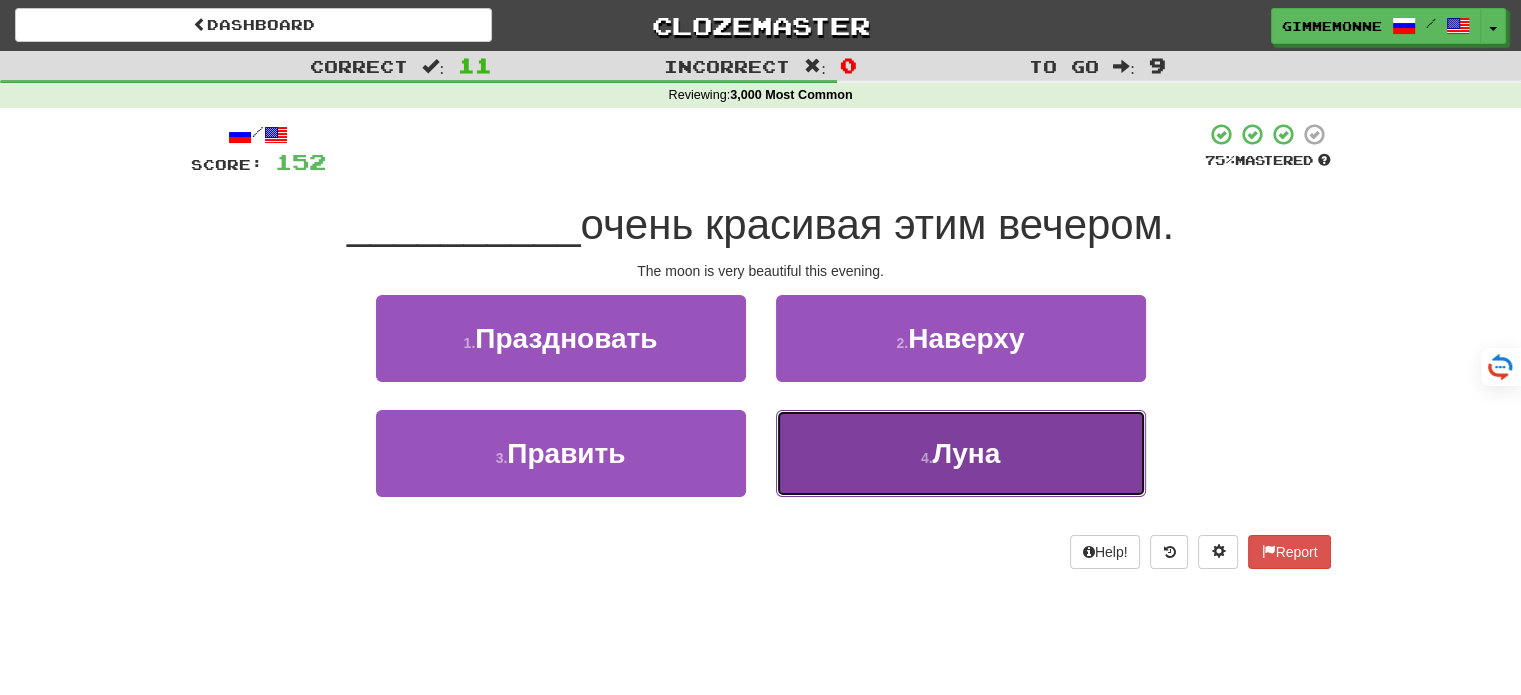 click on "4 .  Луна" at bounding box center [961, 453] 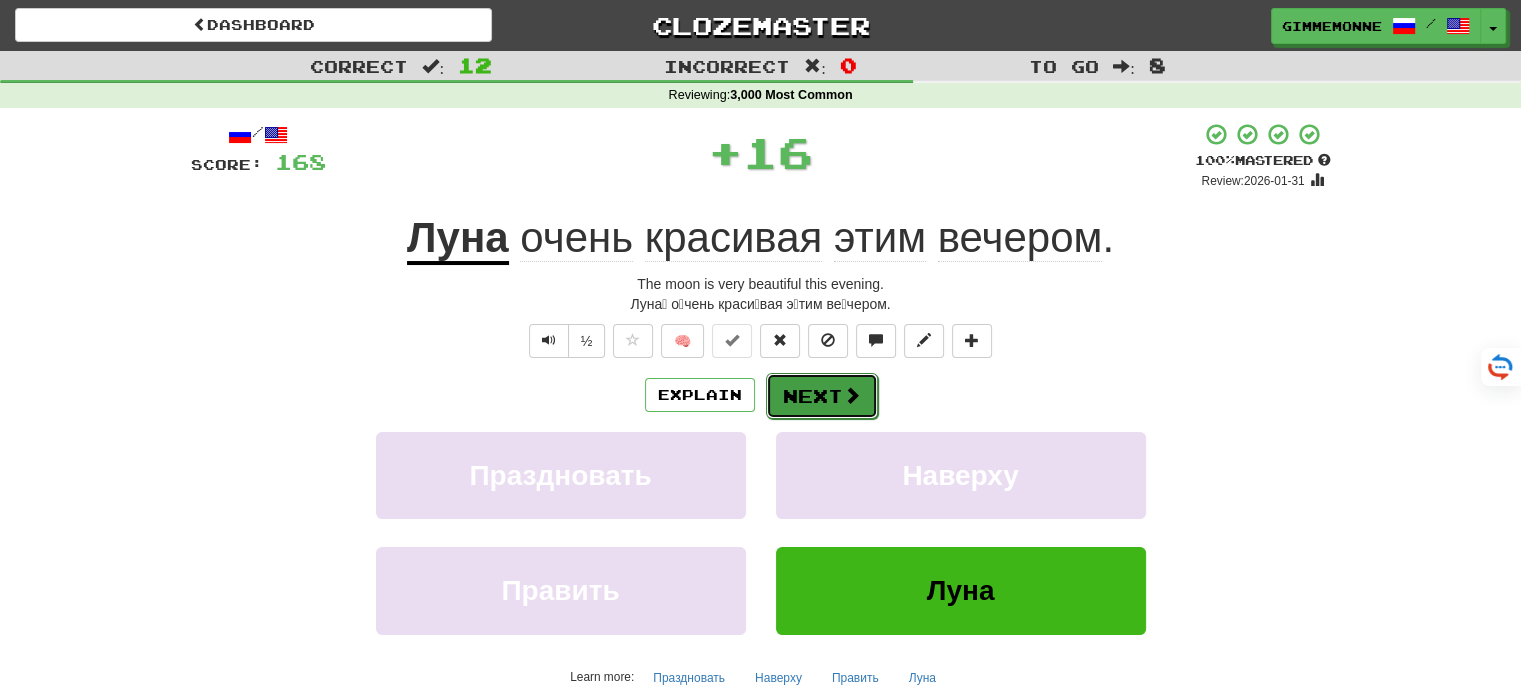 click at bounding box center (852, 395) 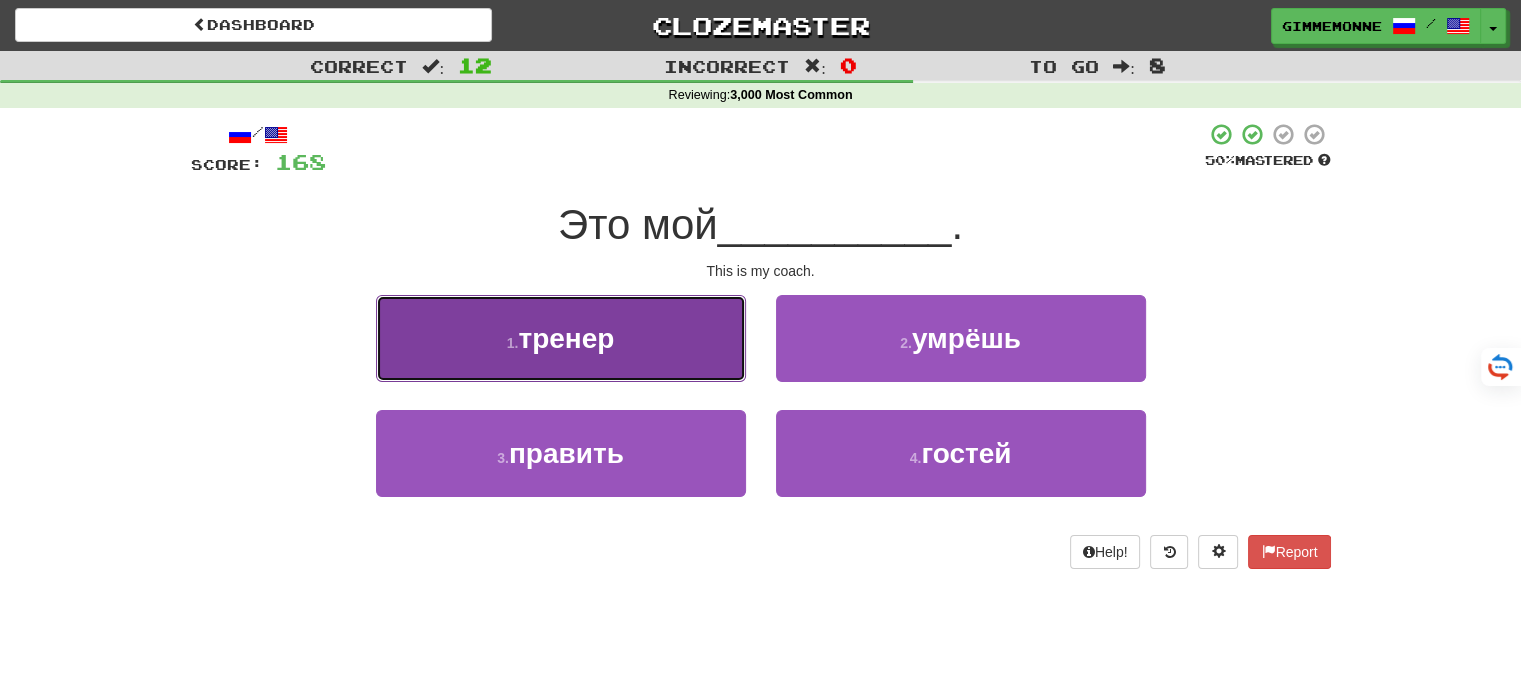 click on "1 .  тренер" at bounding box center [561, 338] 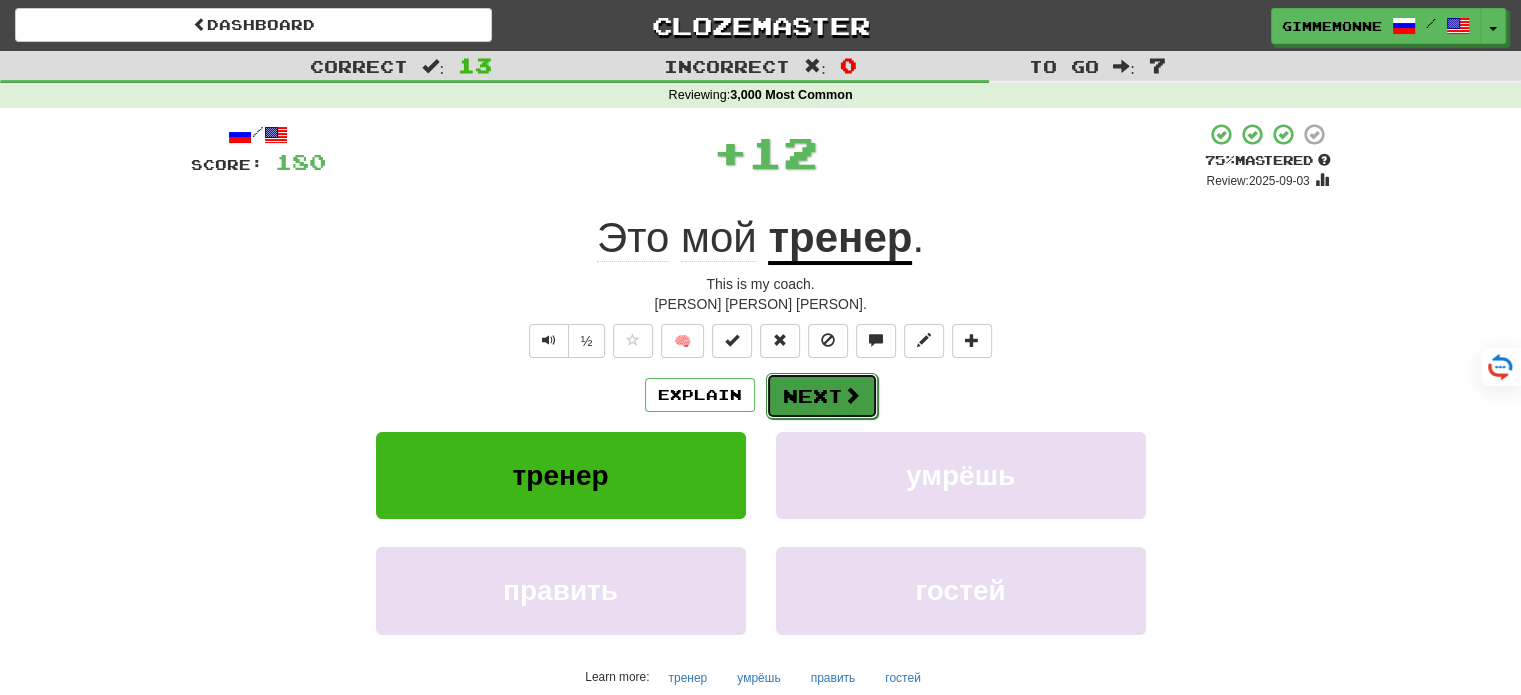 click on "Next" at bounding box center (822, 396) 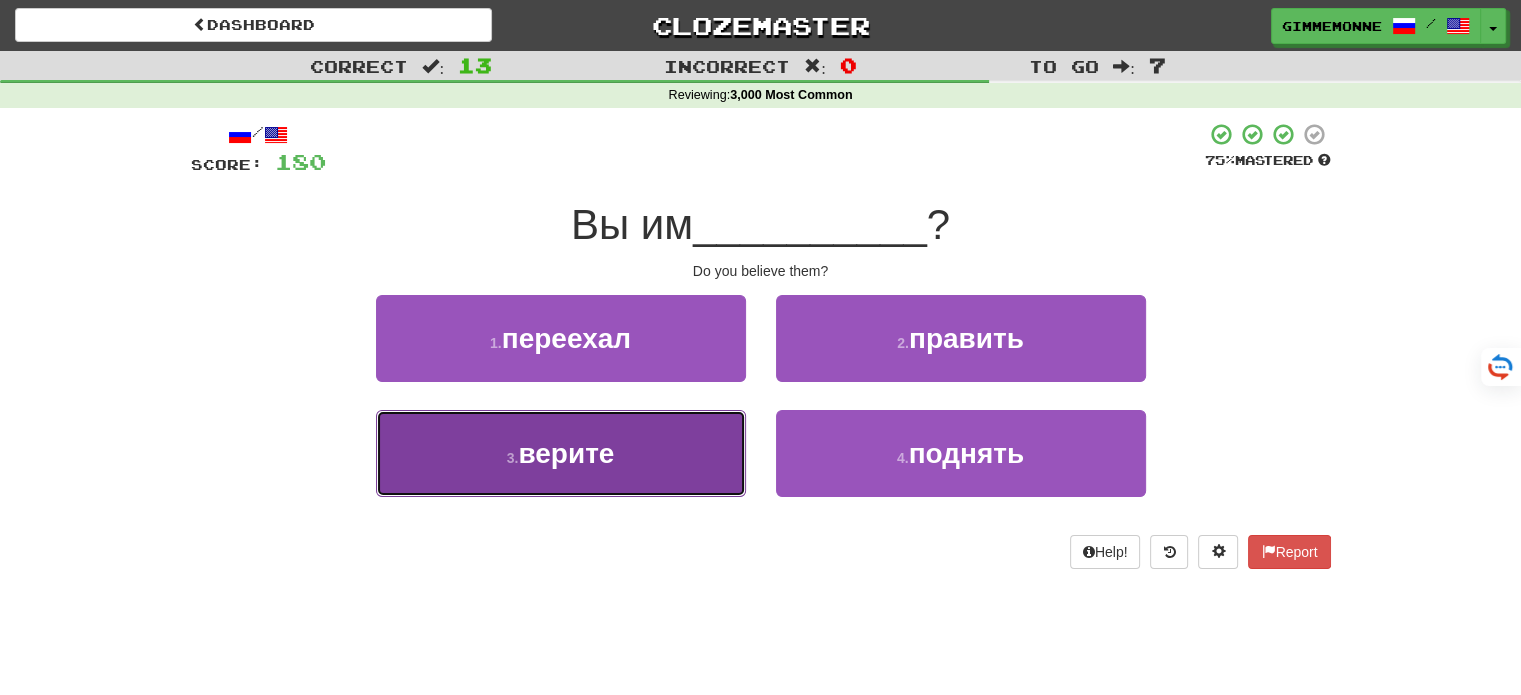 click on "3 .  верите" at bounding box center (561, 453) 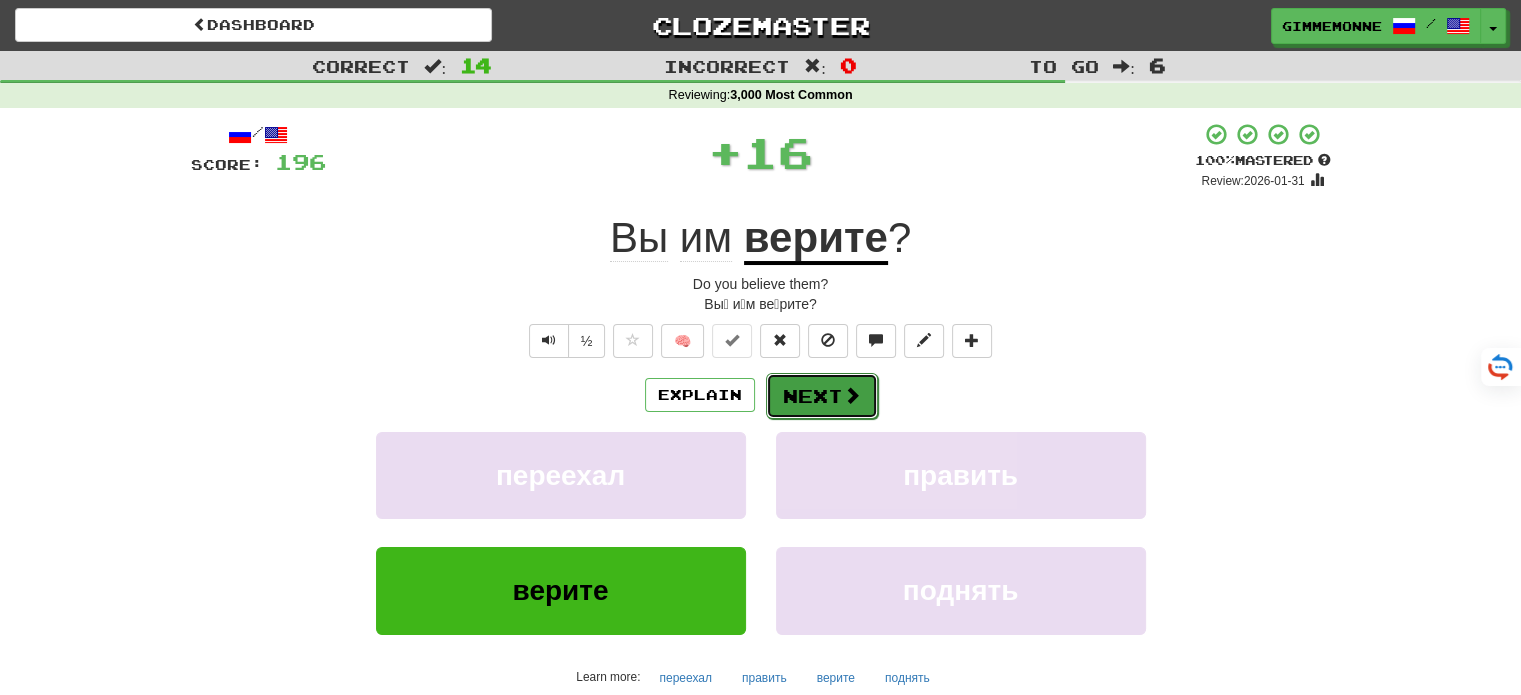 click on "Next" at bounding box center [822, 396] 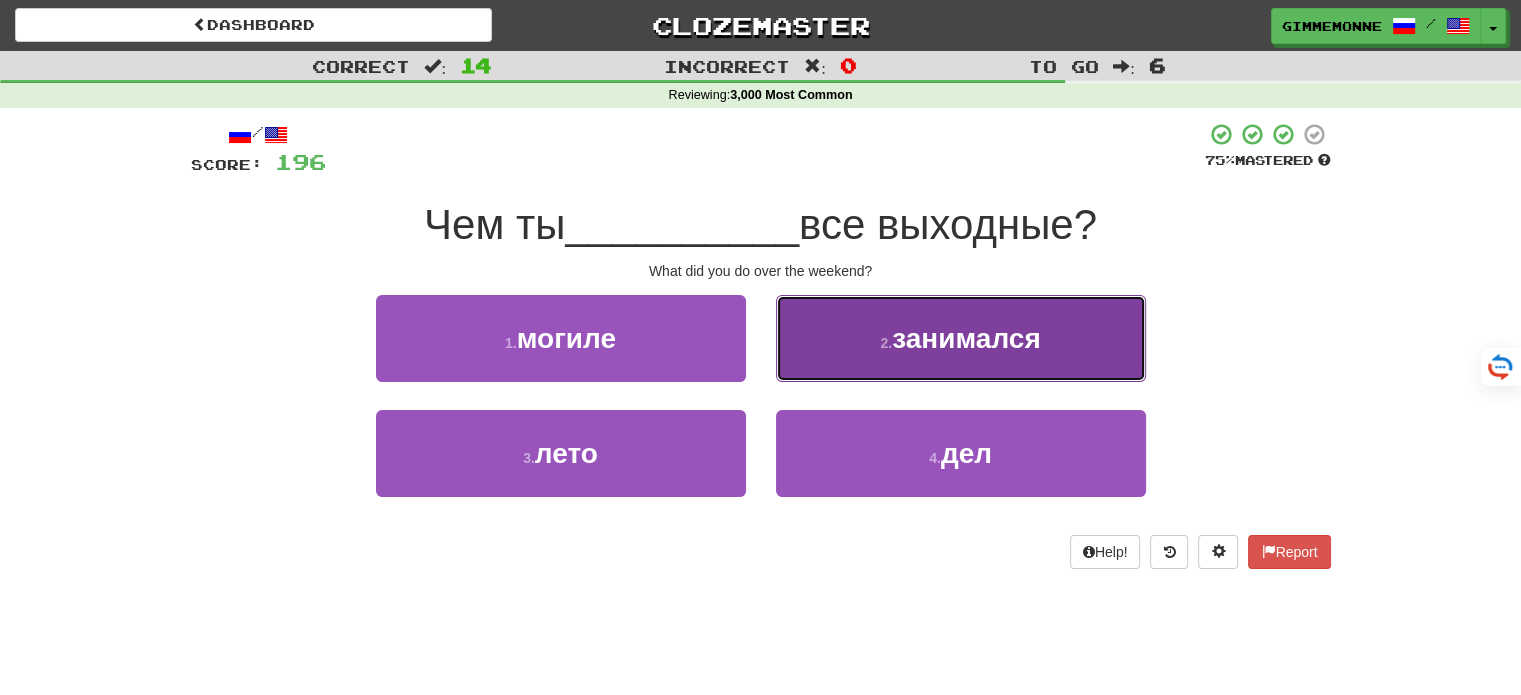 click on "2 .  занимался" at bounding box center [961, 338] 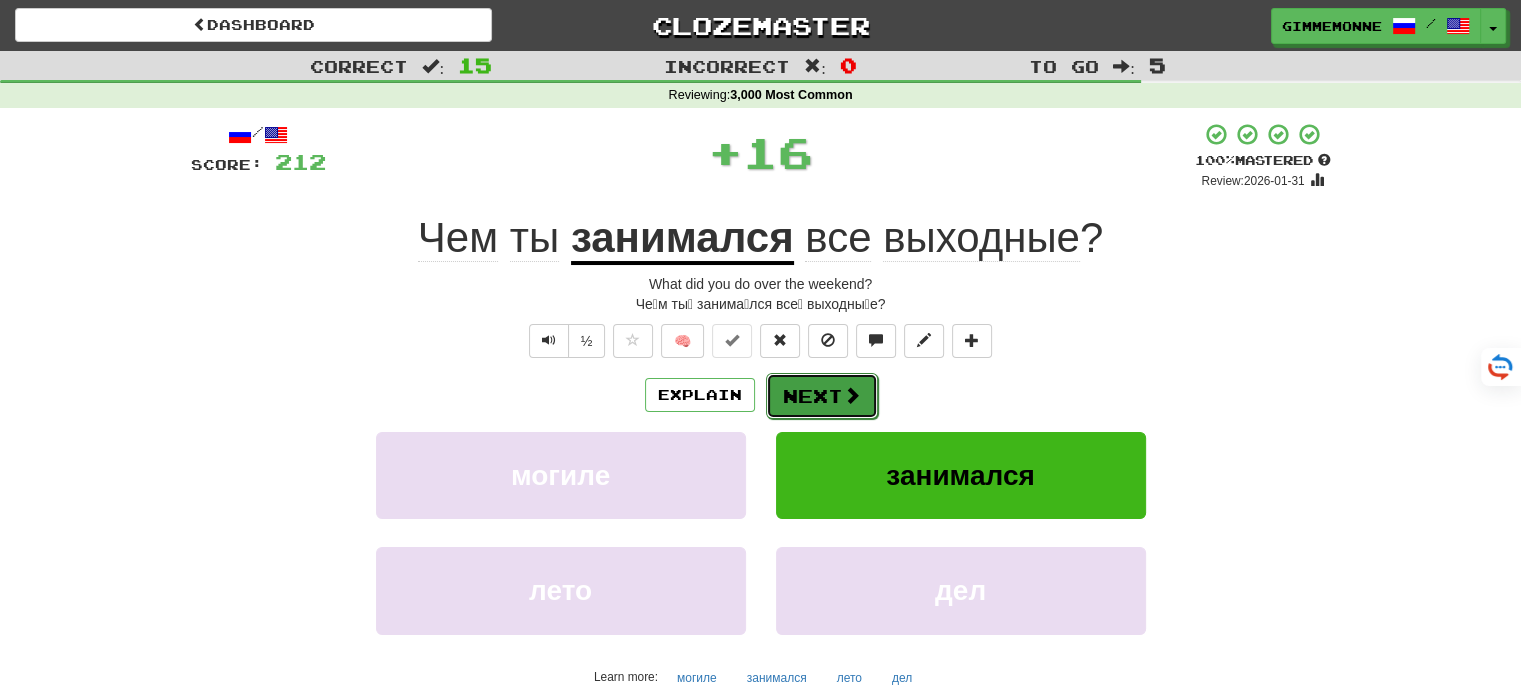 click on "Next" at bounding box center (822, 396) 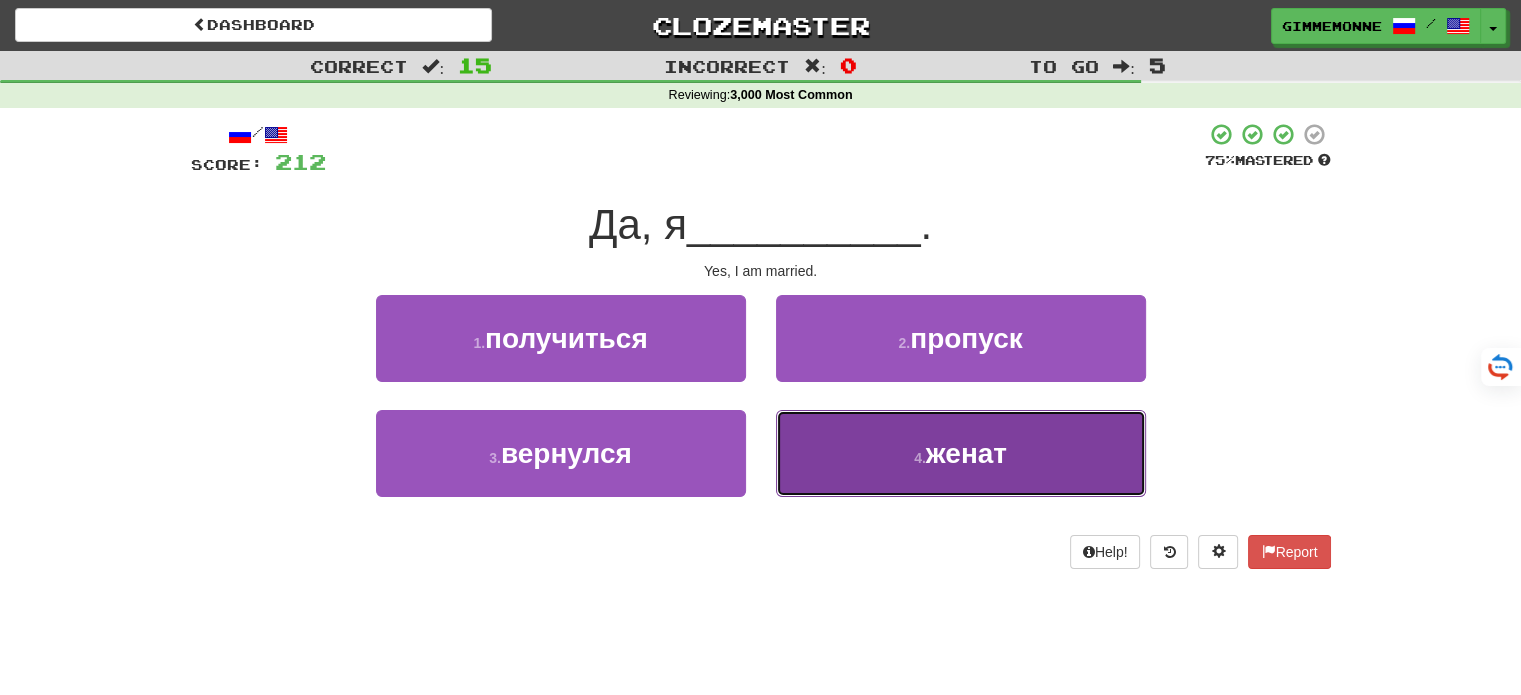 click on "4 .  женат" at bounding box center (961, 453) 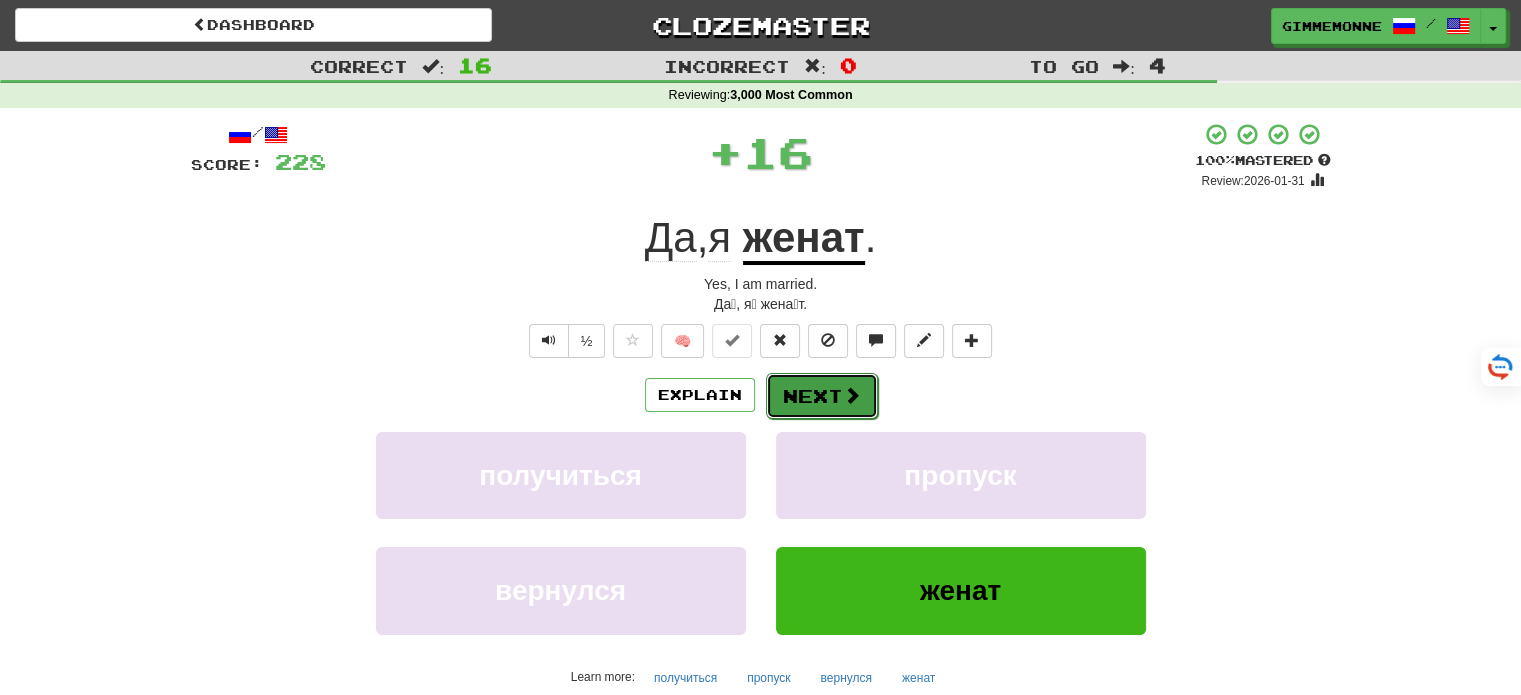 click on "Next" at bounding box center (822, 396) 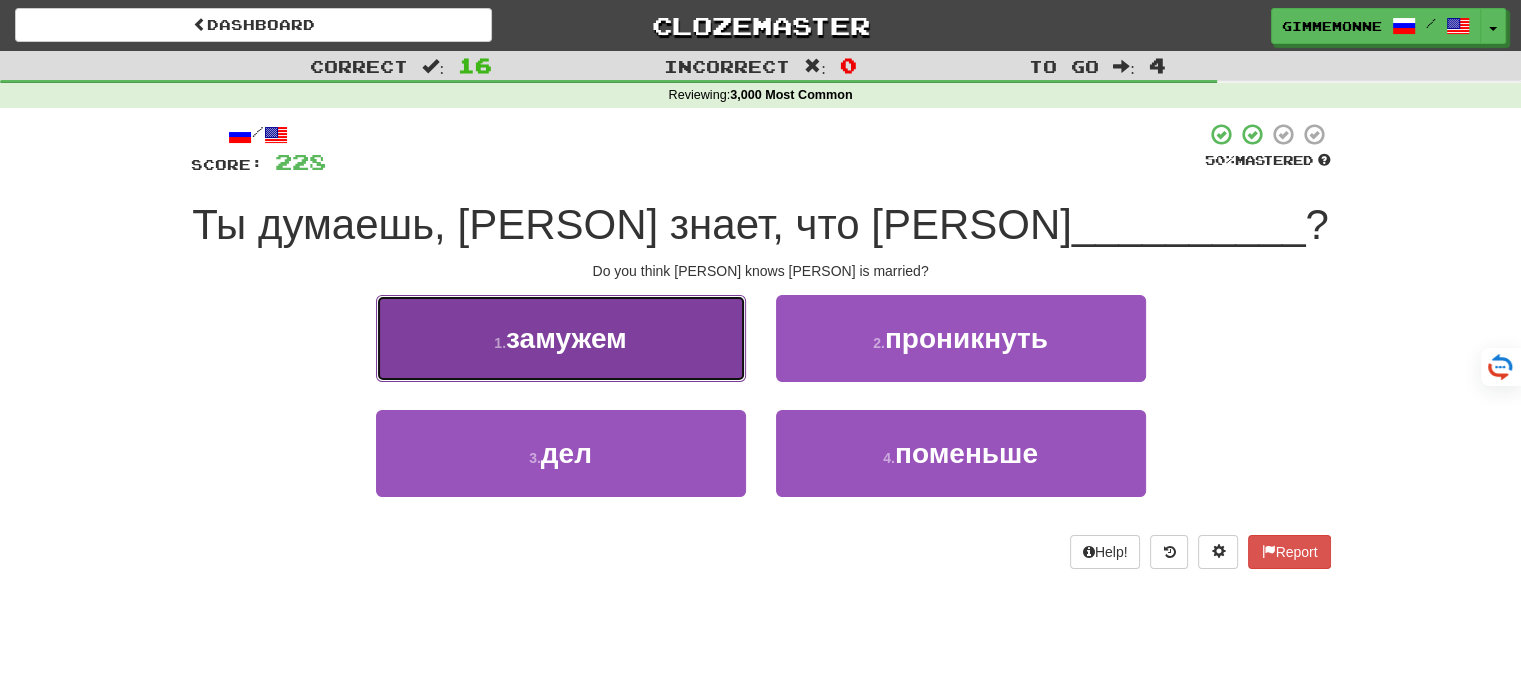click on "1 .  замужем" at bounding box center [561, 338] 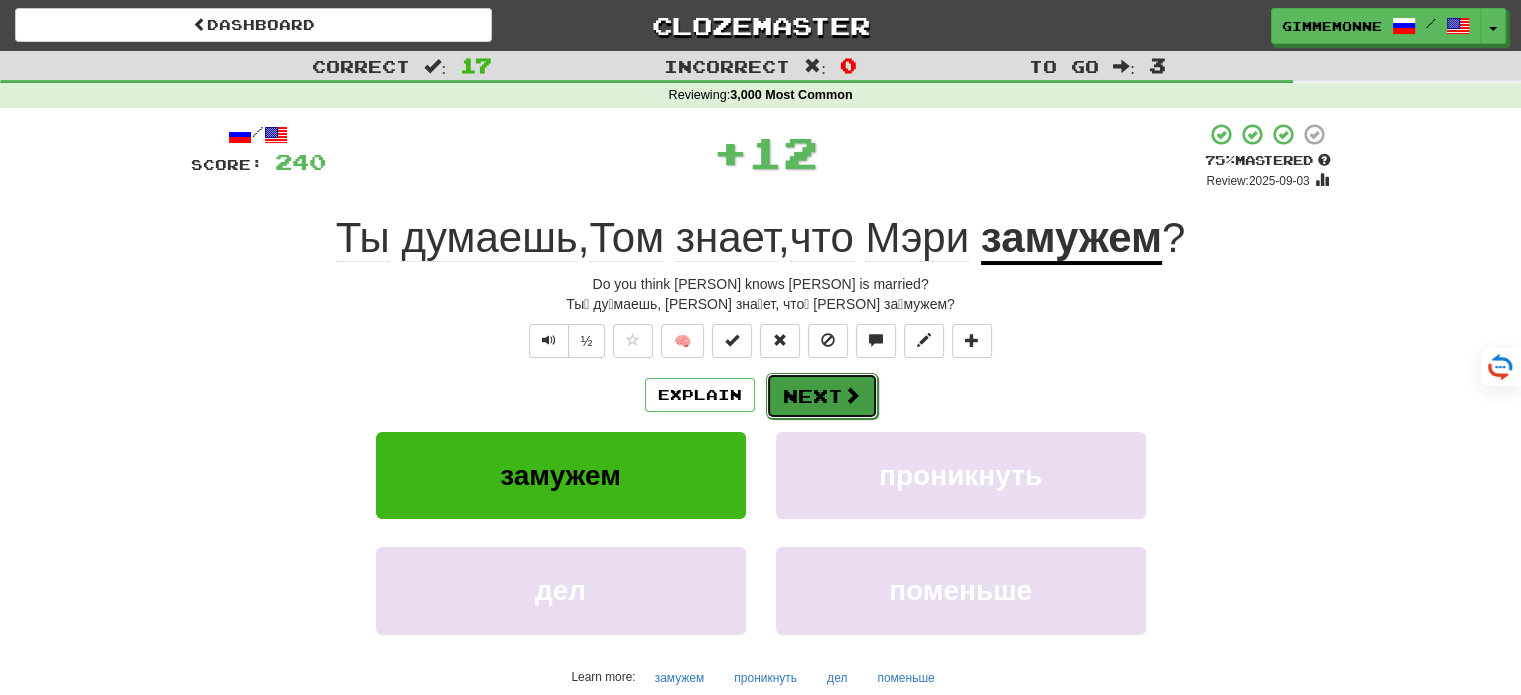 click on "Next" at bounding box center (822, 396) 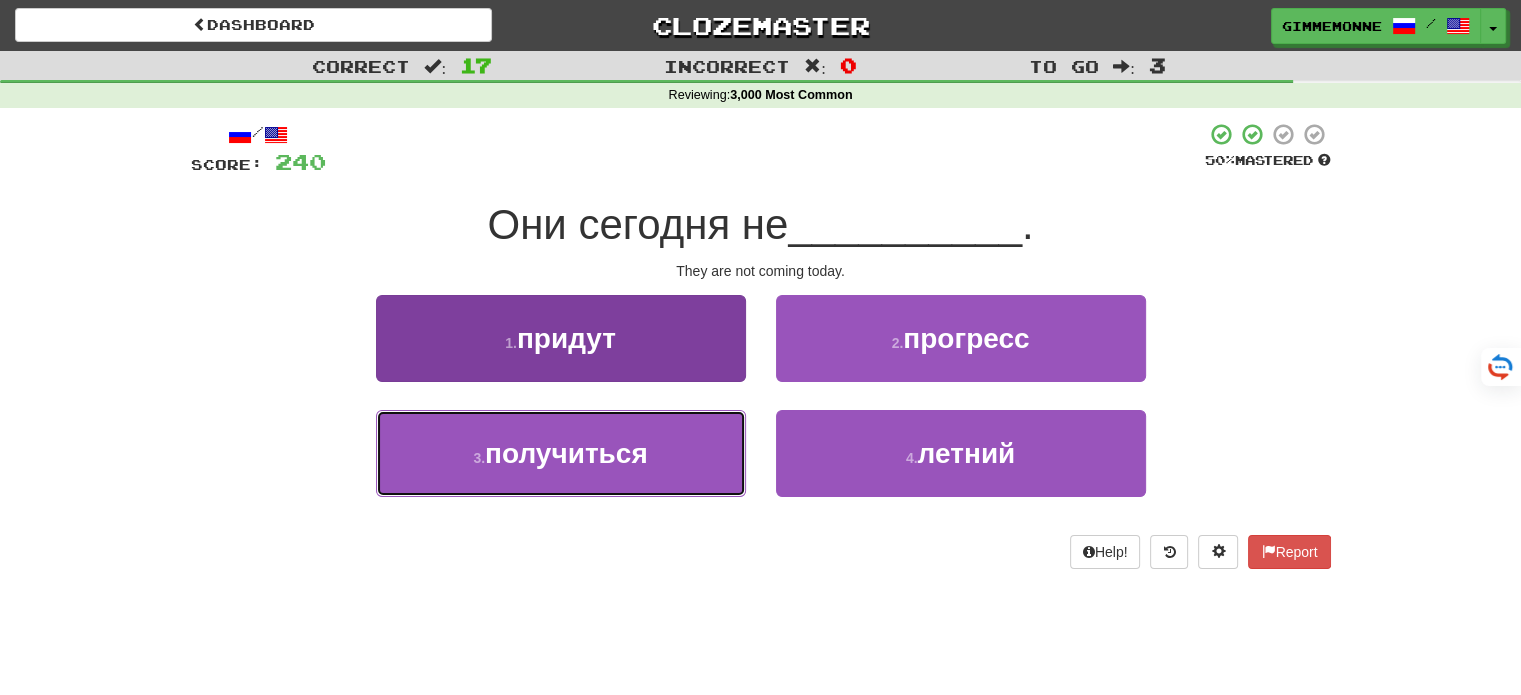 drag, startPoint x: 654, startPoint y: 465, endPoint x: 703, endPoint y: 457, distance: 49.648766 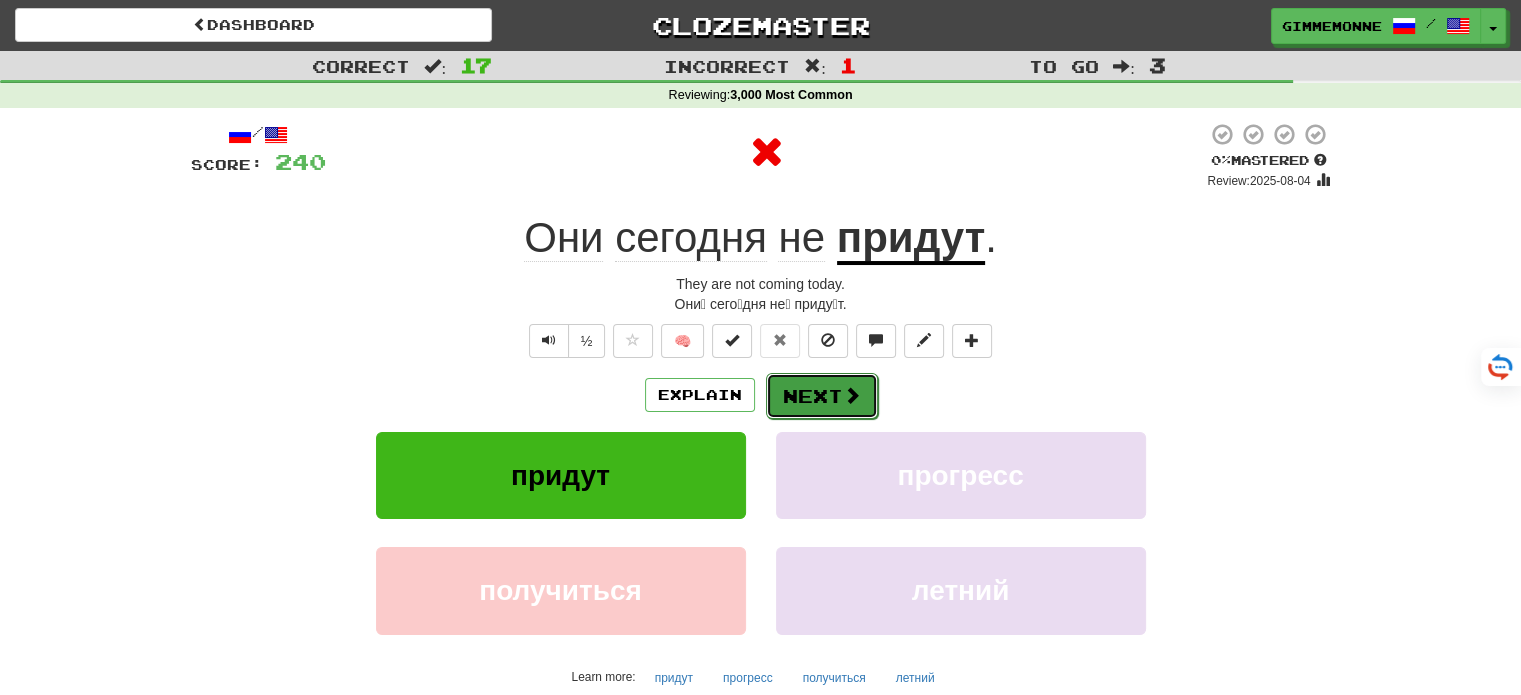 click on "Next" at bounding box center (822, 396) 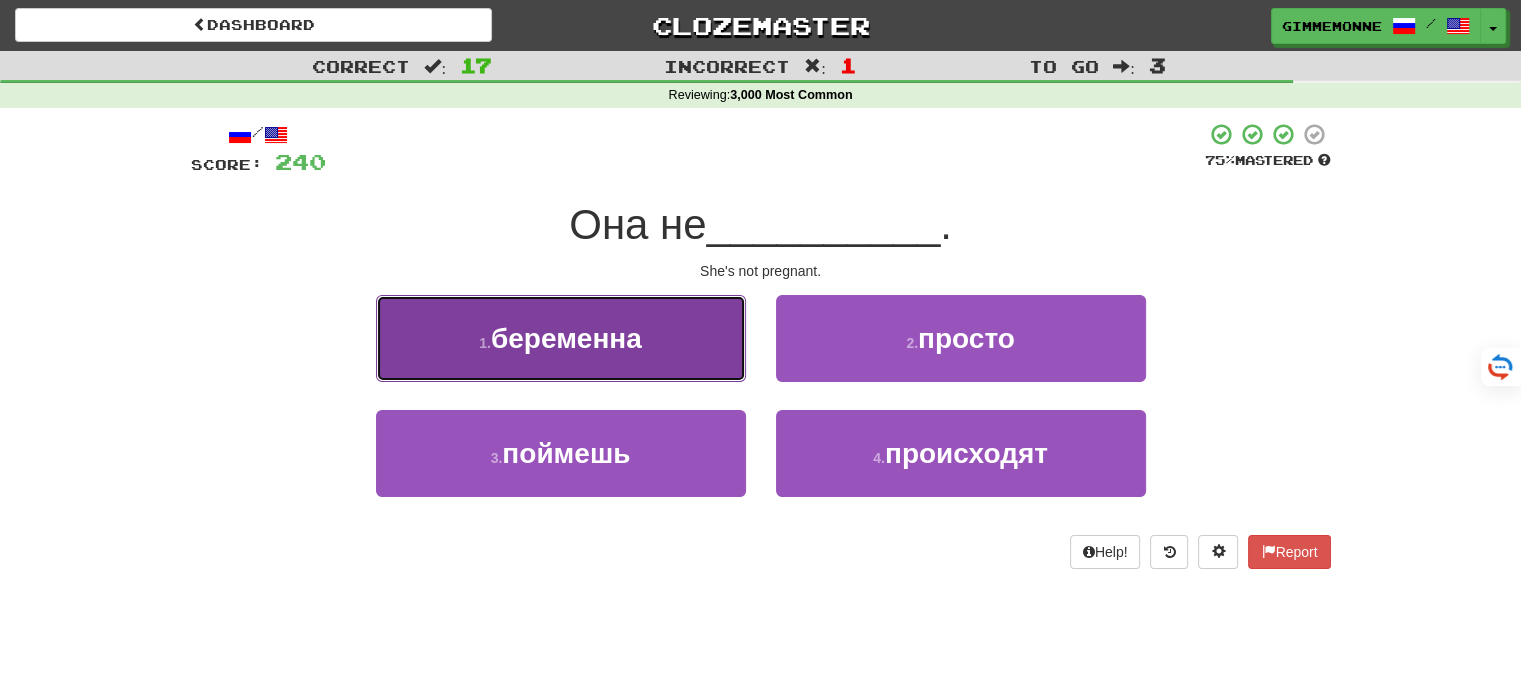 click on "1 .  беременна" at bounding box center [561, 338] 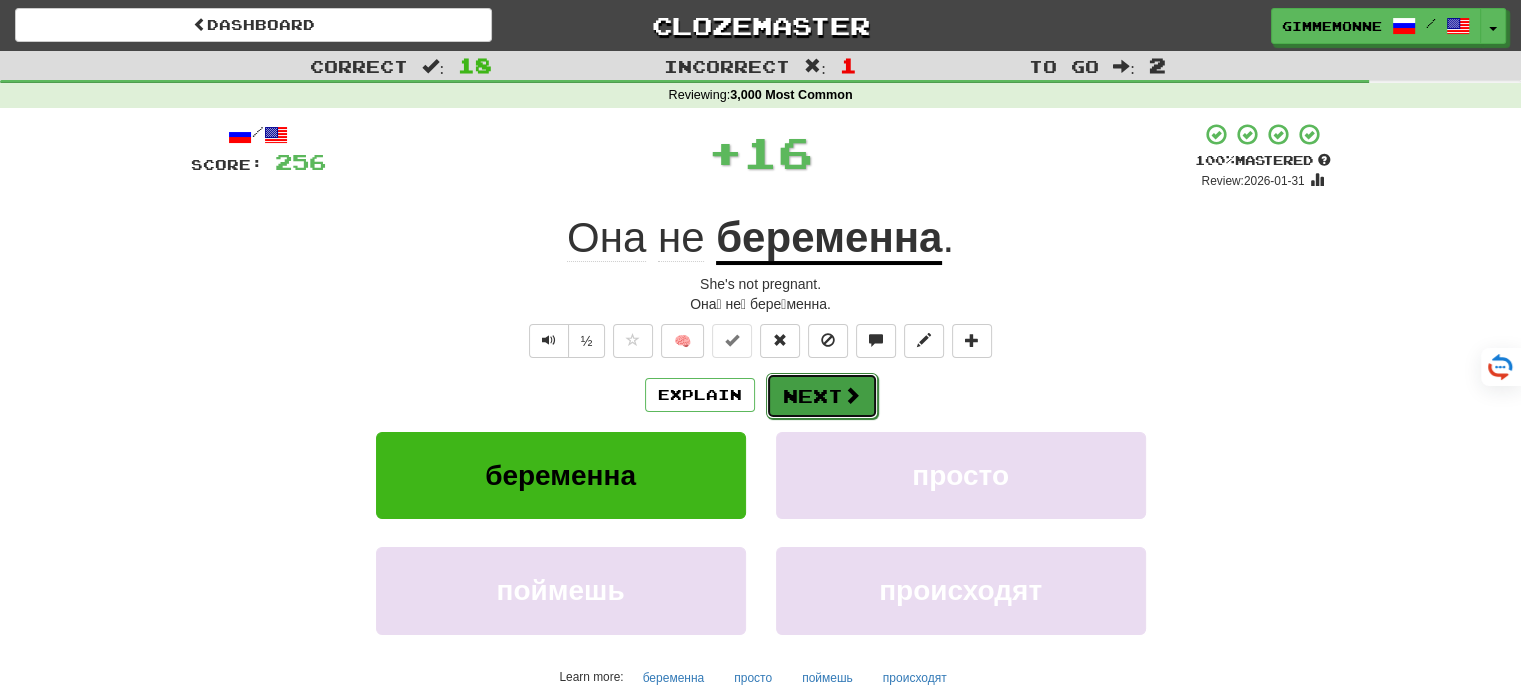 click on "Next" at bounding box center (822, 396) 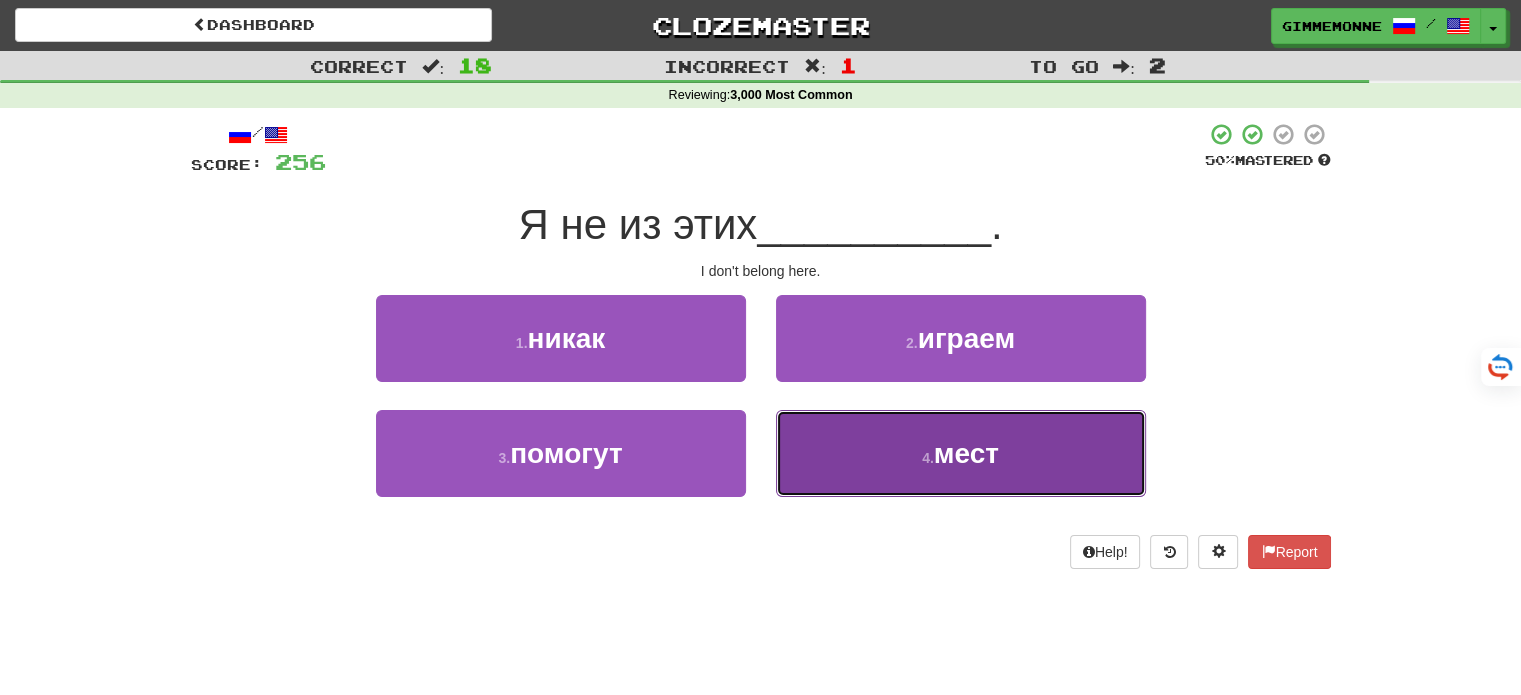 click on "4 .  мест" at bounding box center (961, 453) 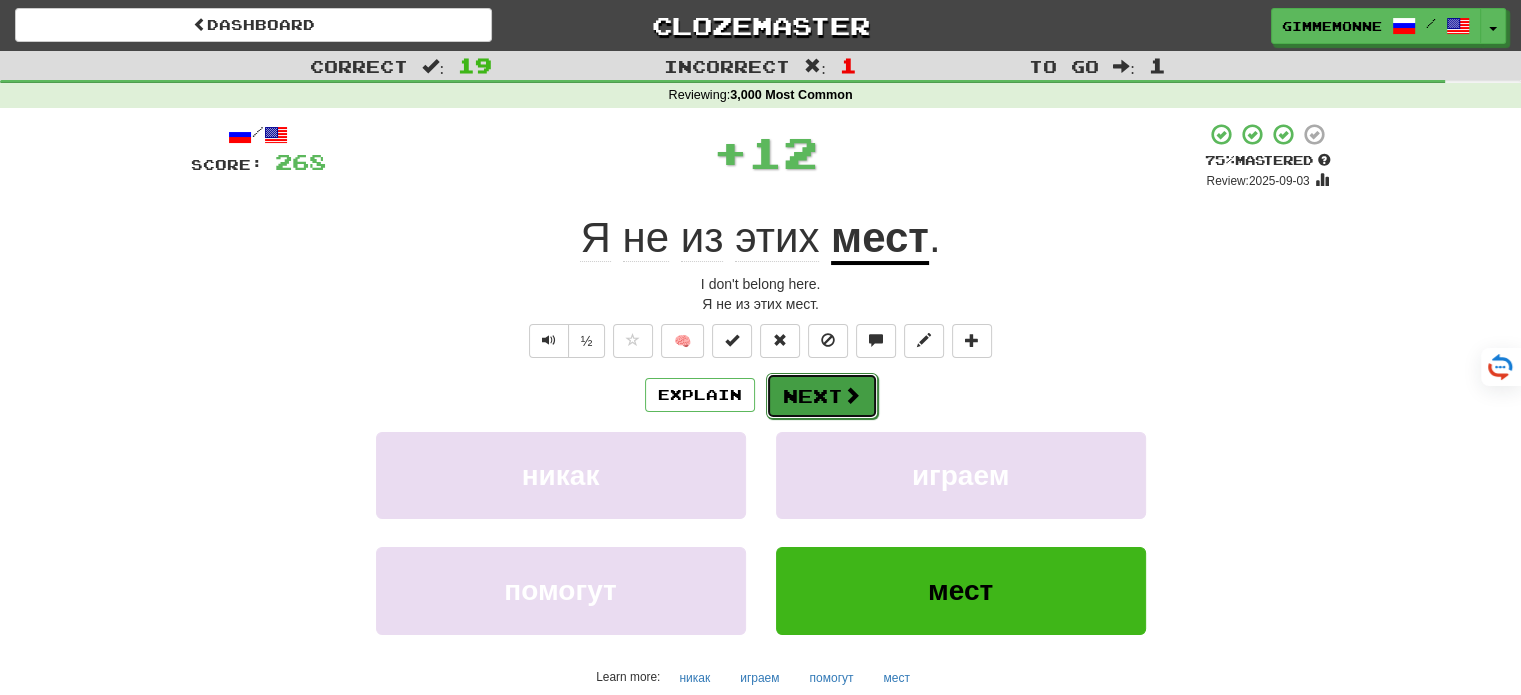 click on "Next" at bounding box center [822, 396] 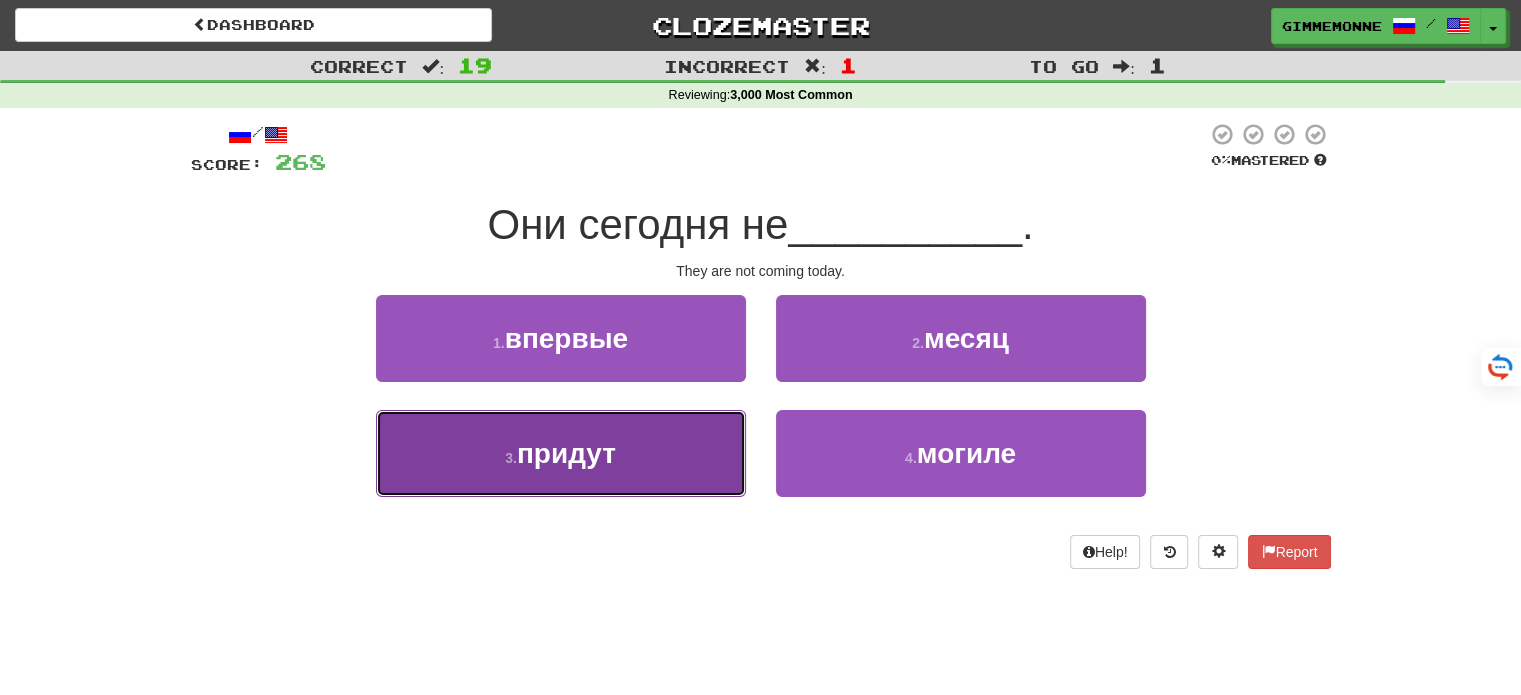 click on "3 .  придут" at bounding box center [561, 453] 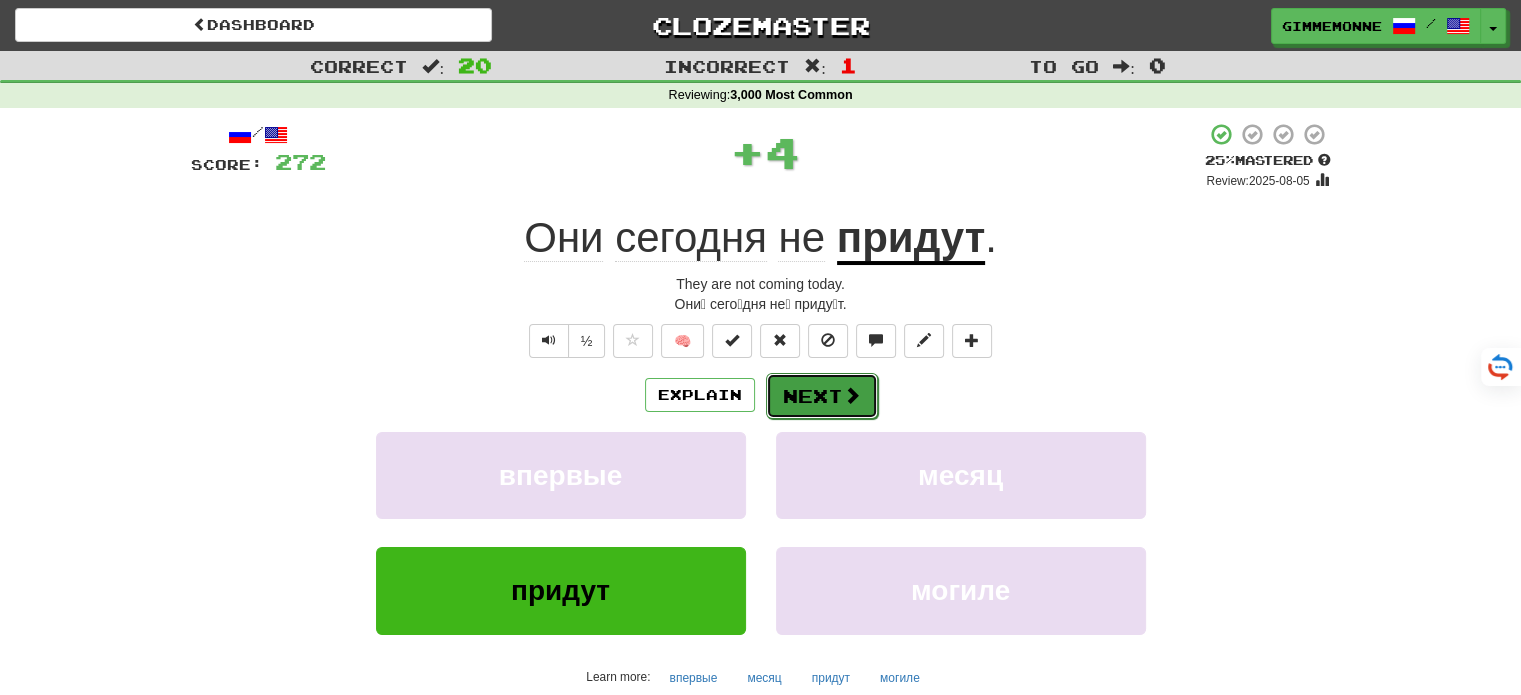click at bounding box center (852, 395) 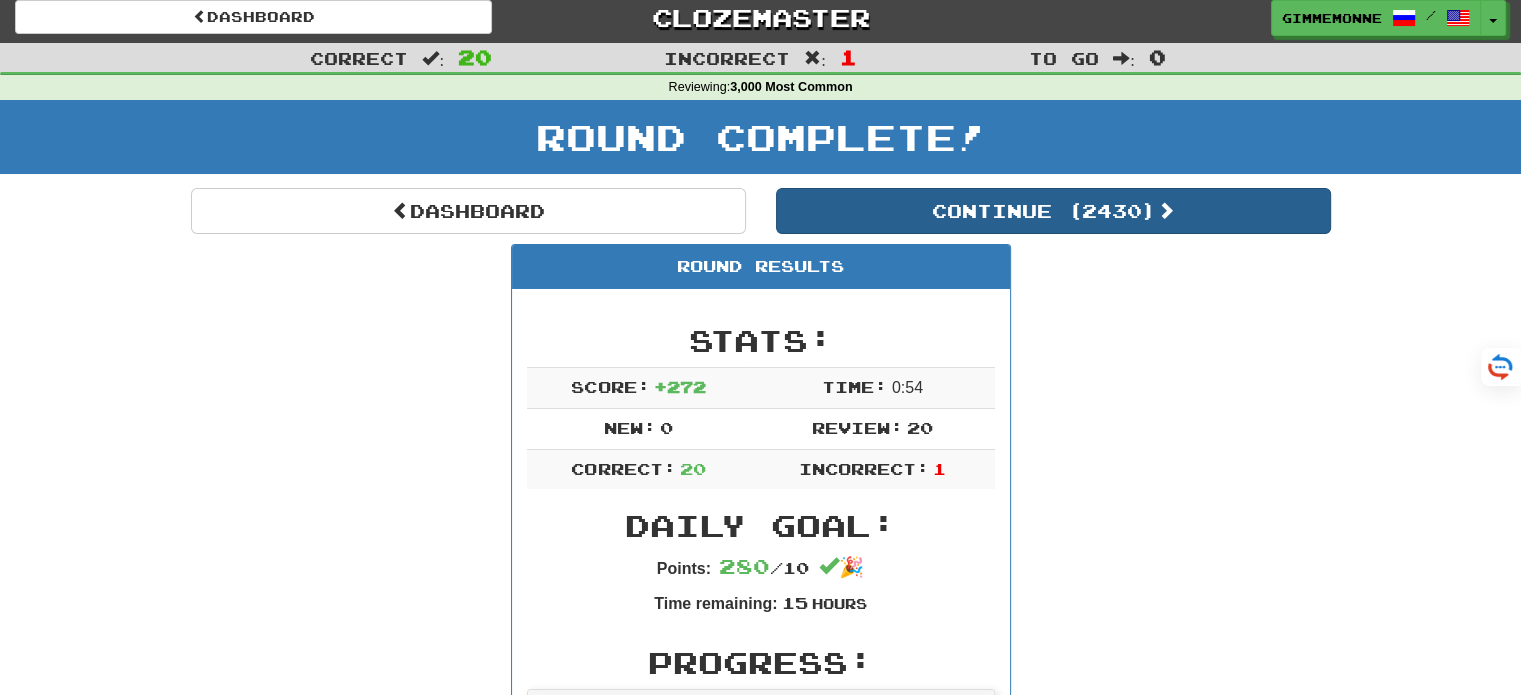 scroll, scrollTop: 0, scrollLeft: 0, axis: both 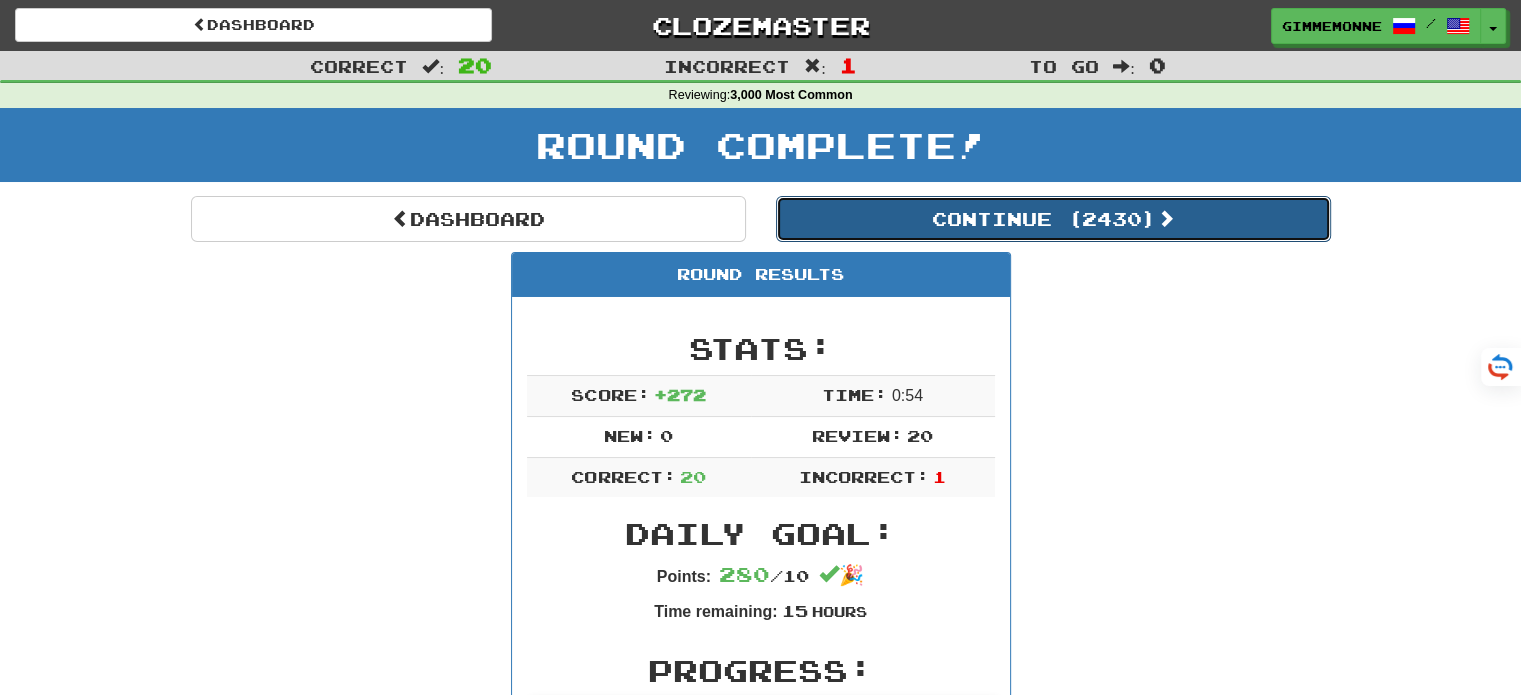 click on "Continue ( 2430 )" at bounding box center (1053, 219) 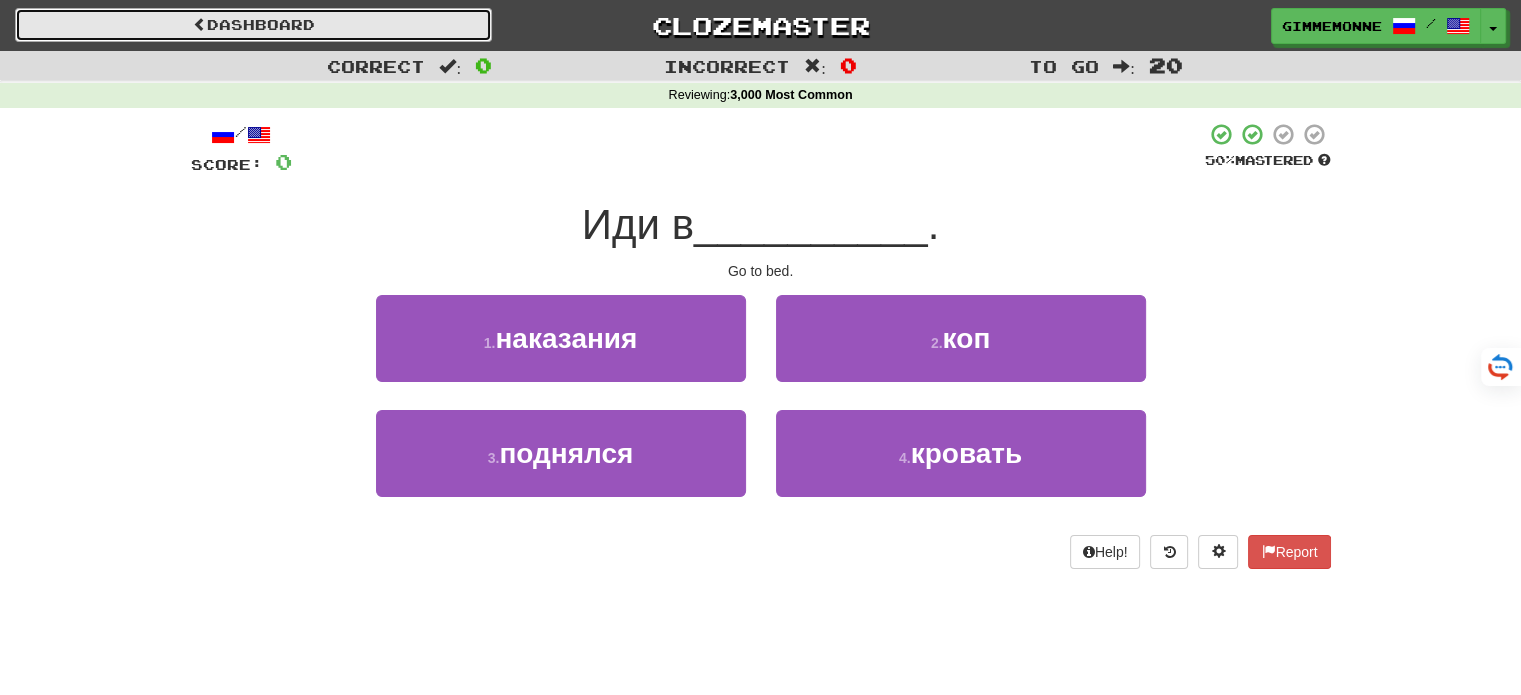 click on "Dashboard" at bounding box center (253, 25) 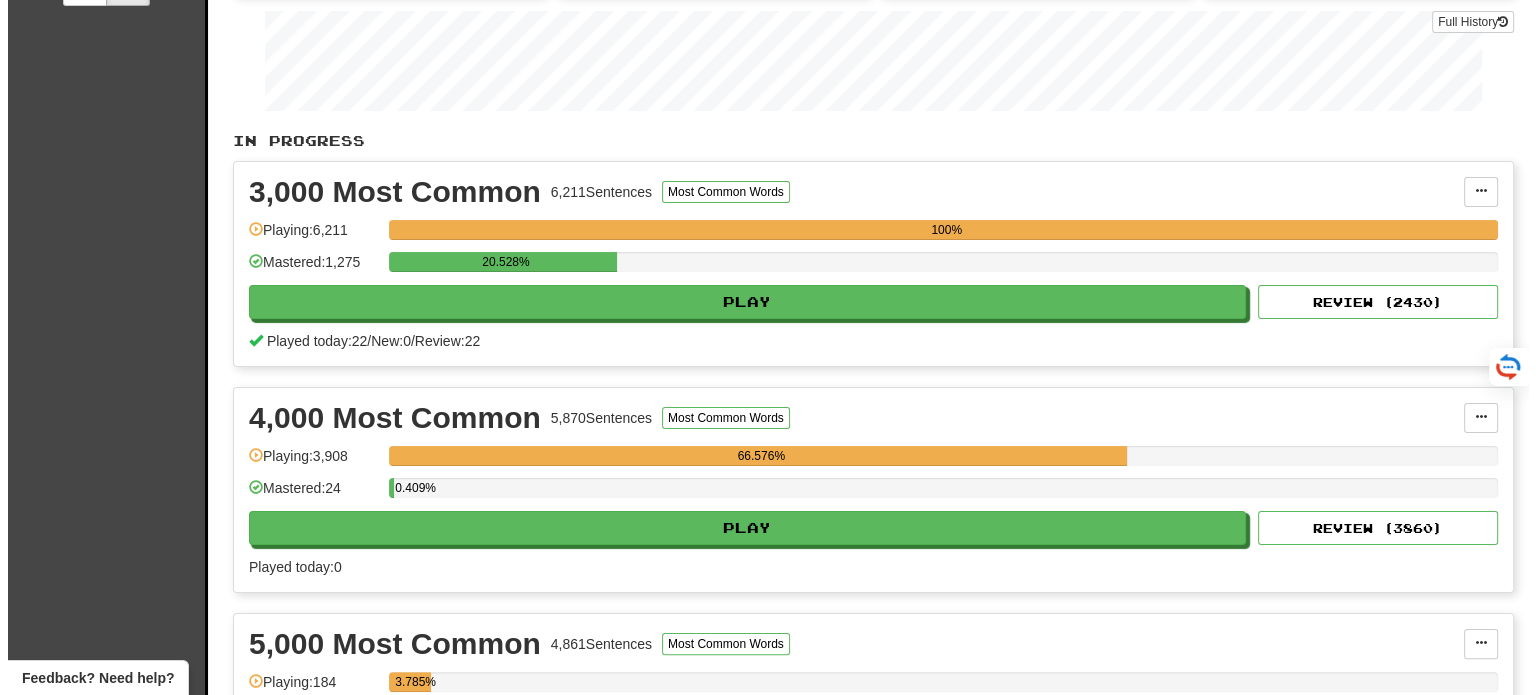 scroll, scrollTop: 400, scrollLeft: 0, axis: vertical 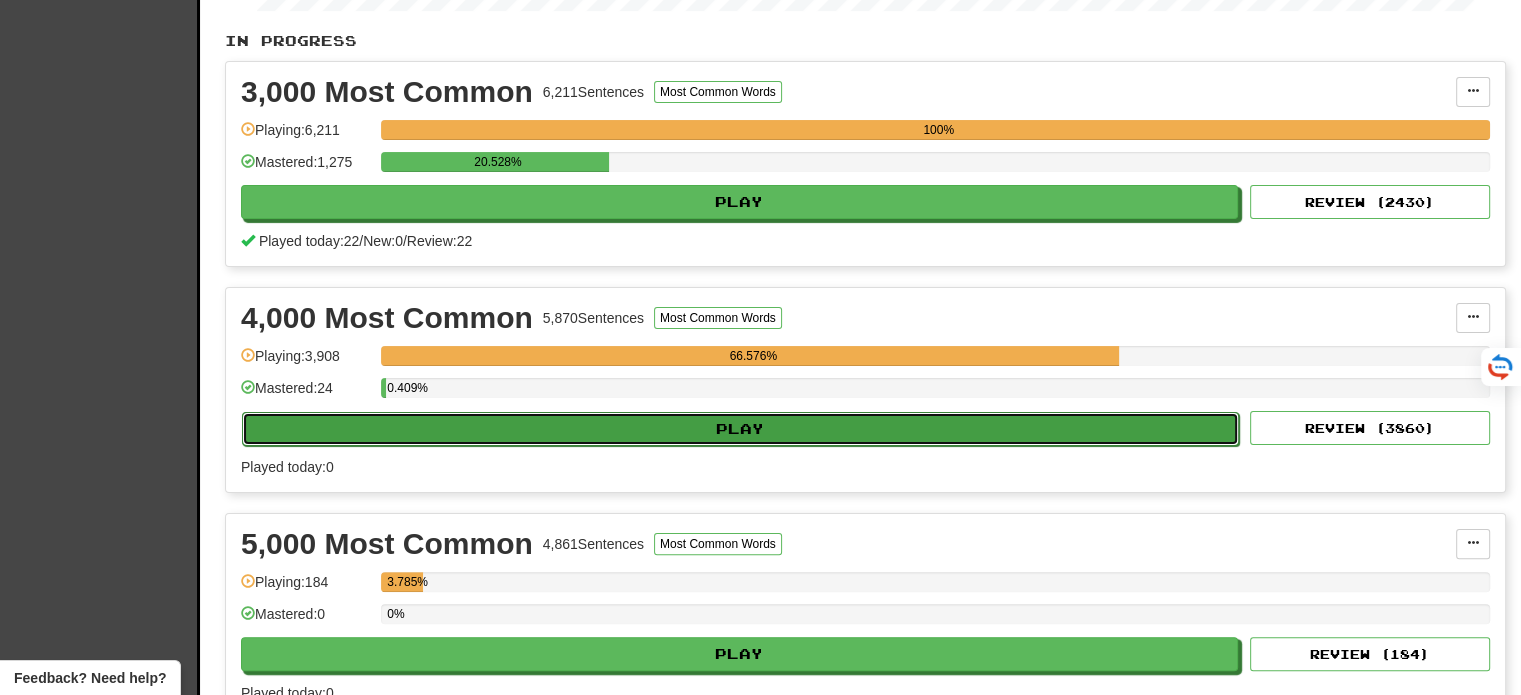 click on "Play" at bounding box center [740, 429] 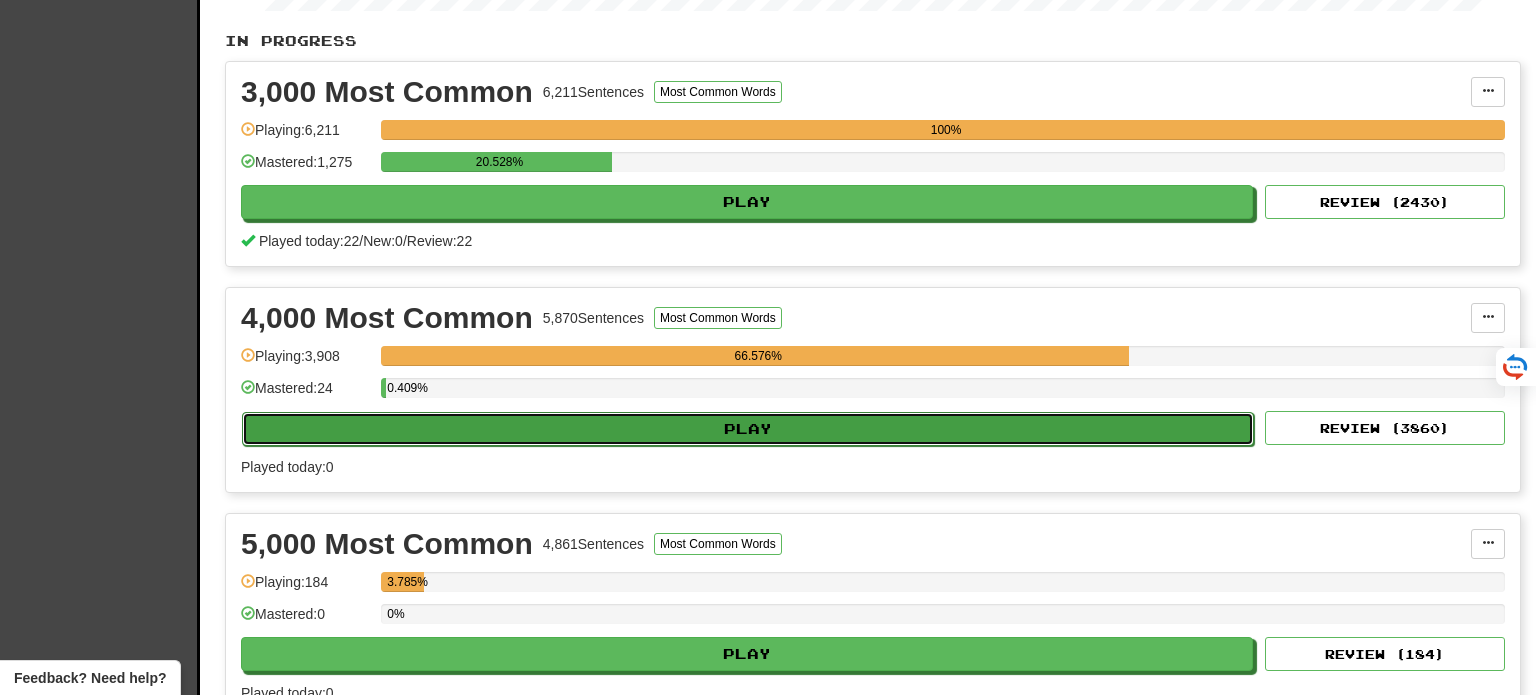 select on "**" 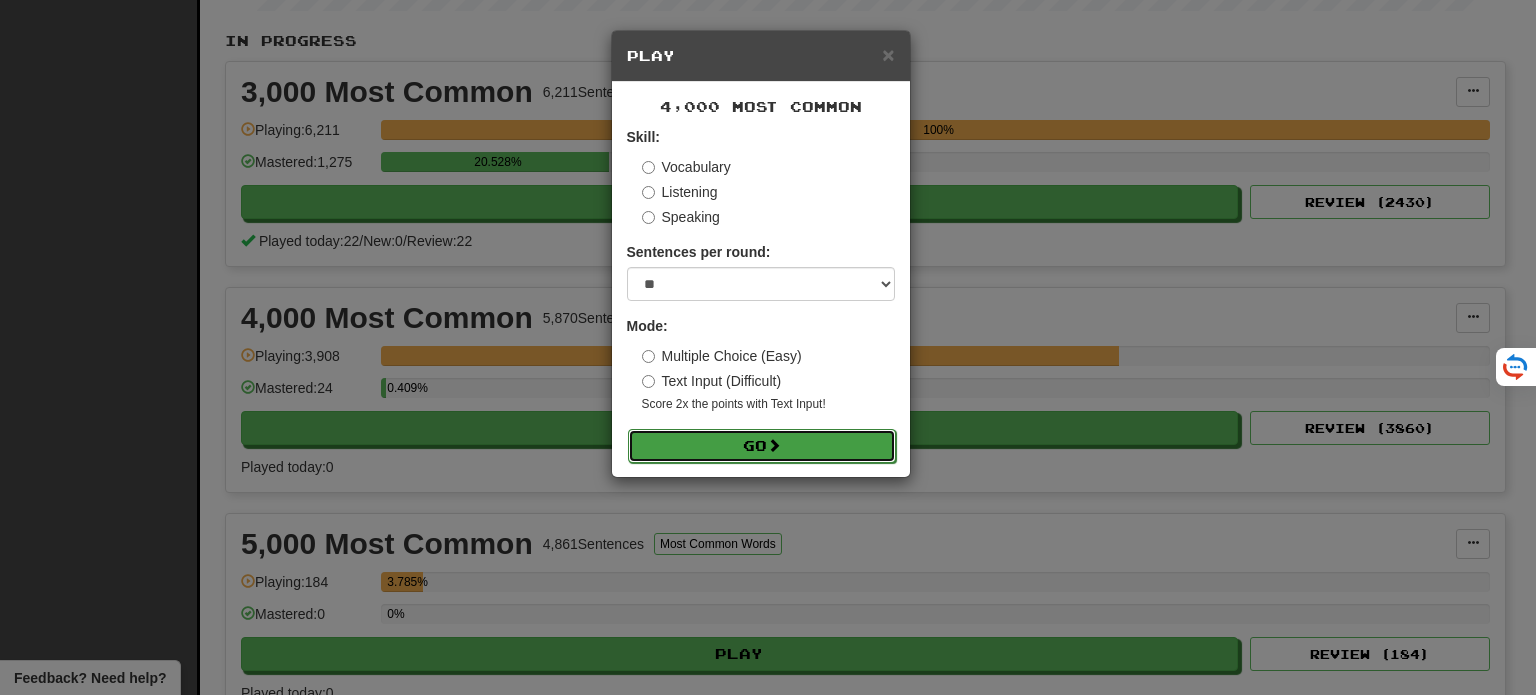 click at bounding box center (774, 445) 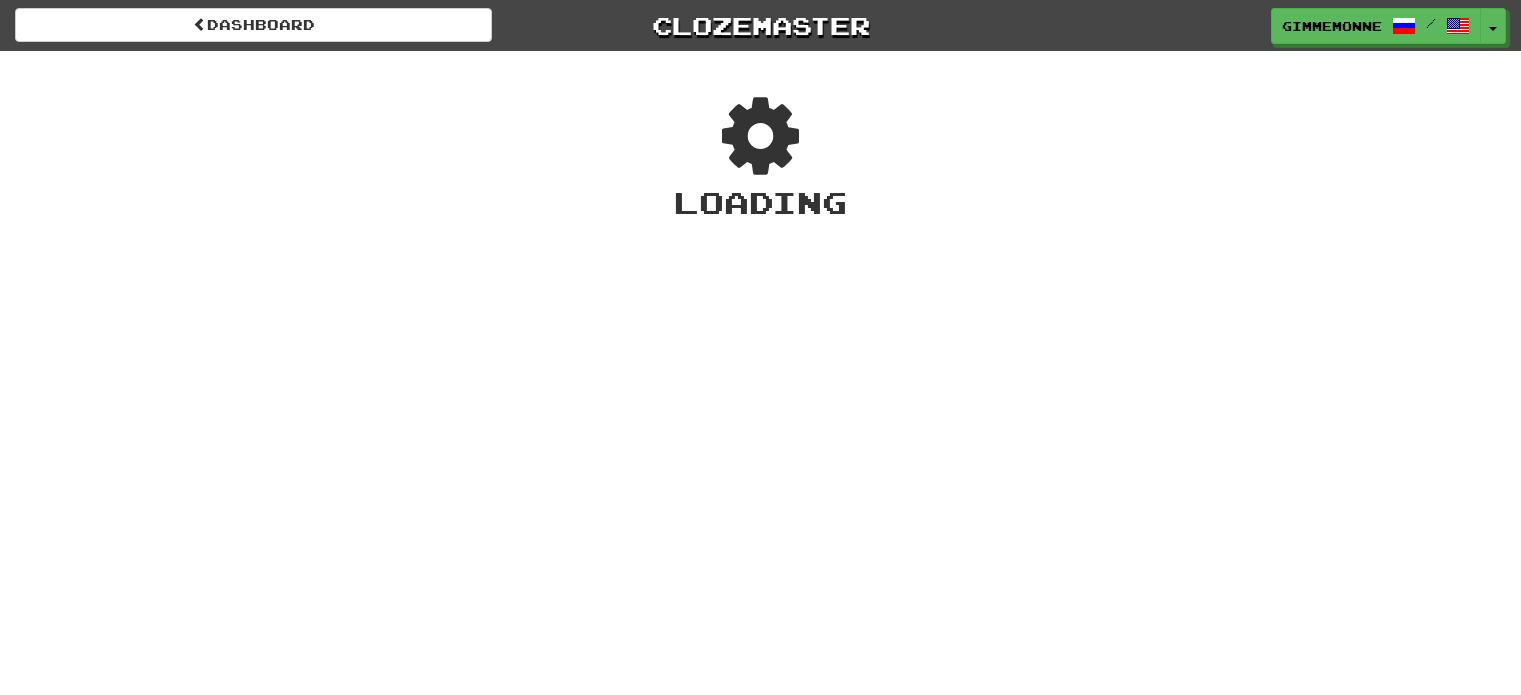 scroll, scrollTop: 0, scrollLeft: 0, axis: both 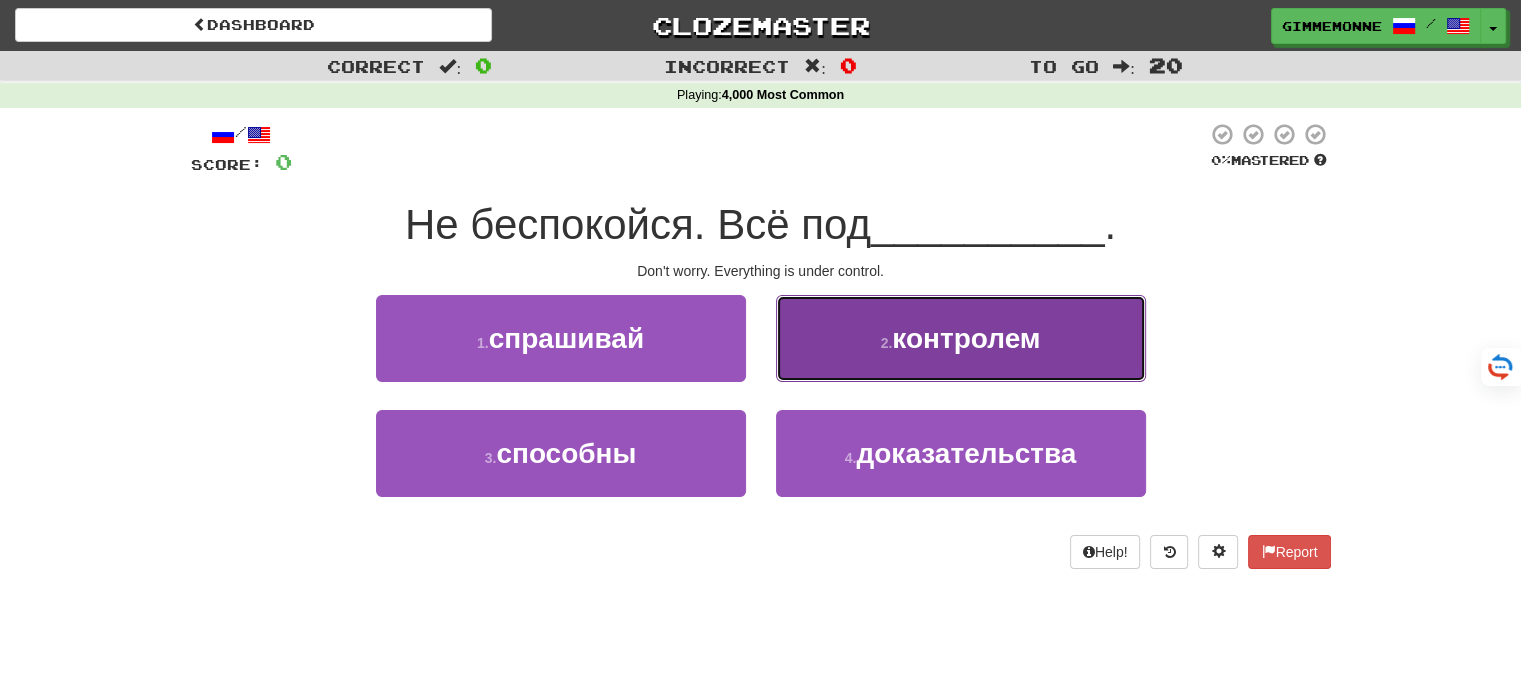 click on "2 .  контролем" at bounding box center (961, 338) 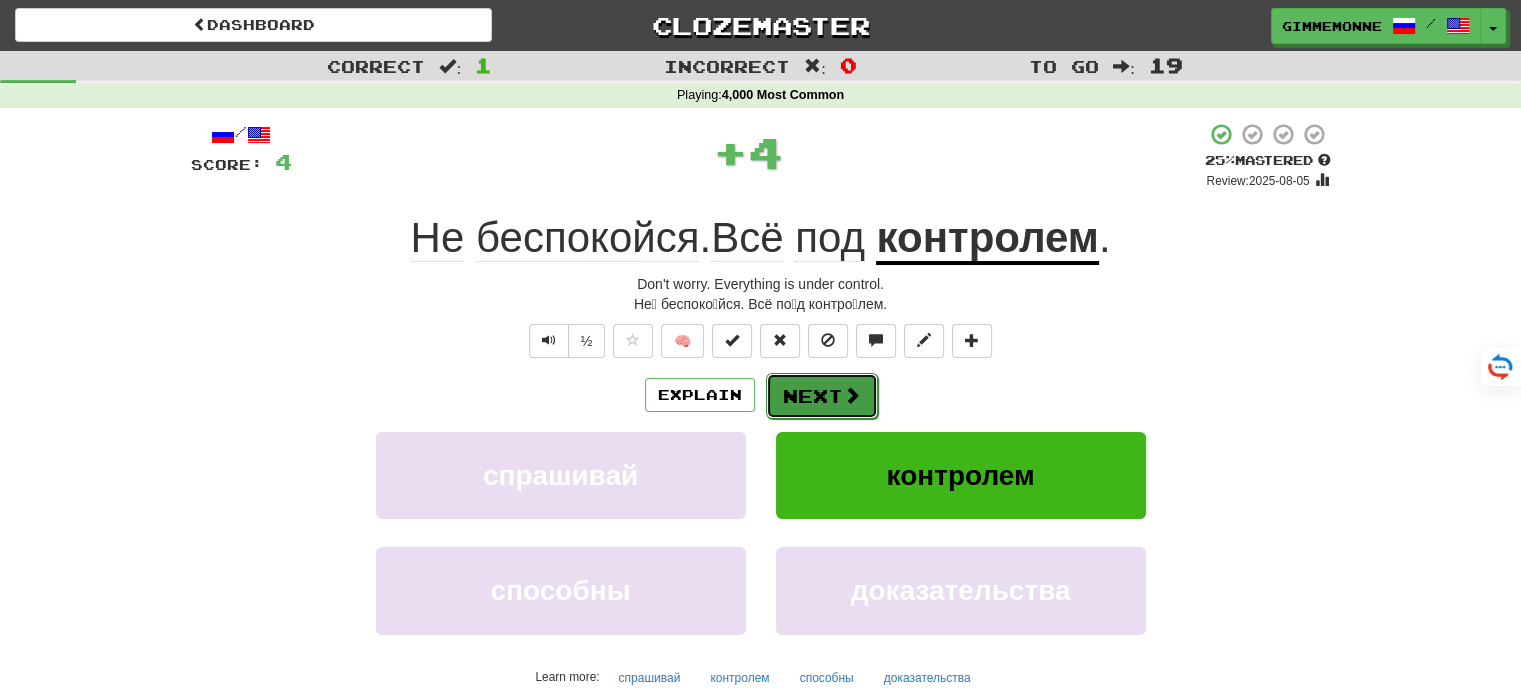 click on "Next" at bounding box center (822, 396) 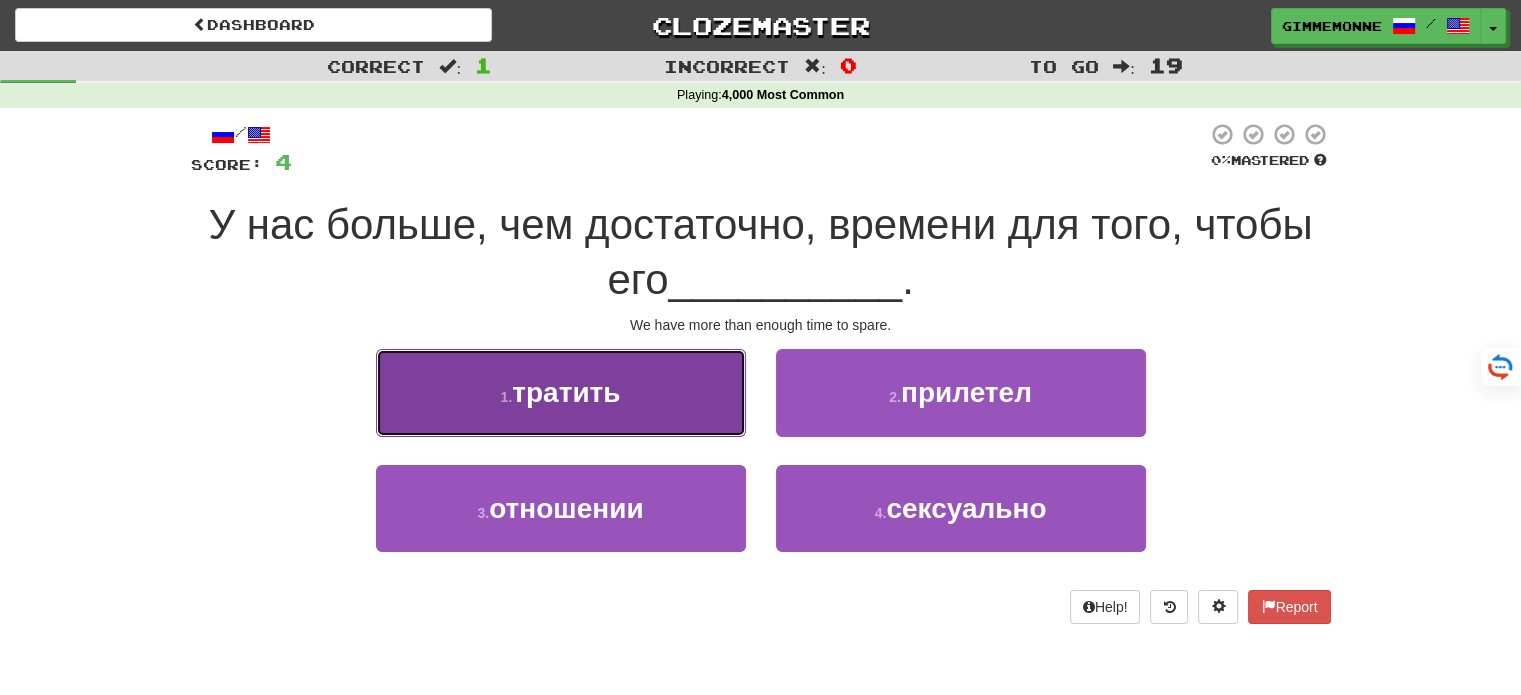 click on "1 .  тратить" at bounding box center (561, 392) 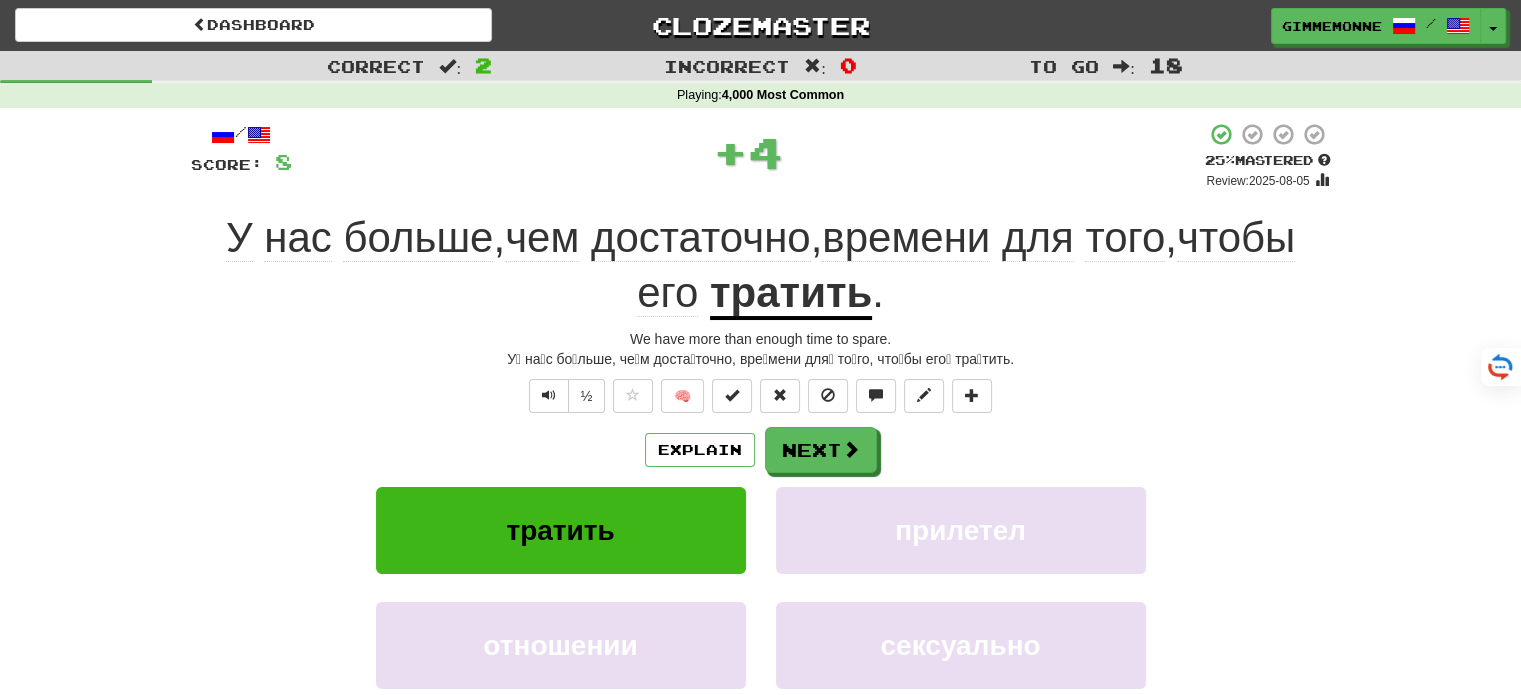 click on "тратить" at bounding box center (791, 294) 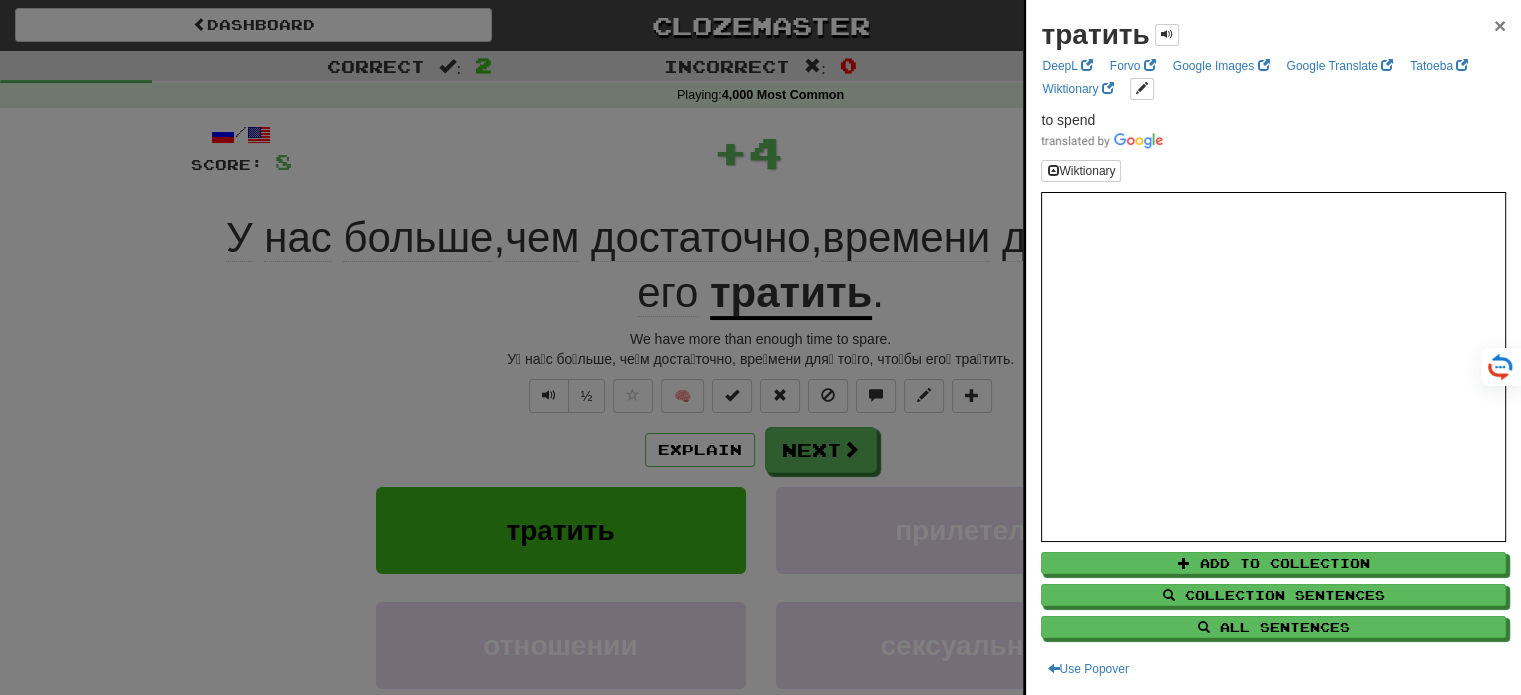 click on "×" at bounding box center [1500, 25] 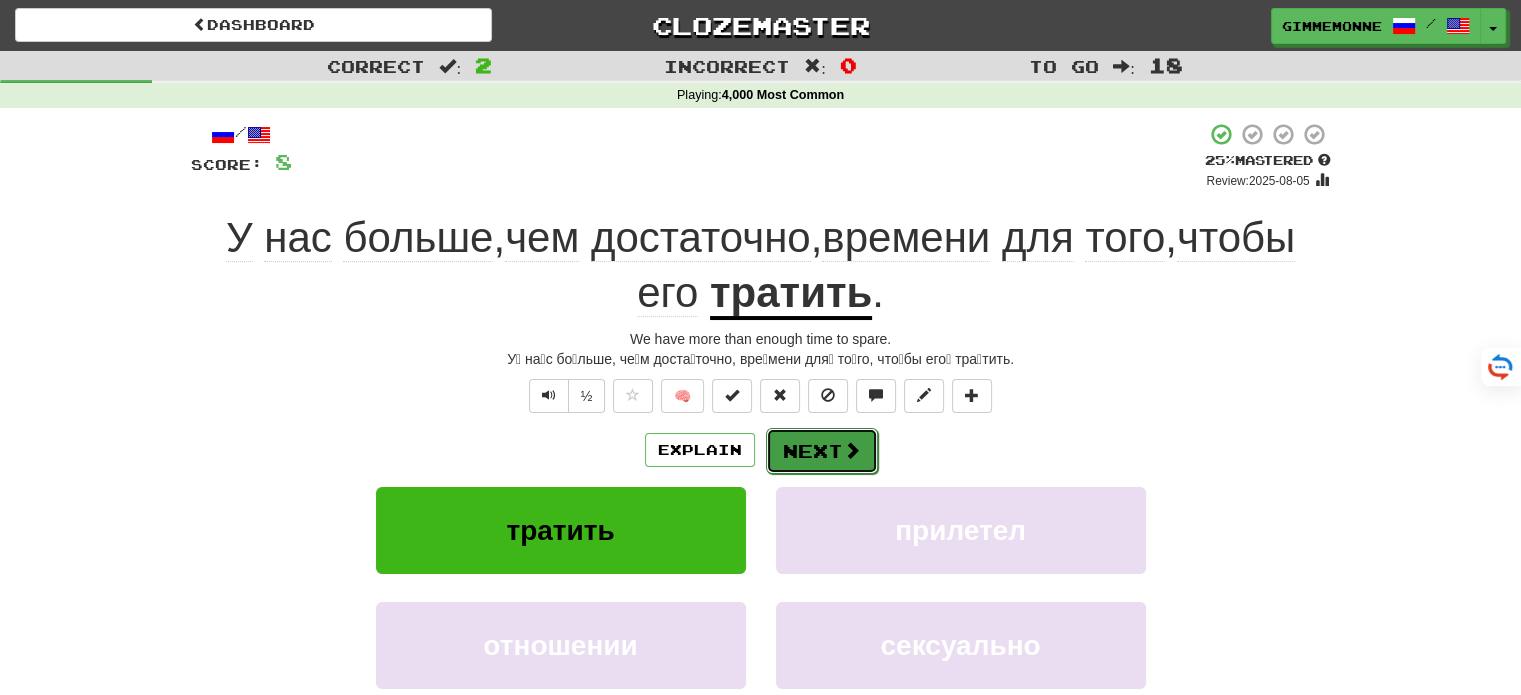 click on "Next" at bounding box center [822, 451] 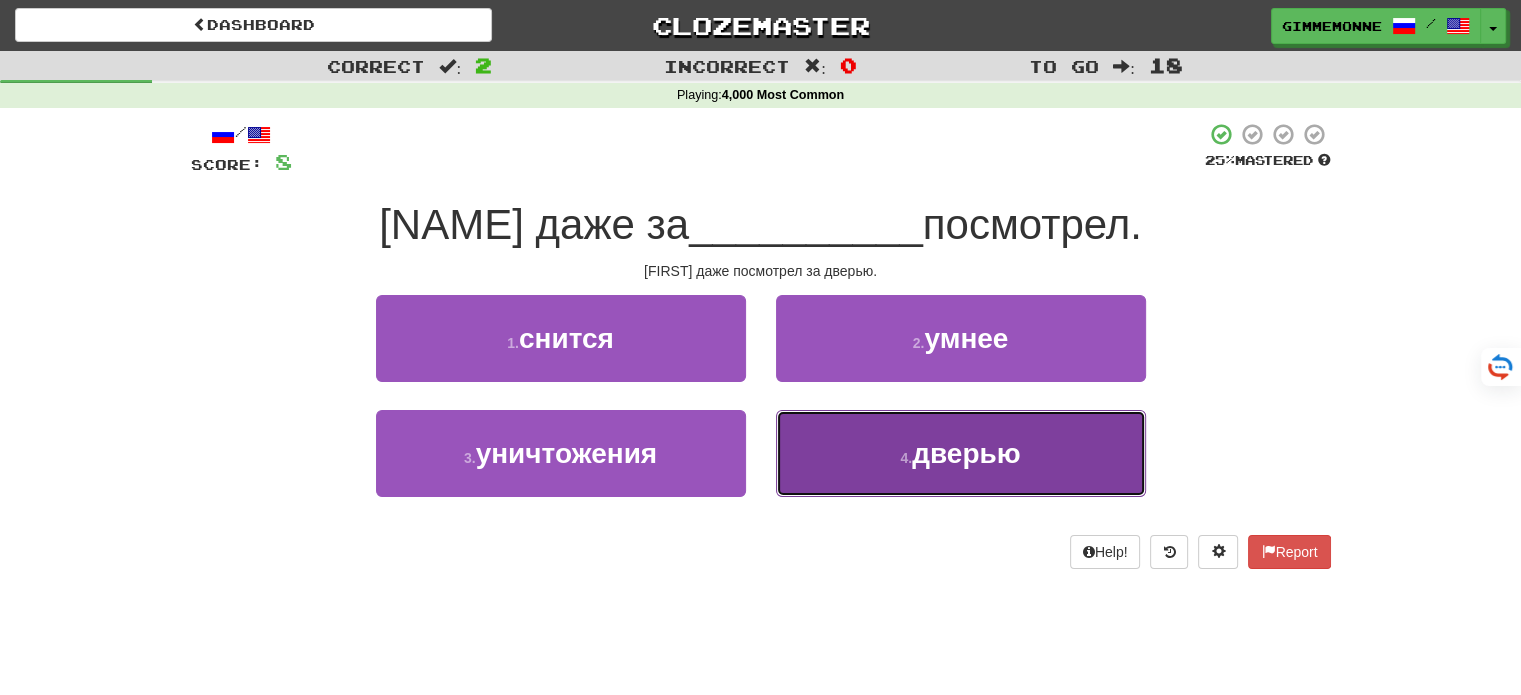 click on "дверью" at bounding box center [966, 453] 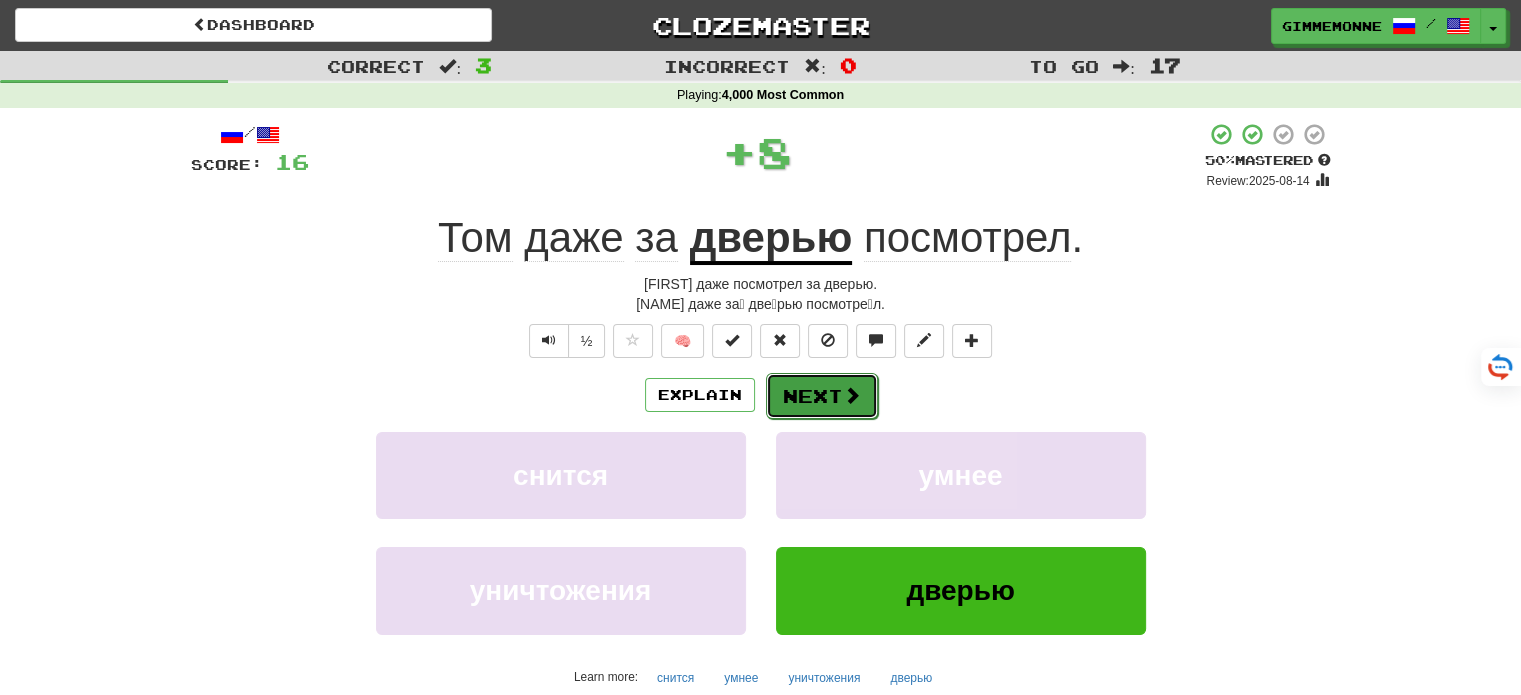 click on "Next" at bounding box center [822, 396] 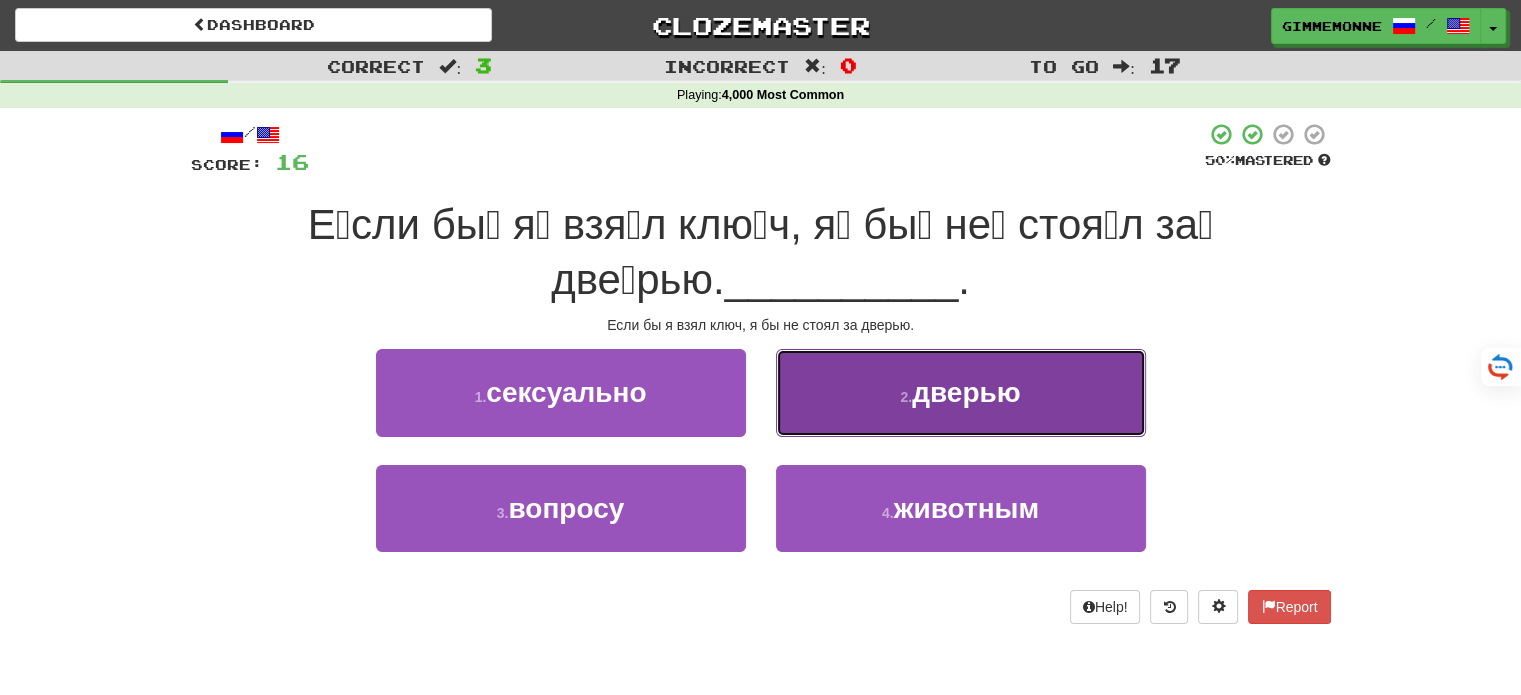 click on "2 .  дверью" at bounding box center (961, 392) 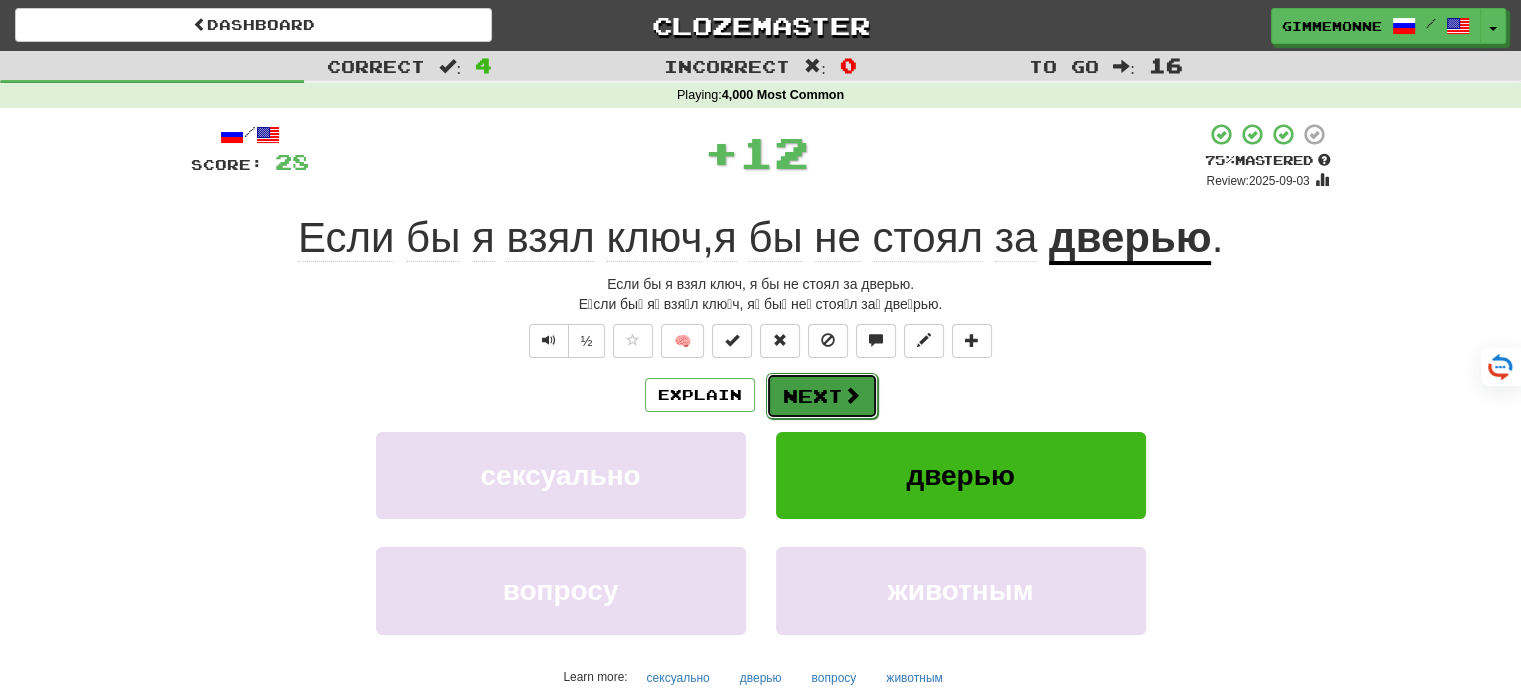 click on "Next" at bounding box center (822, 396) 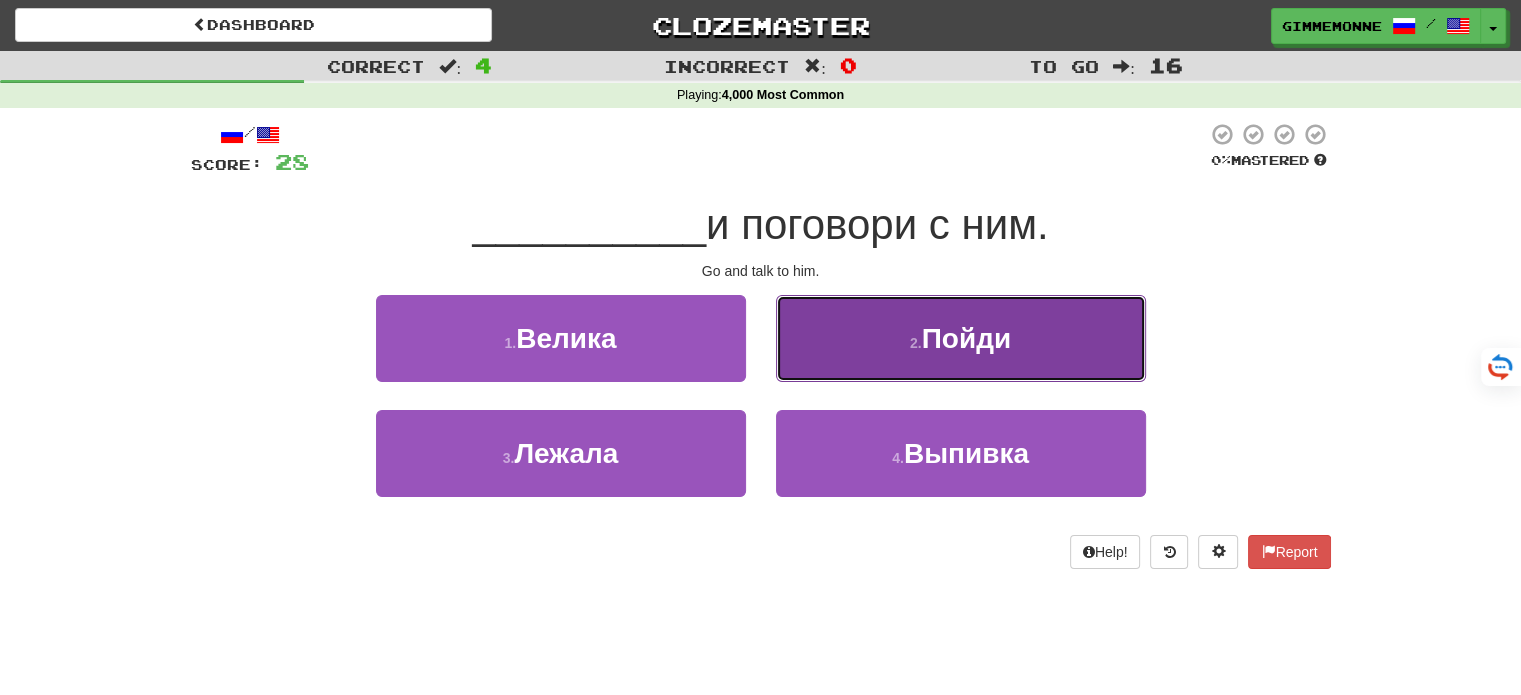 click on "2 .  Пойди" at bounding box center [961, 338] 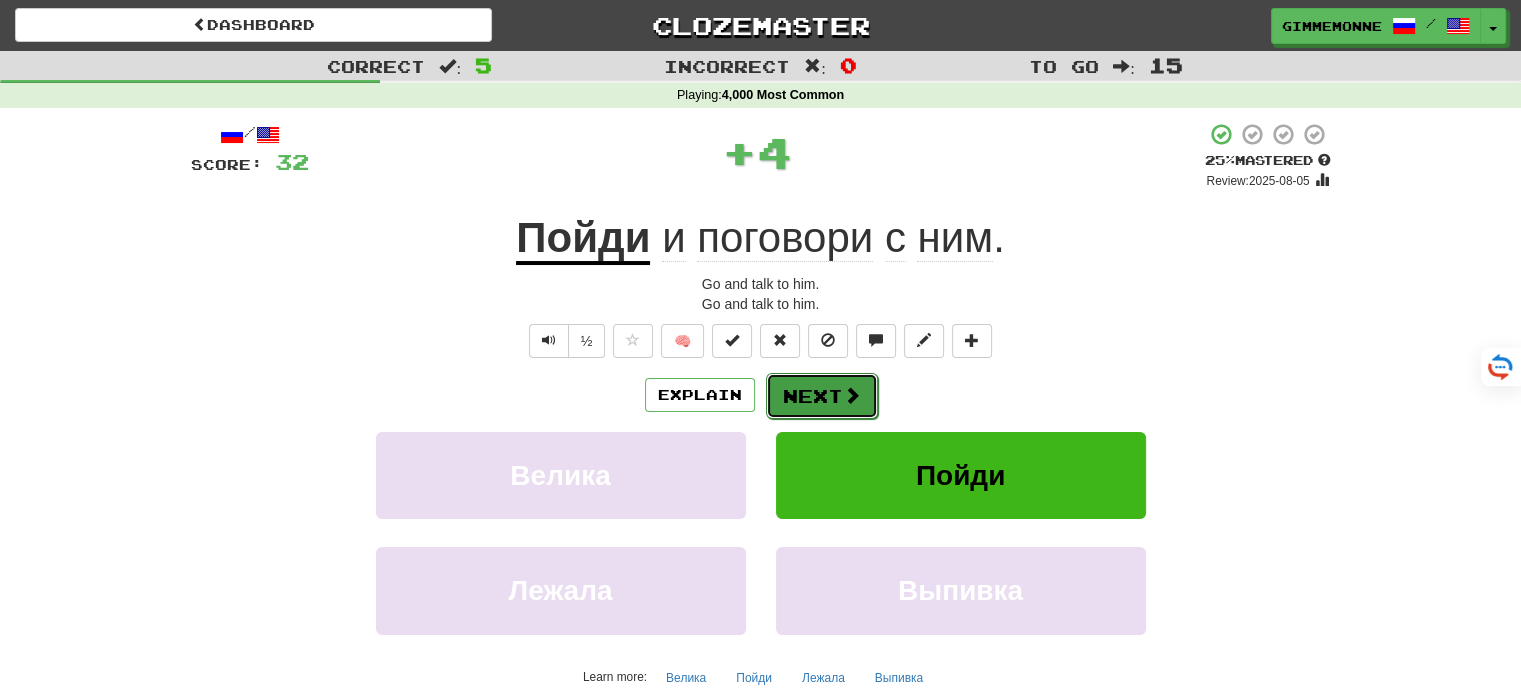 click on "Next" at bounding box center [822, 396] 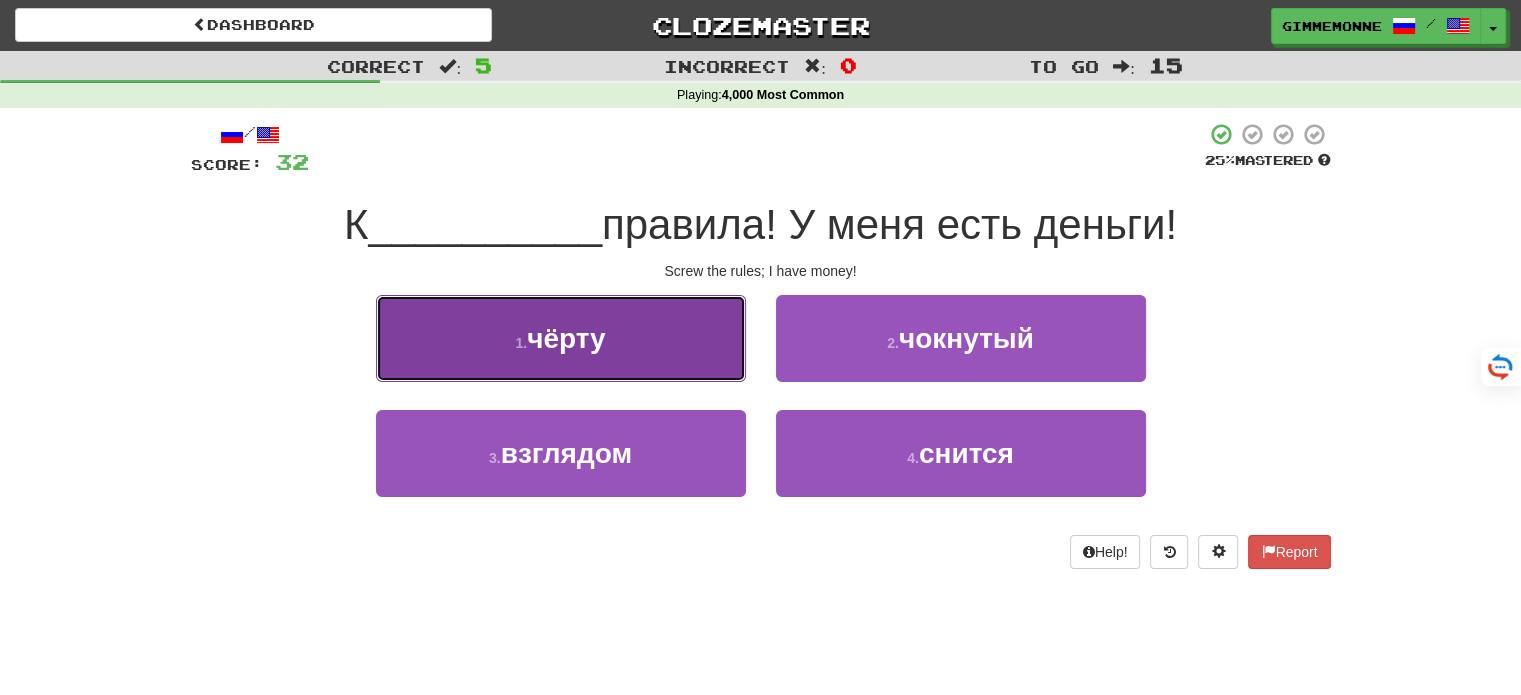 click on "1 .  чёрту" at bounding box center [561, 338] 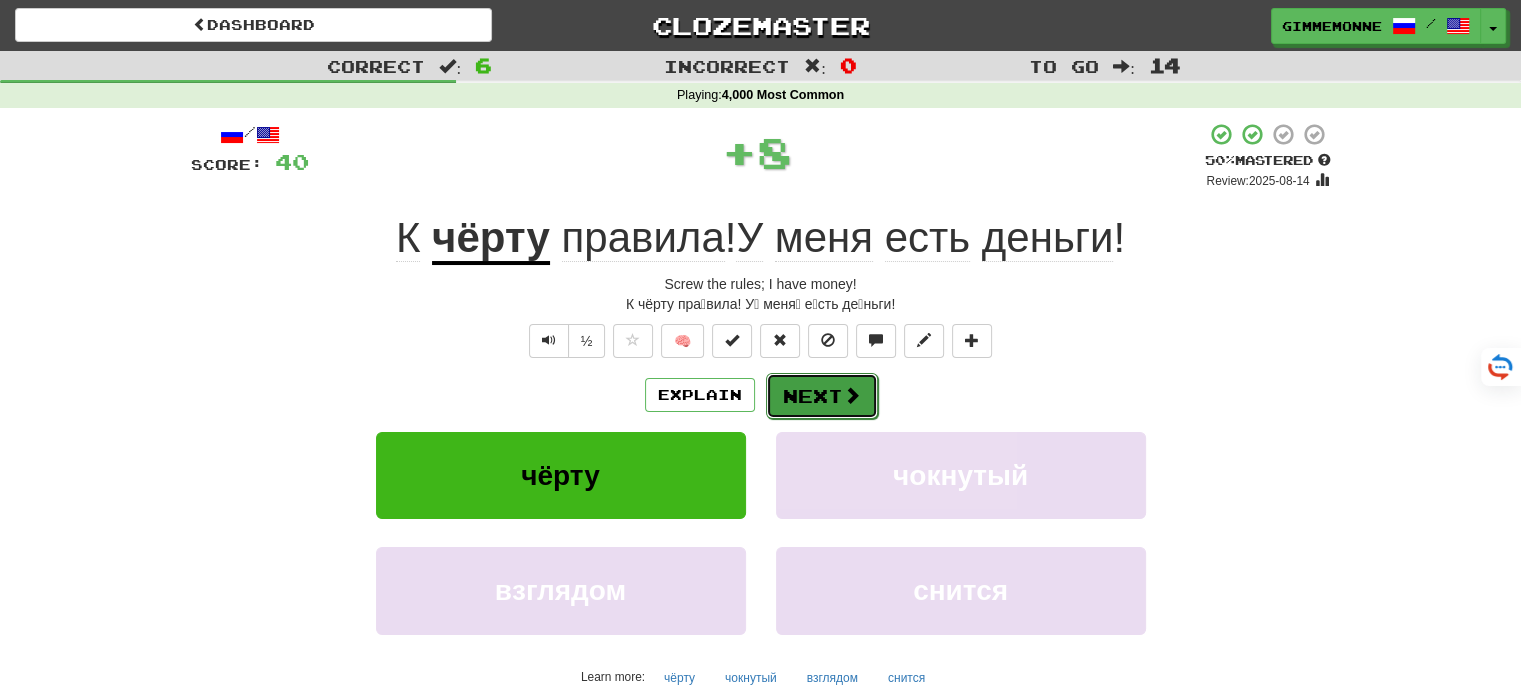 click on "Next" at bounding box center (822, 396) 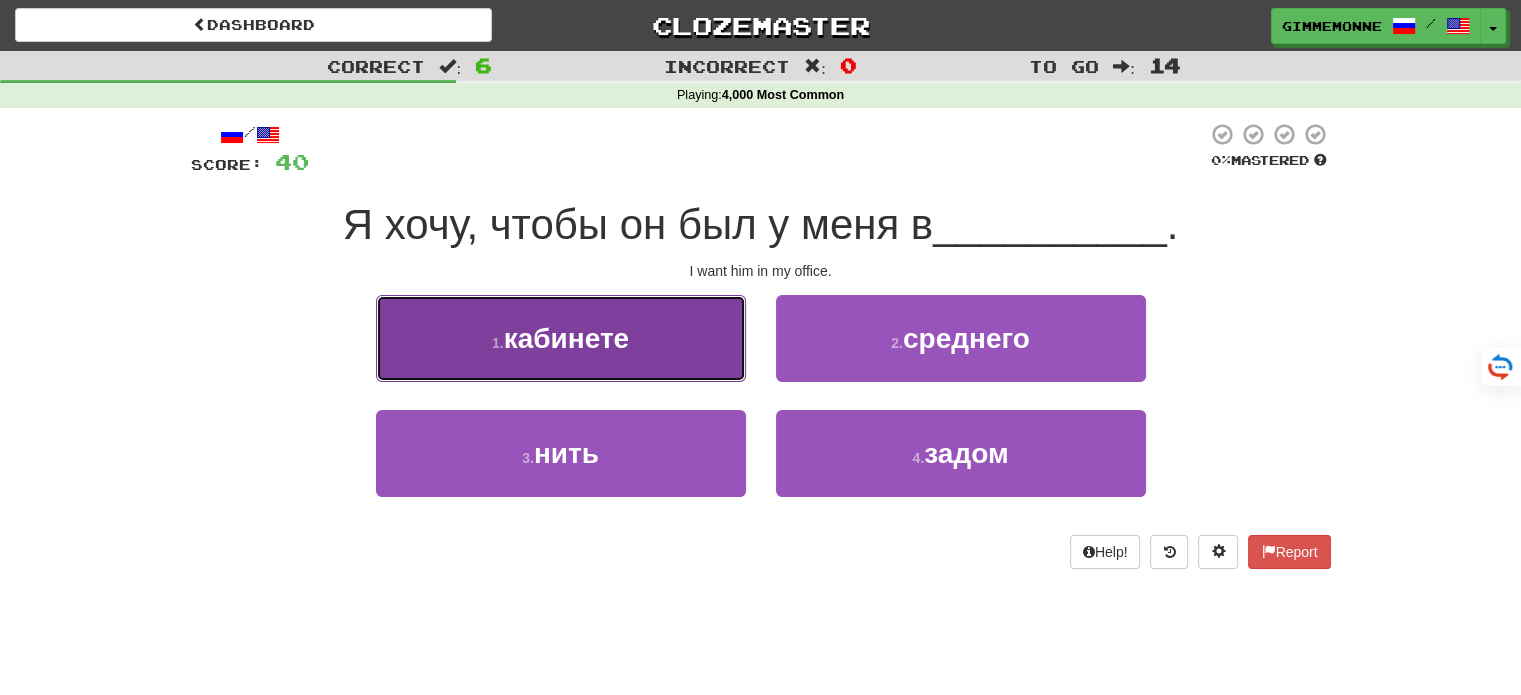 click on "1 .  кабинете" at bounding box center [561, 338] 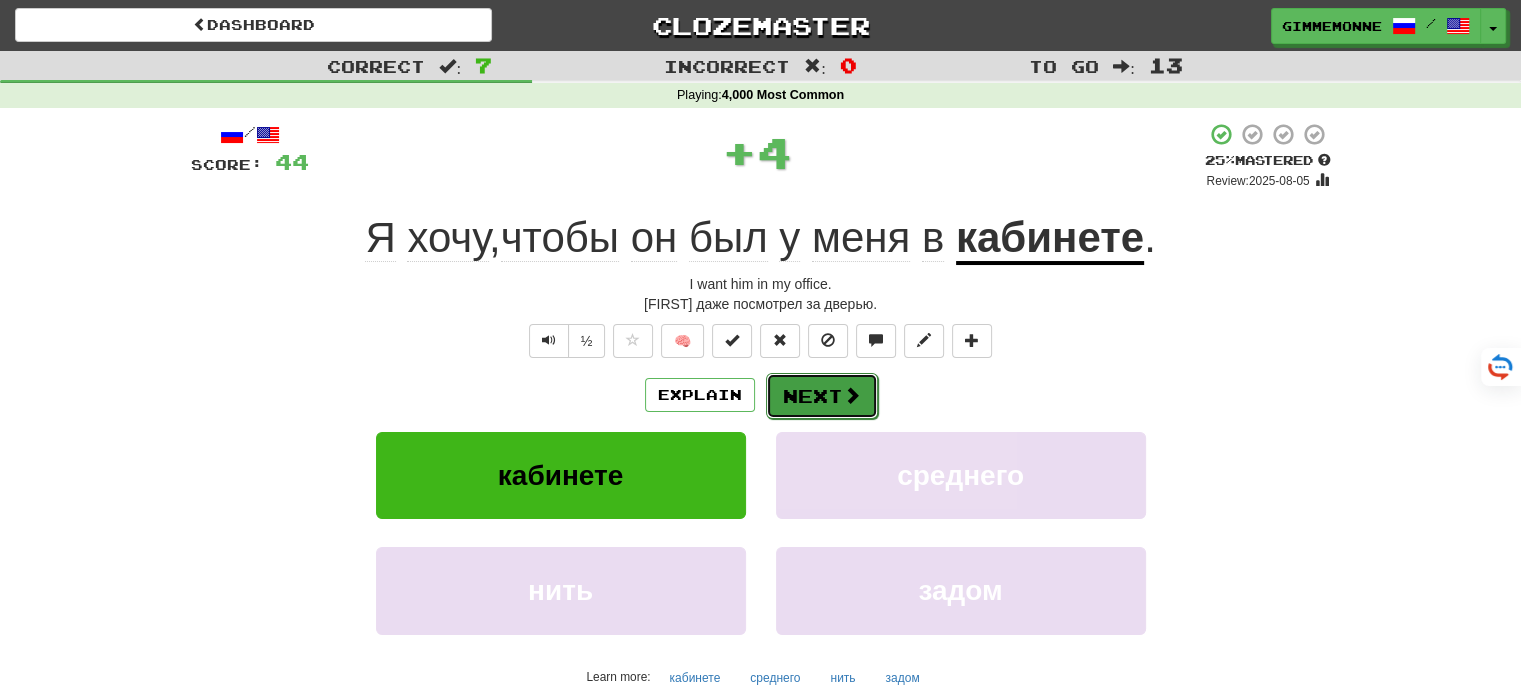 click on "Next" at bounding box center (822, 396) 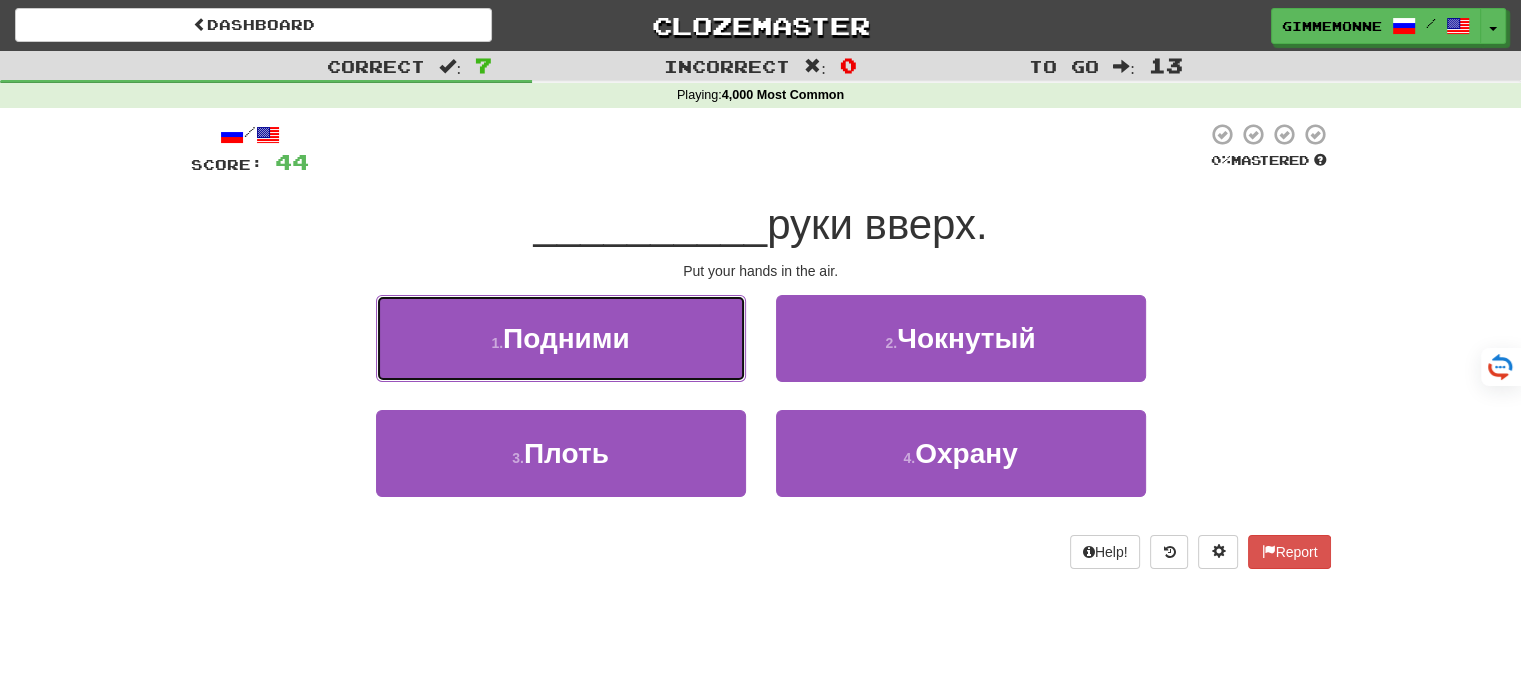 click on "1 .  Подними" at bounding box center (561, 338) 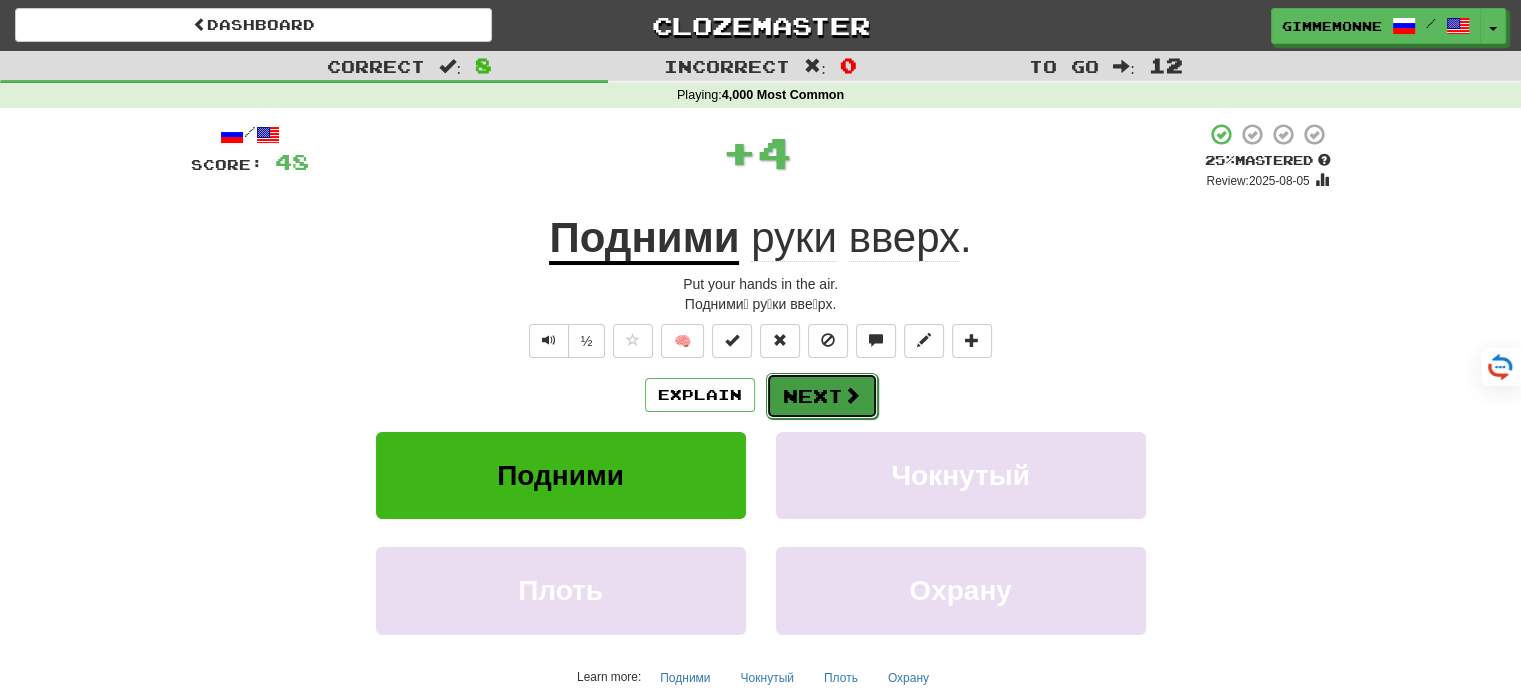 click on "Next" at bounding box center [822, 396] 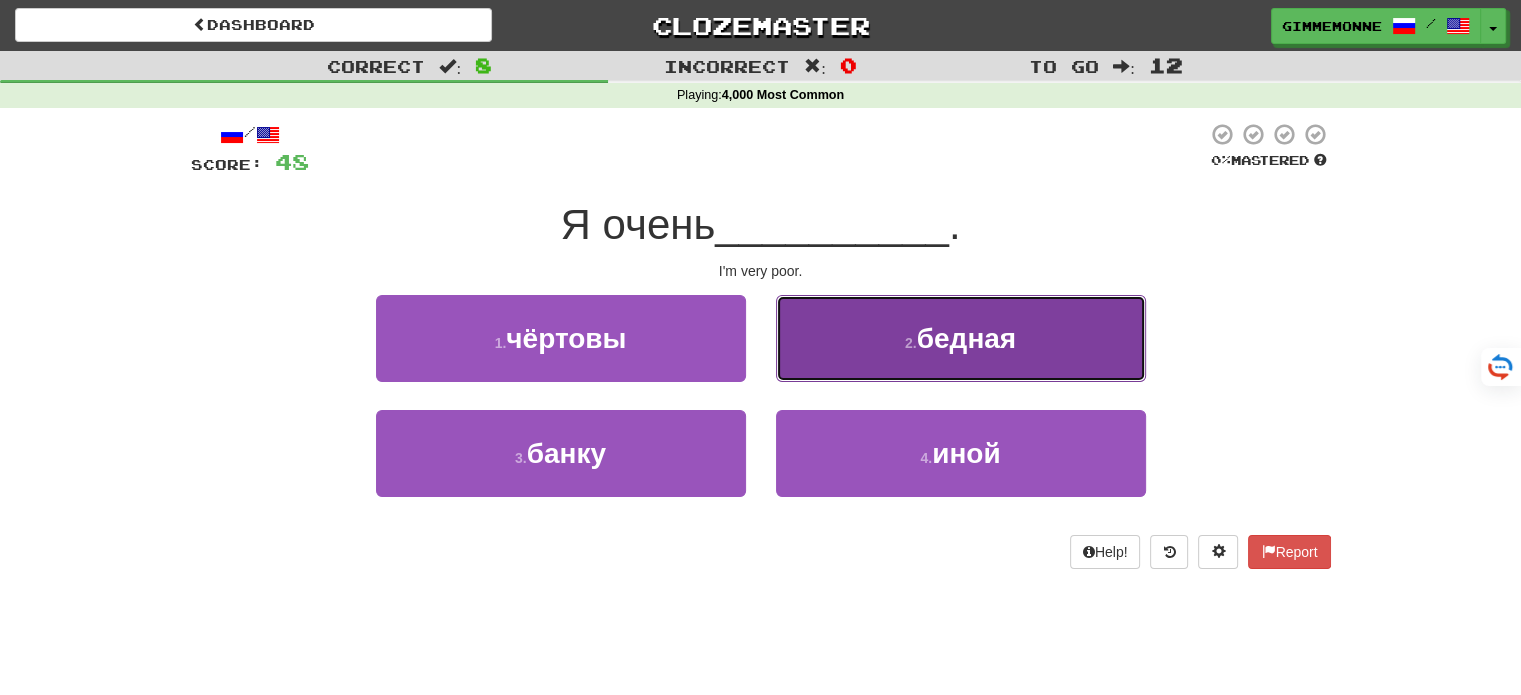 click on "2 .  бедная" at bounding box center [961, 338] 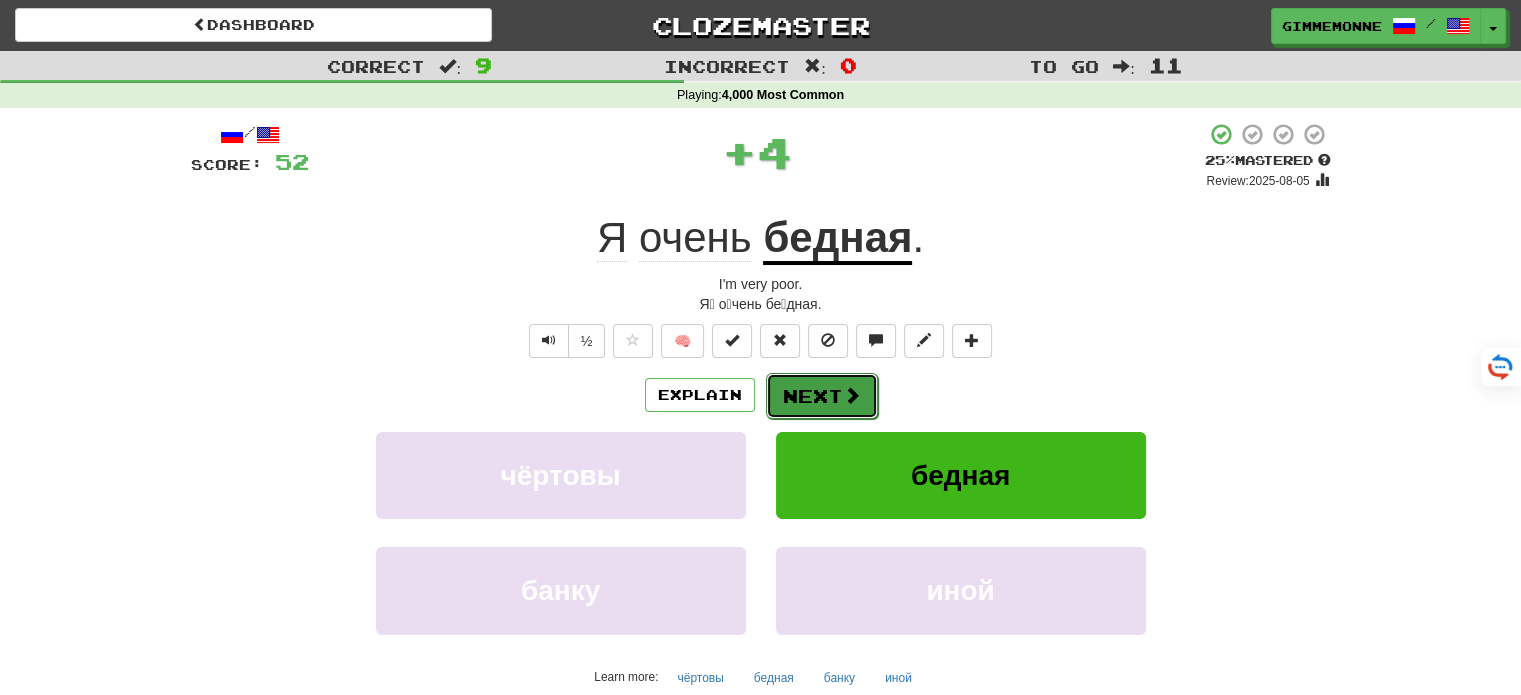 click on "Next" at bounding box center (822, 396) 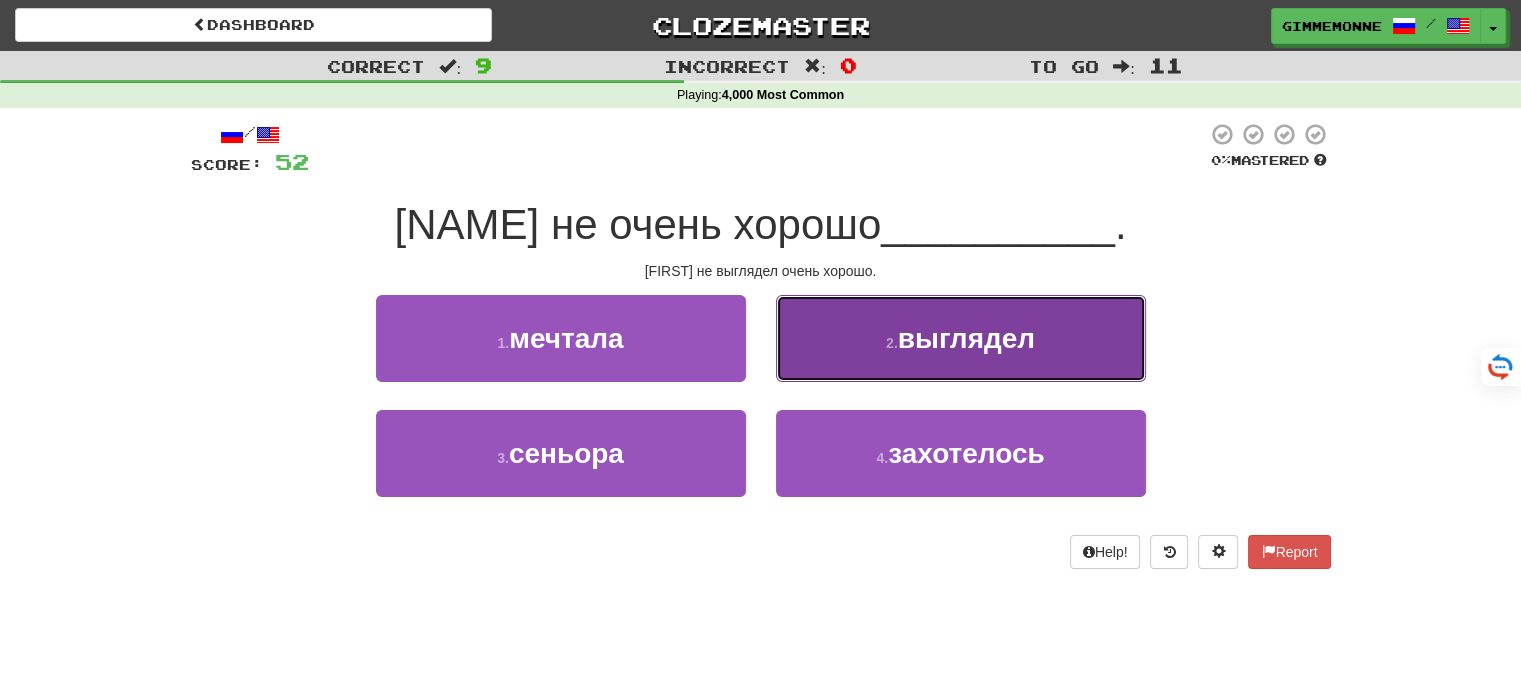 click on "2 .  выглядел" at bounding box center (961, 338) 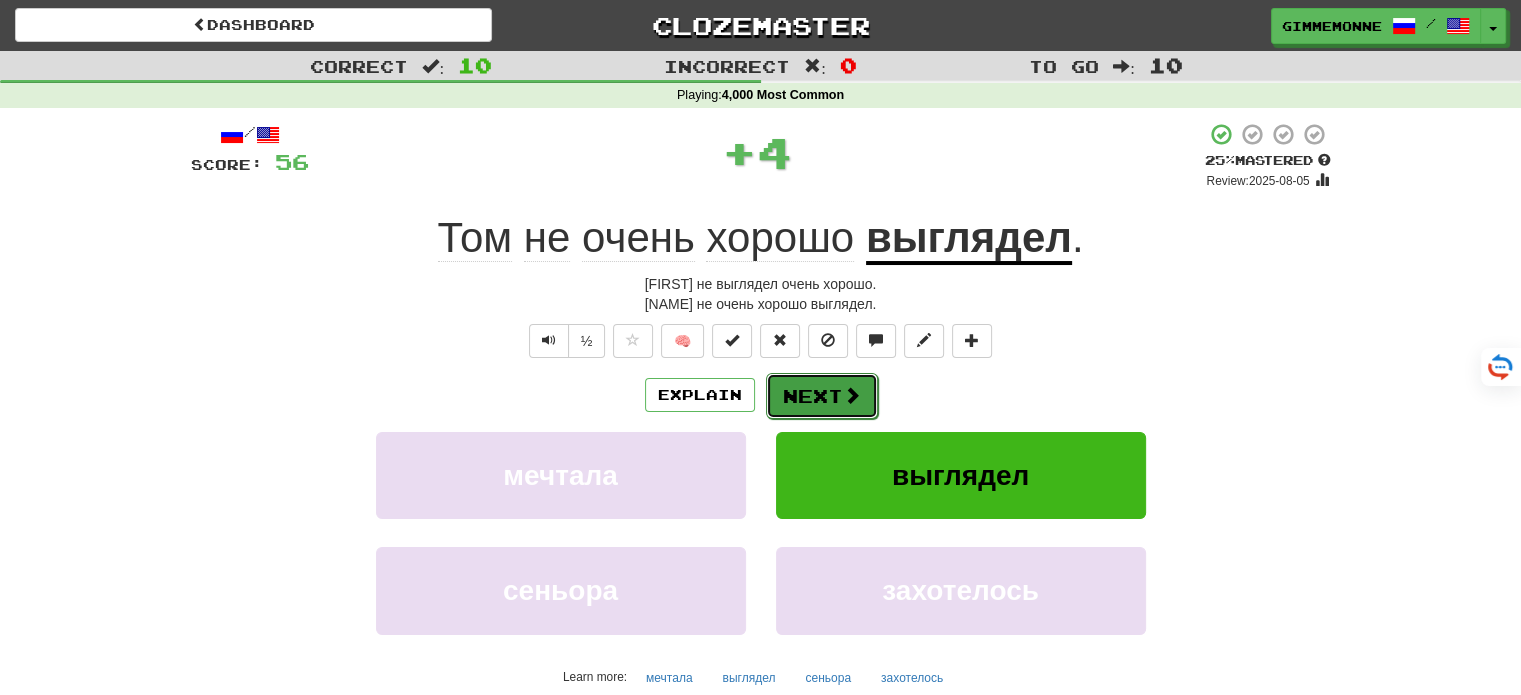 click on "Next" at bounding box center [822, 396] 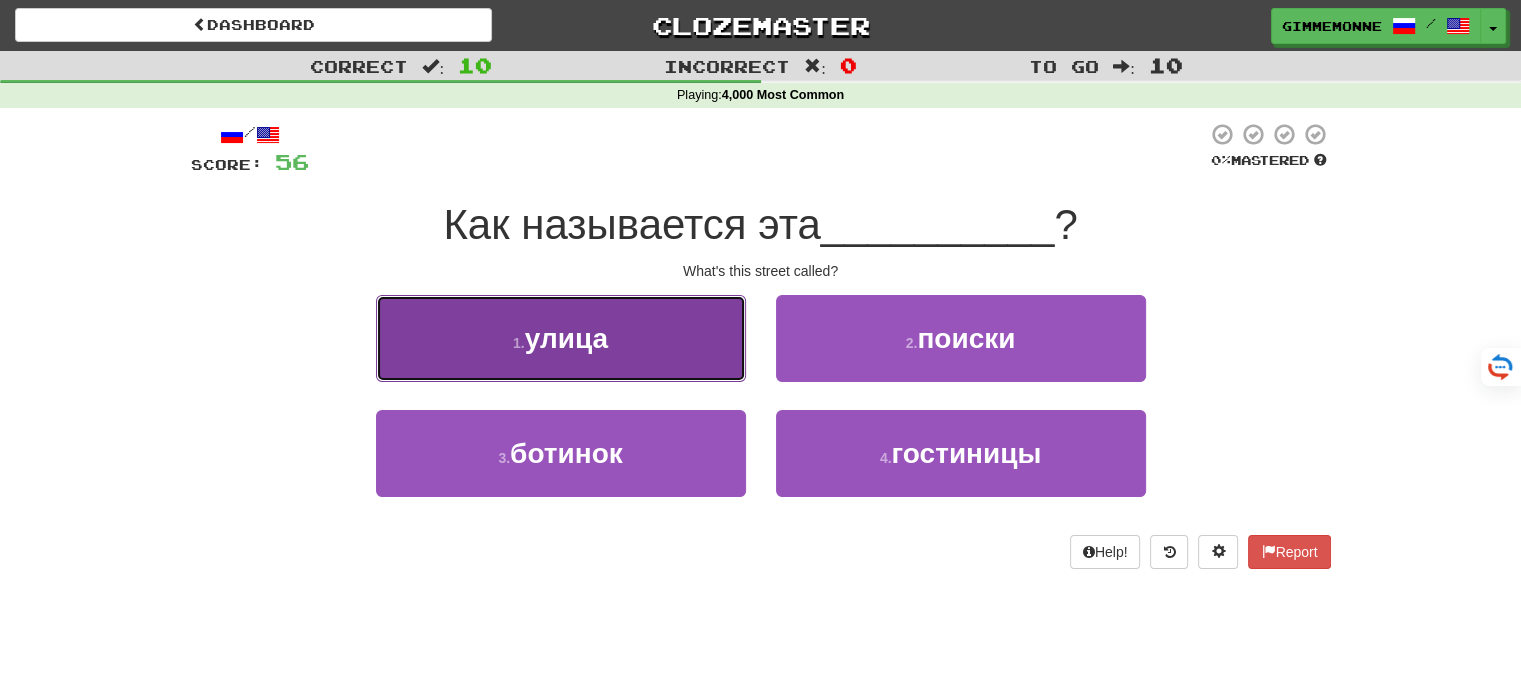 click on "1 .  улица" at bounding box center [561, 338] 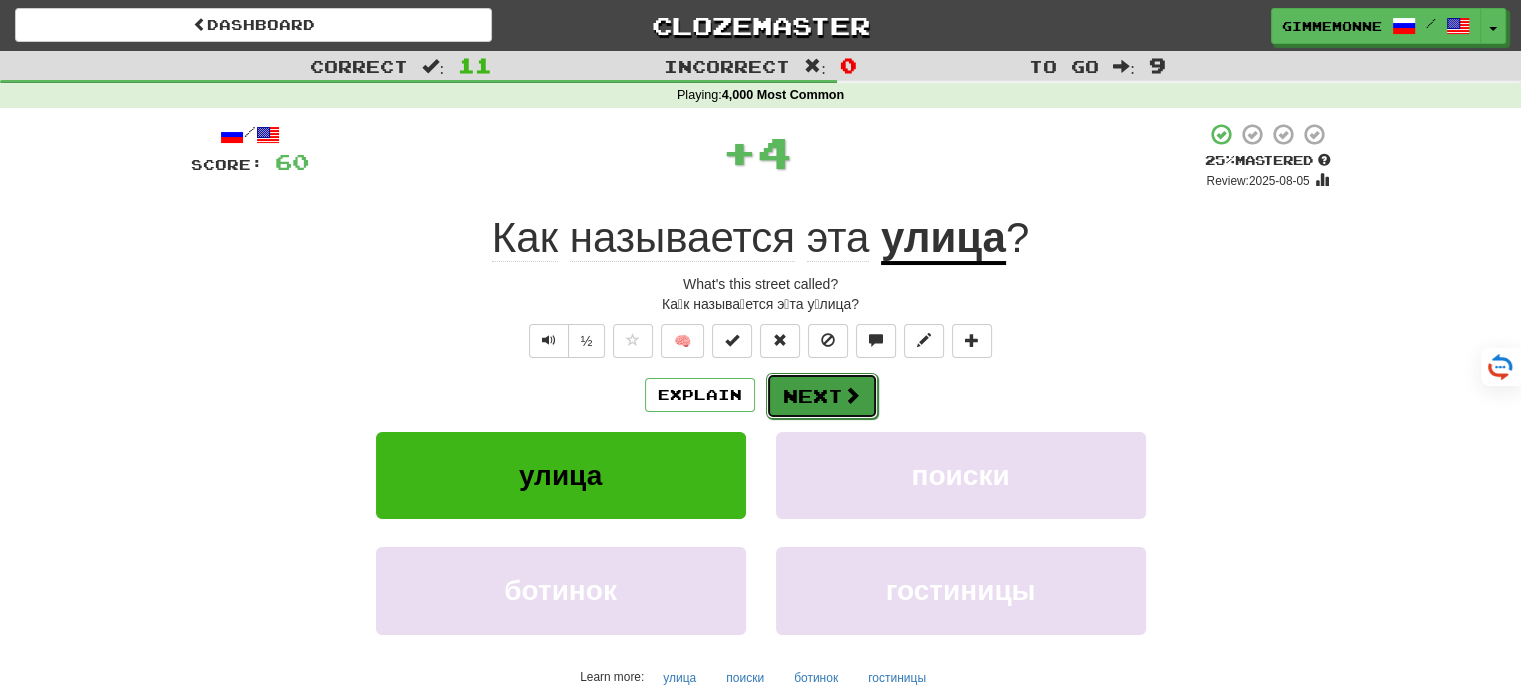 click on "Next" at bounding box center (822, 396) 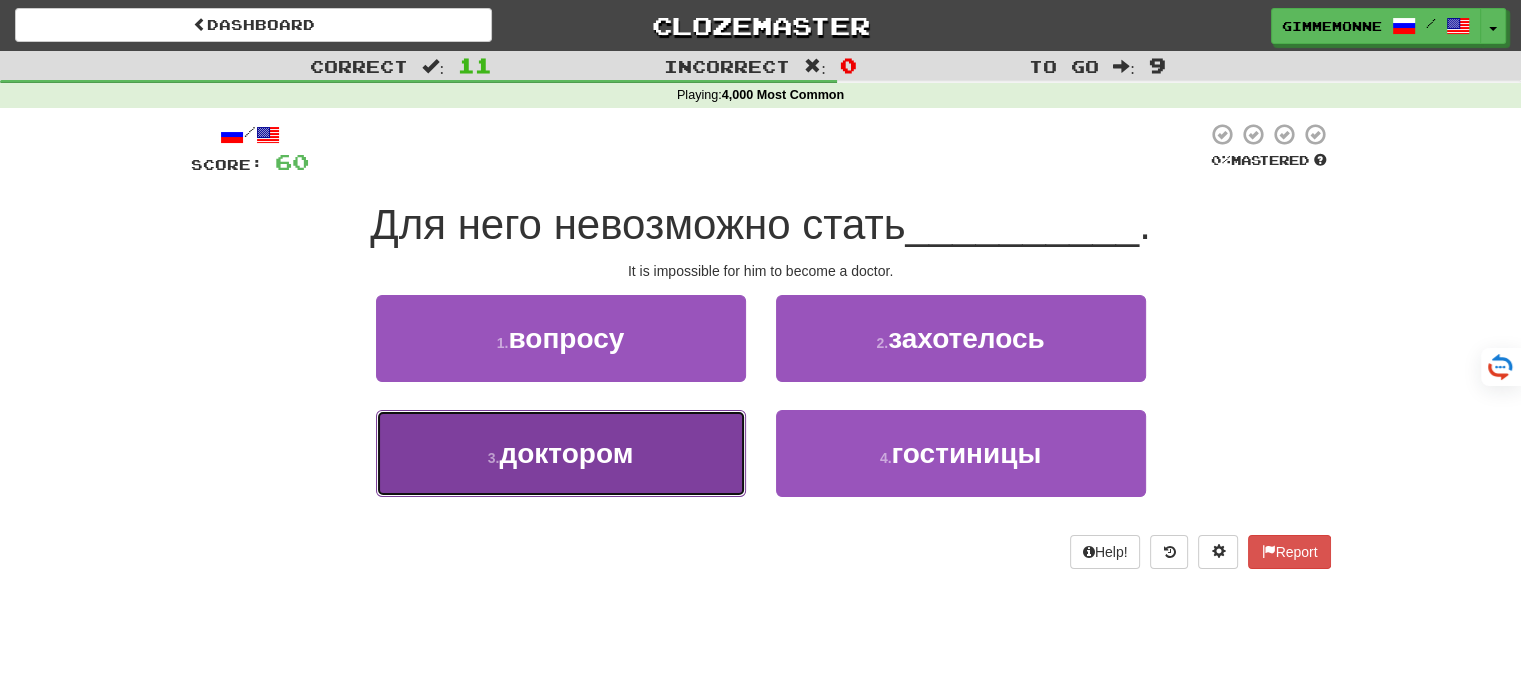click on "3 .  доктором" at bounding box center [561, 453] 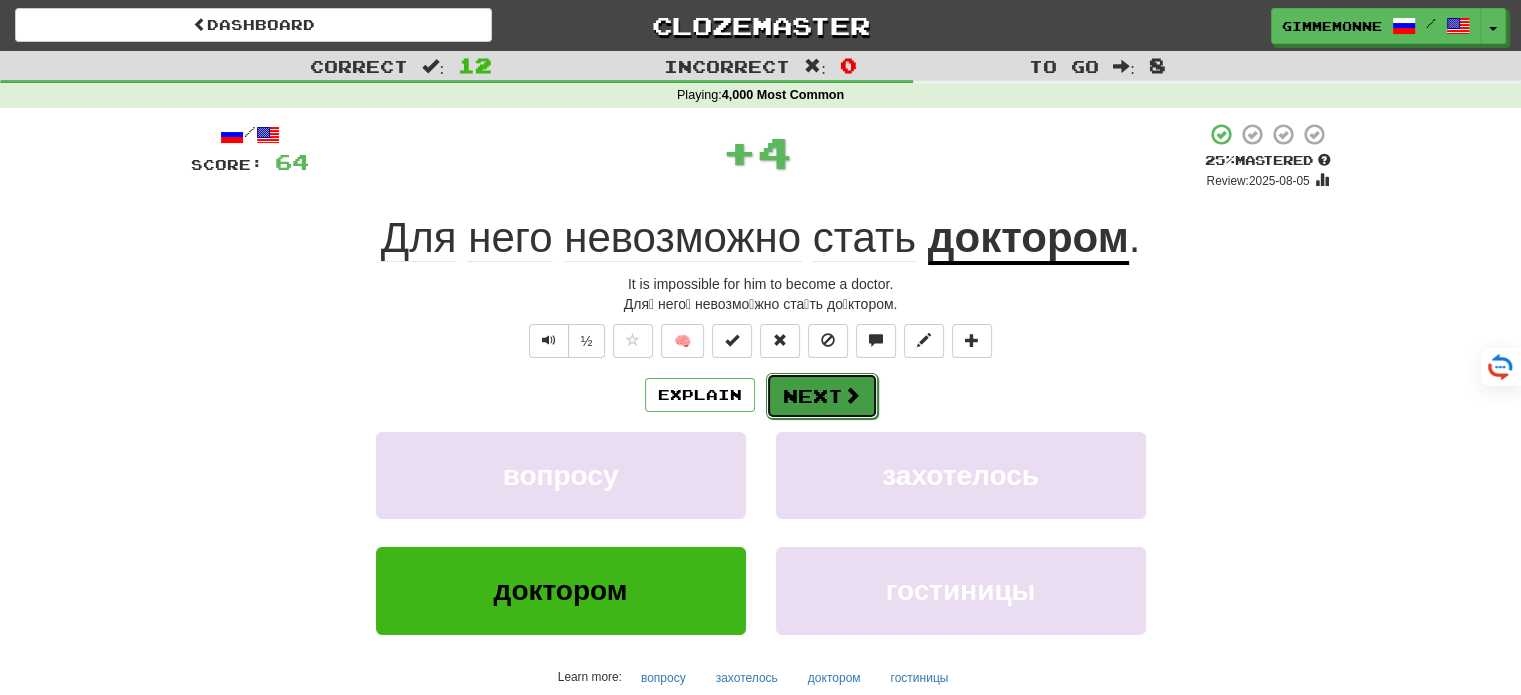 click on "Next" at bounding box center [822, 396] 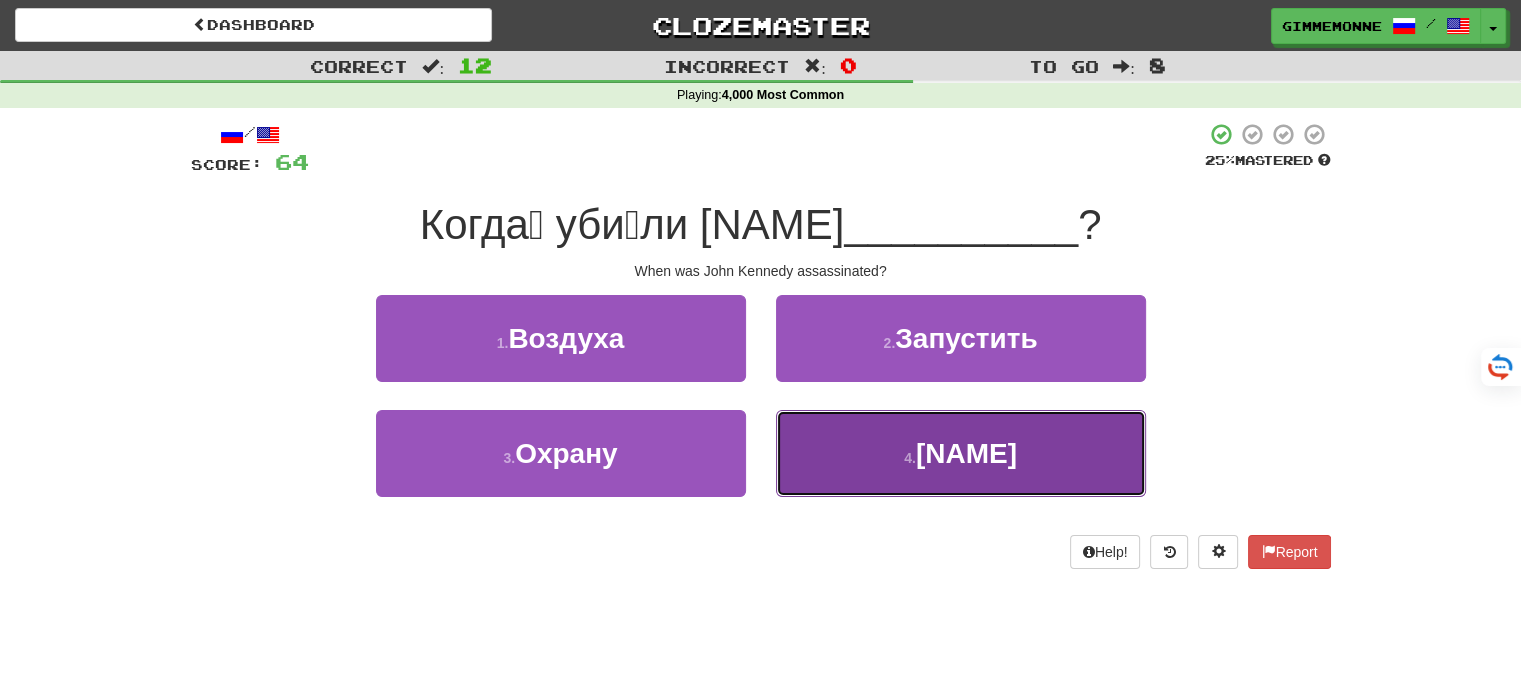 click on "[LAST]" at bounding box center (961, 453) 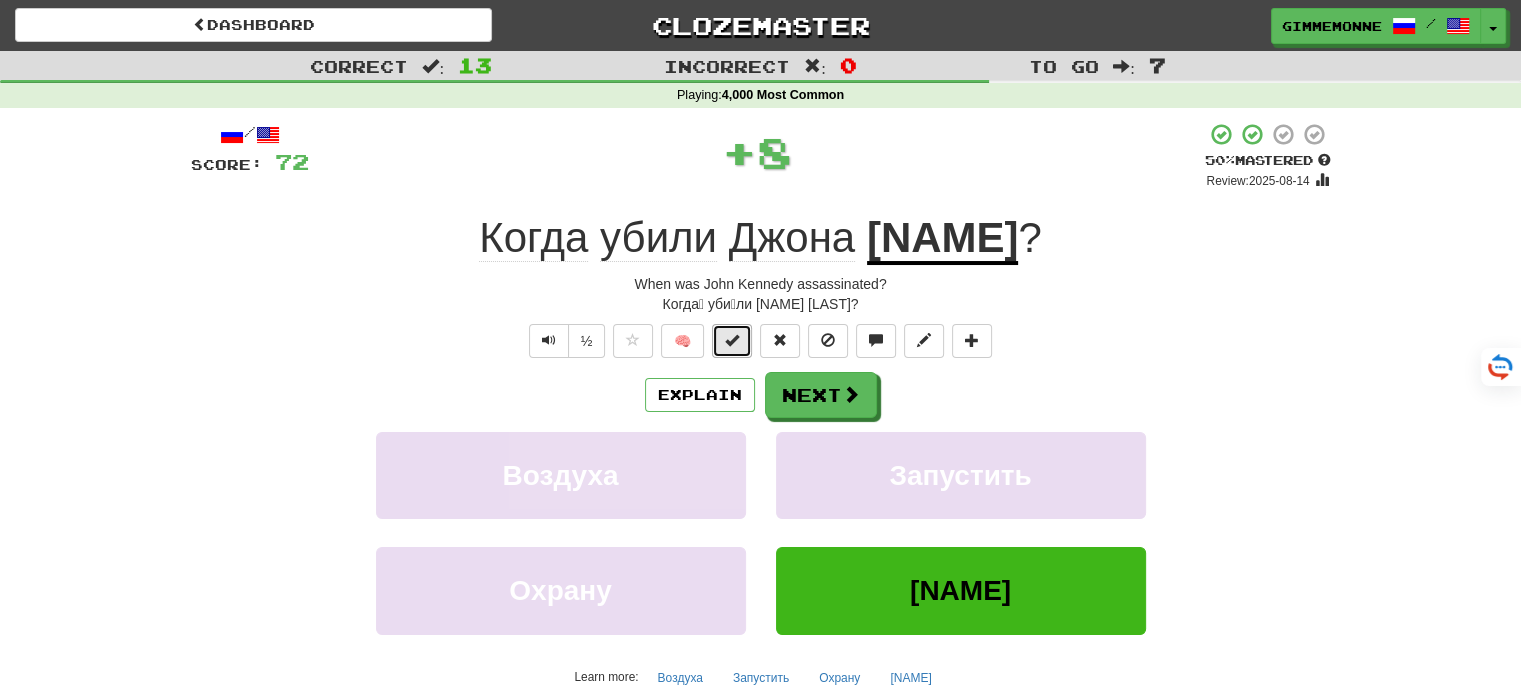click at bounding box center (732, 340) 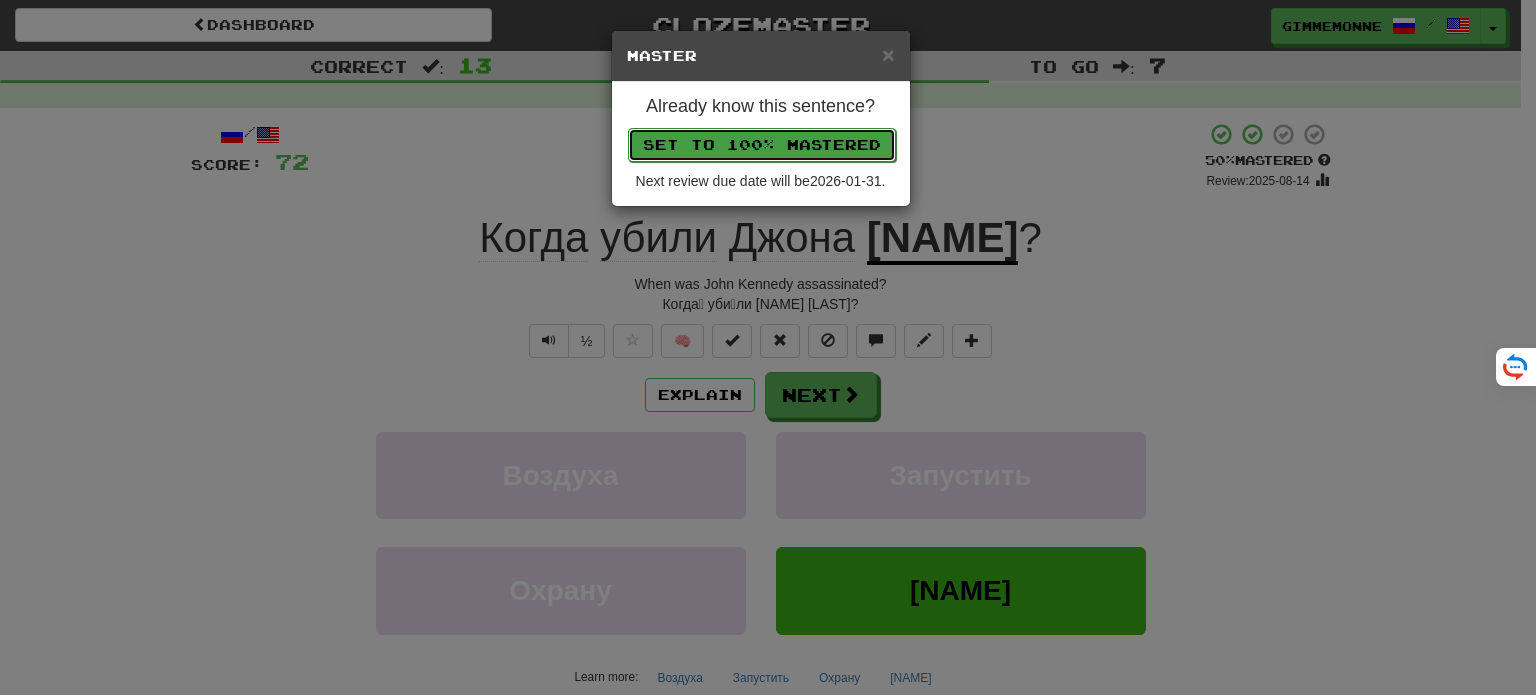 click on "Set to 100% Mastered" at bounding box center (762, 145) 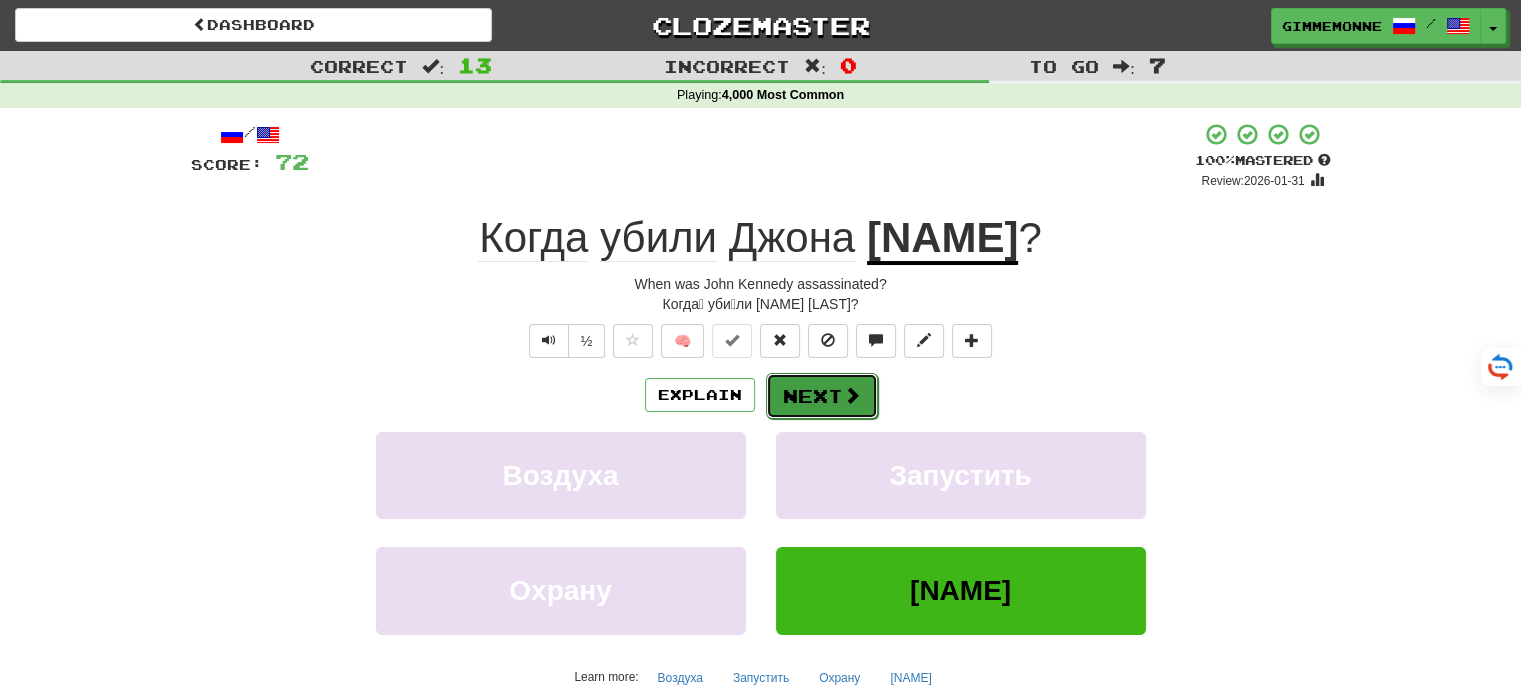 click on "Next" at bounding box center (822, 396) 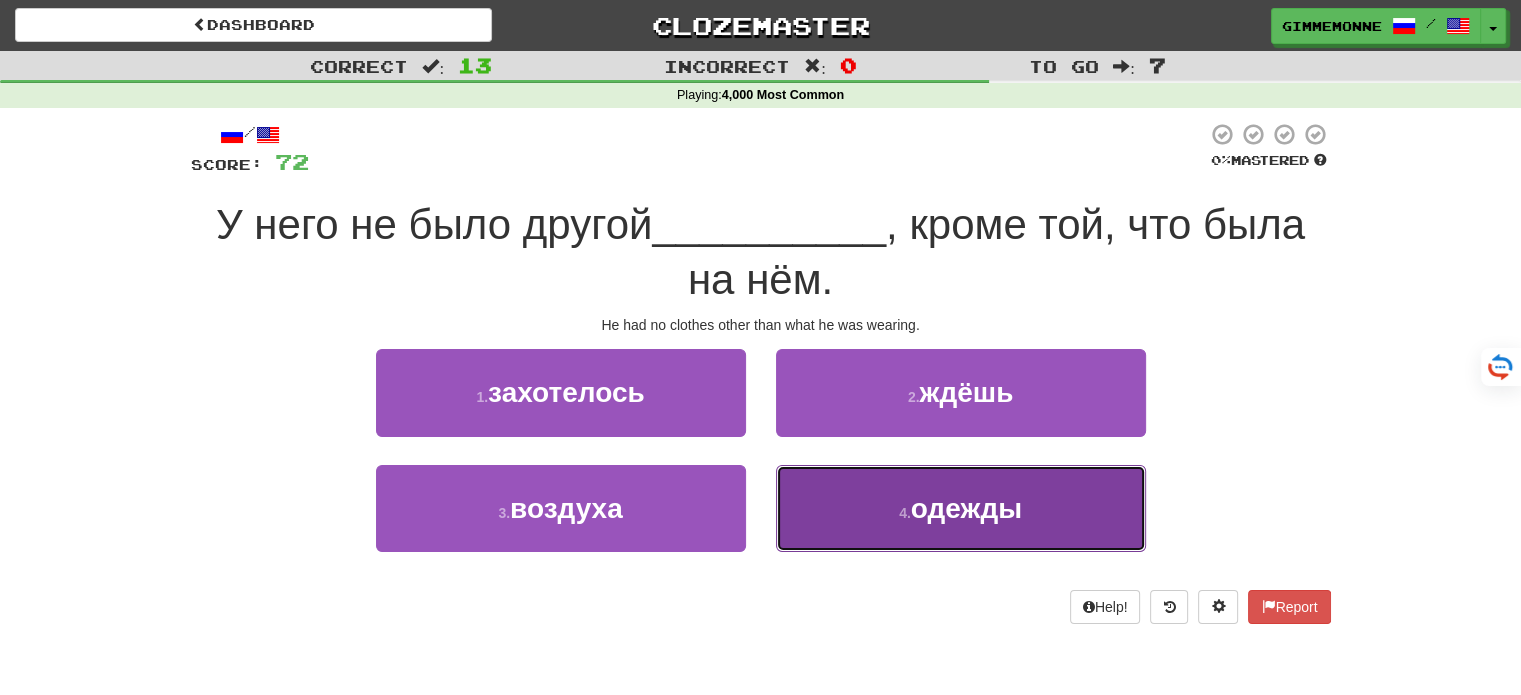 click on "4 .  одежды" at bounding box center (961, 508) 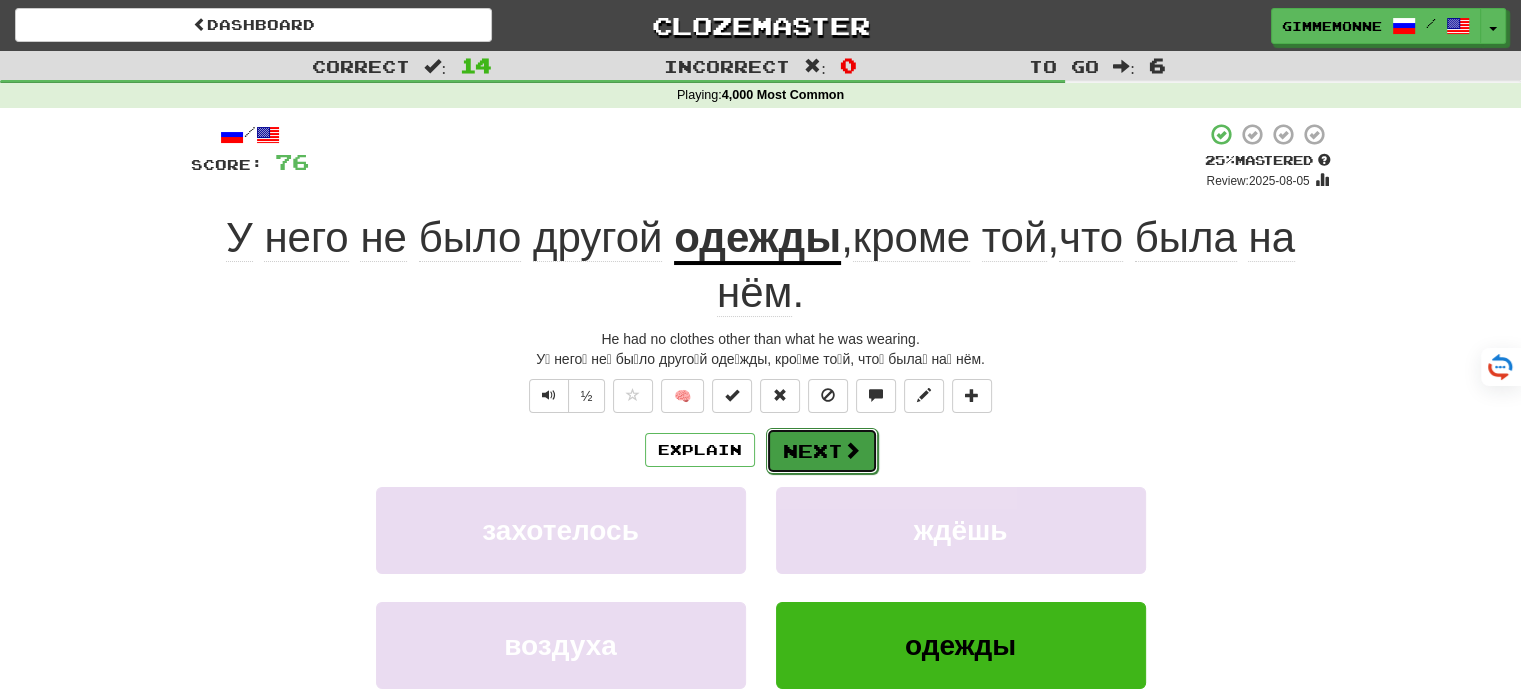 click on "Next" at bounding box center (822, 451) 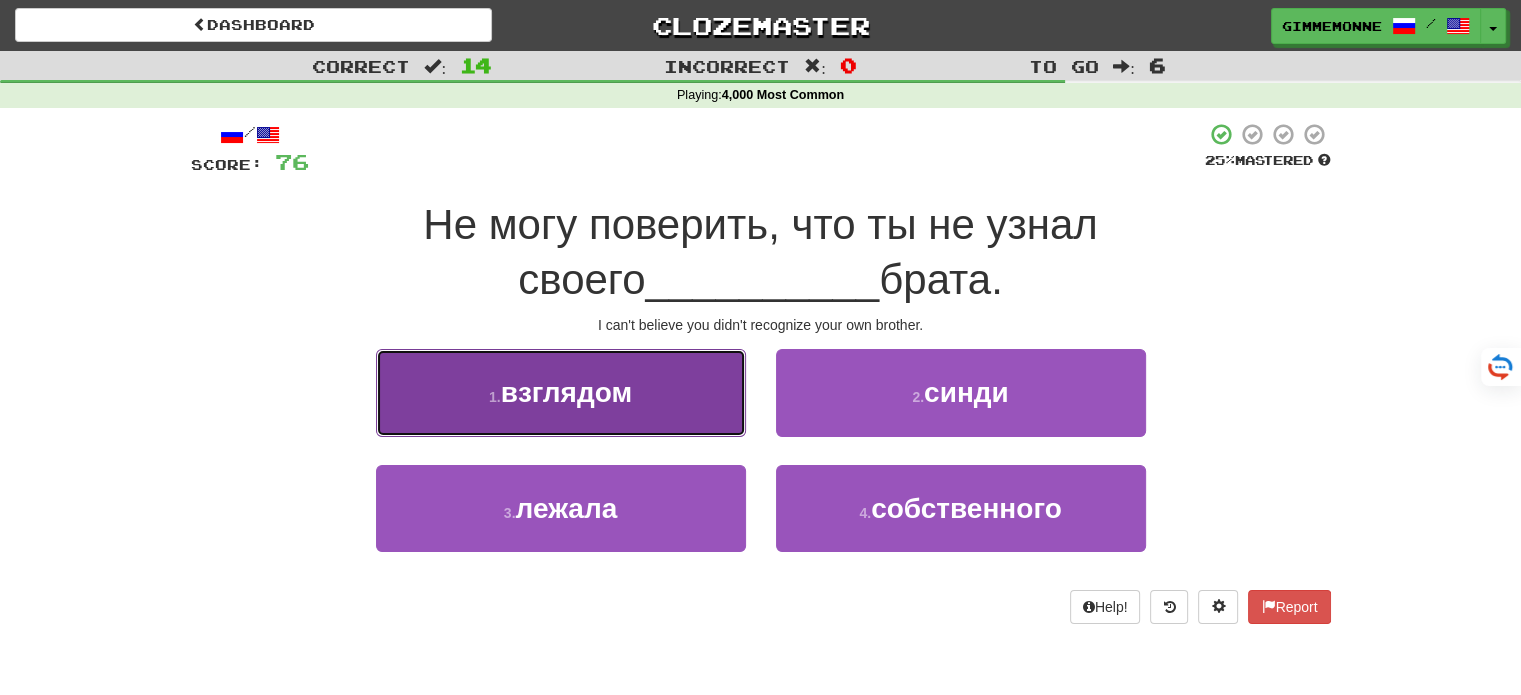click on "1 .  взглядом" at bounding box center [561, 392] 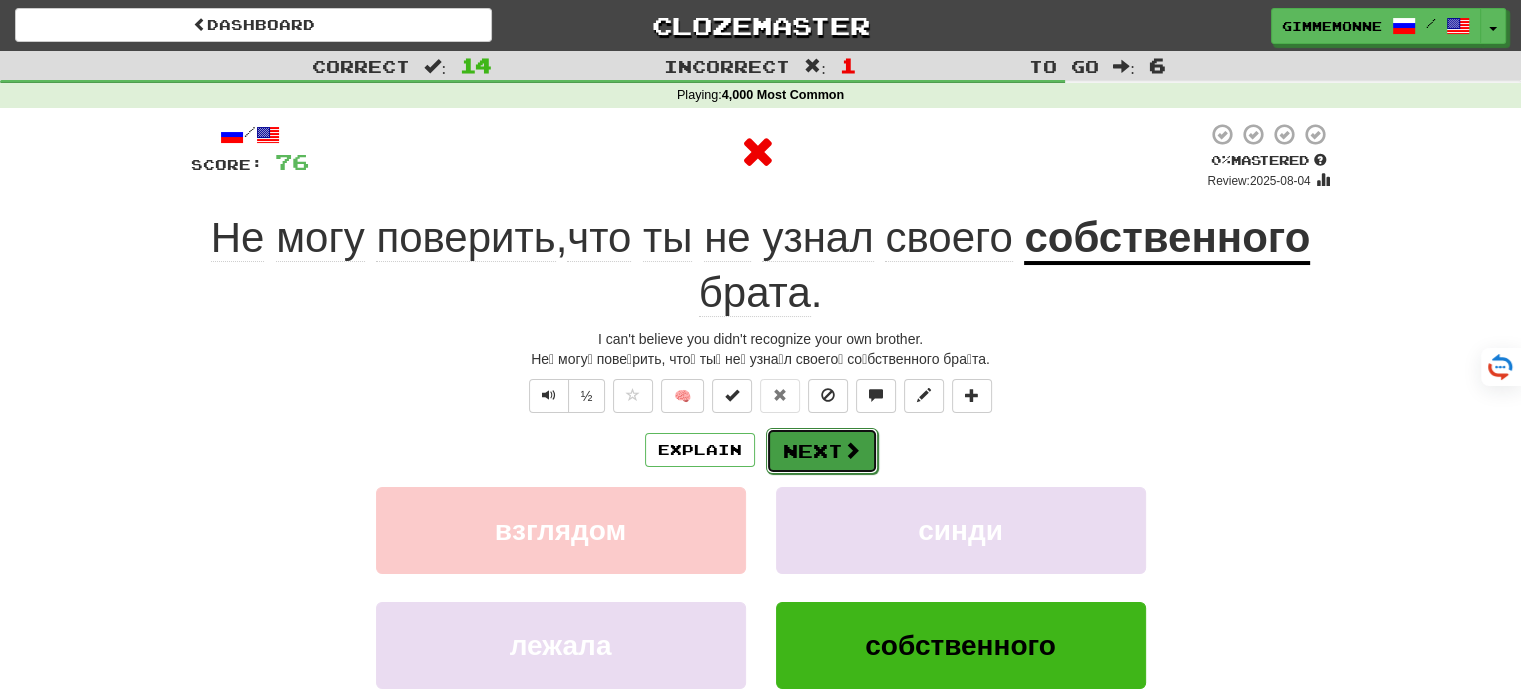 click on "Next" at bounding box center (822, 451) 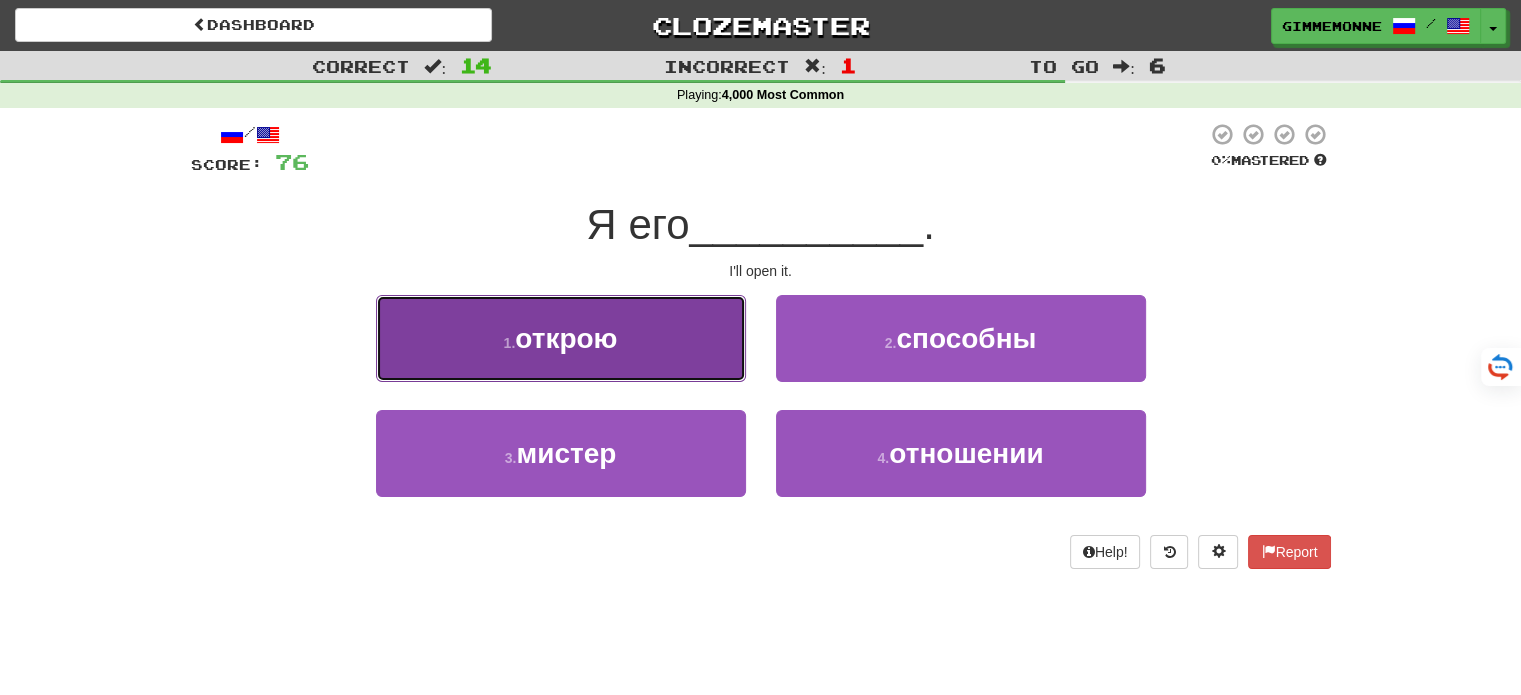 click on "1 .  открою" at bounding box center (561, 338) 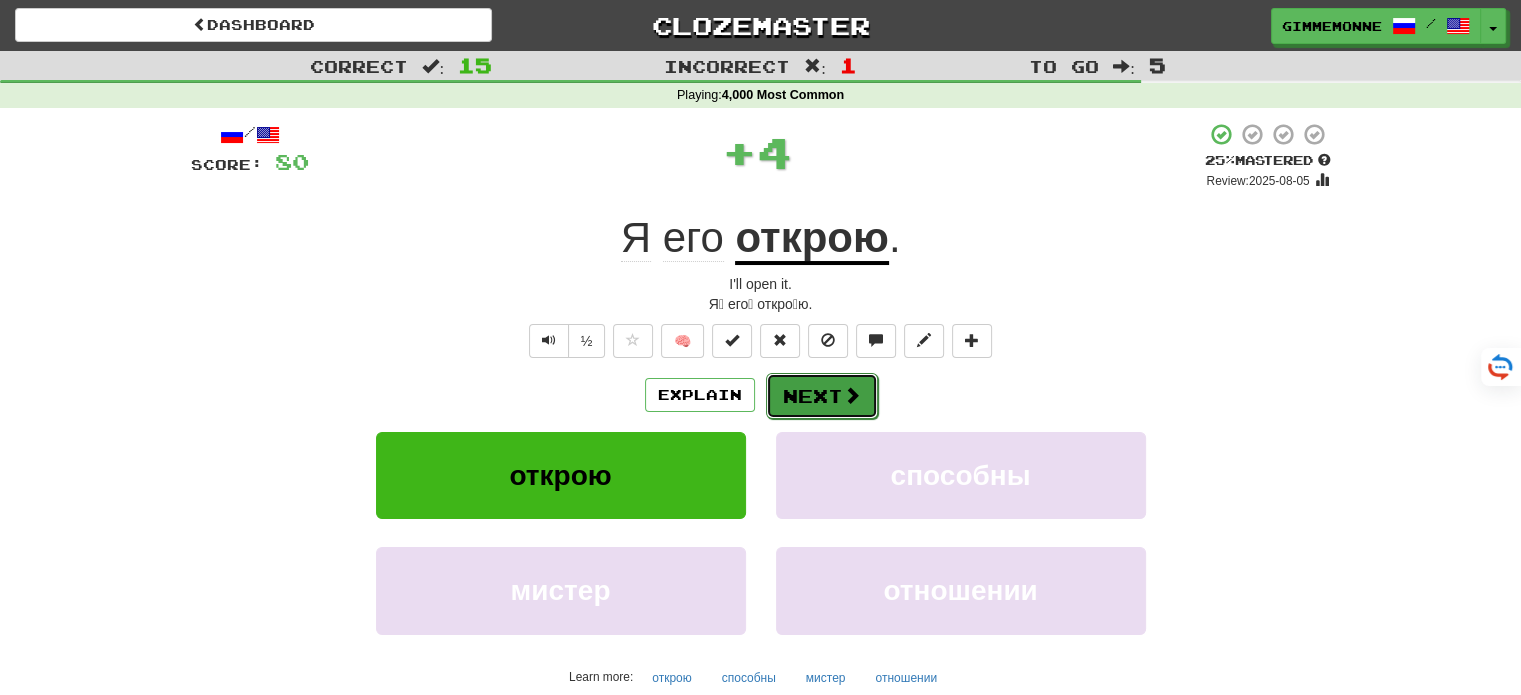 click on "Next" at bounding box center [822, 396] 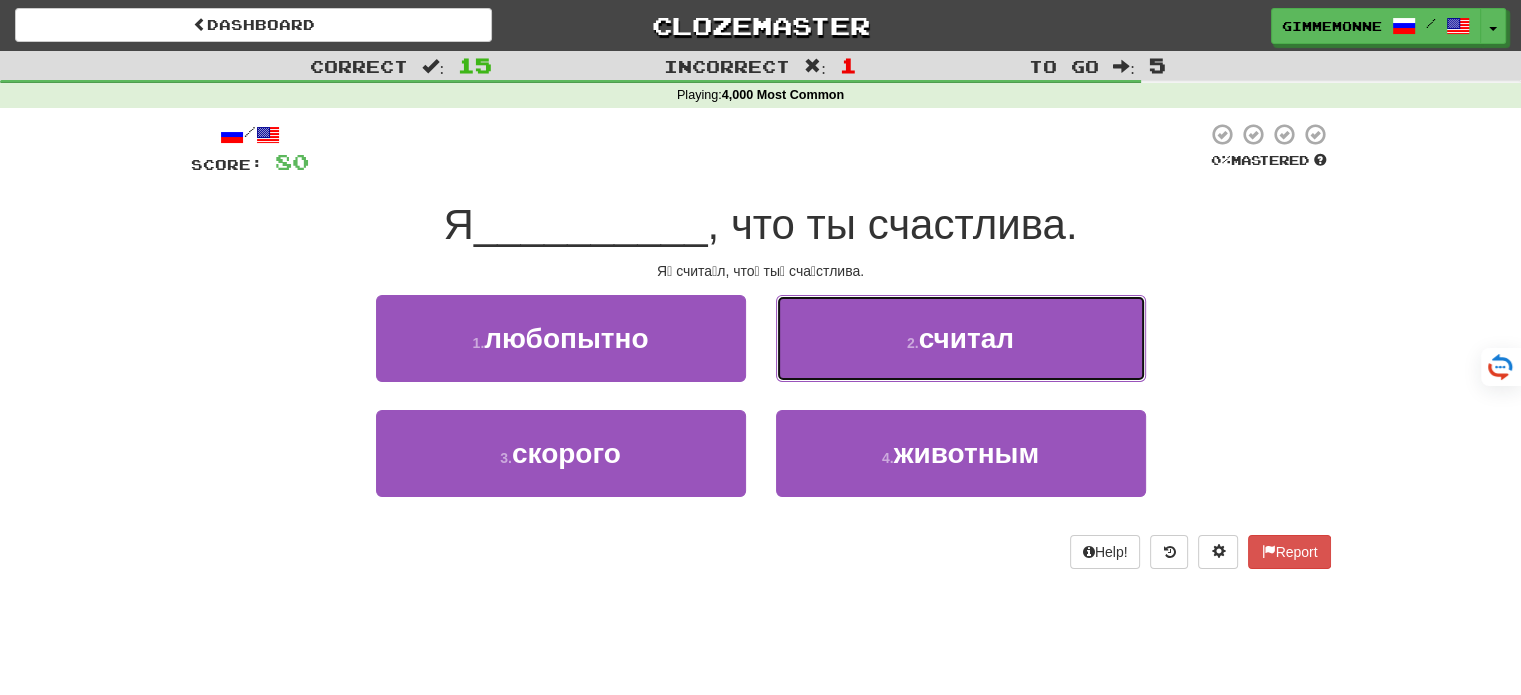click on "считал" at bounding box center [966, 338] 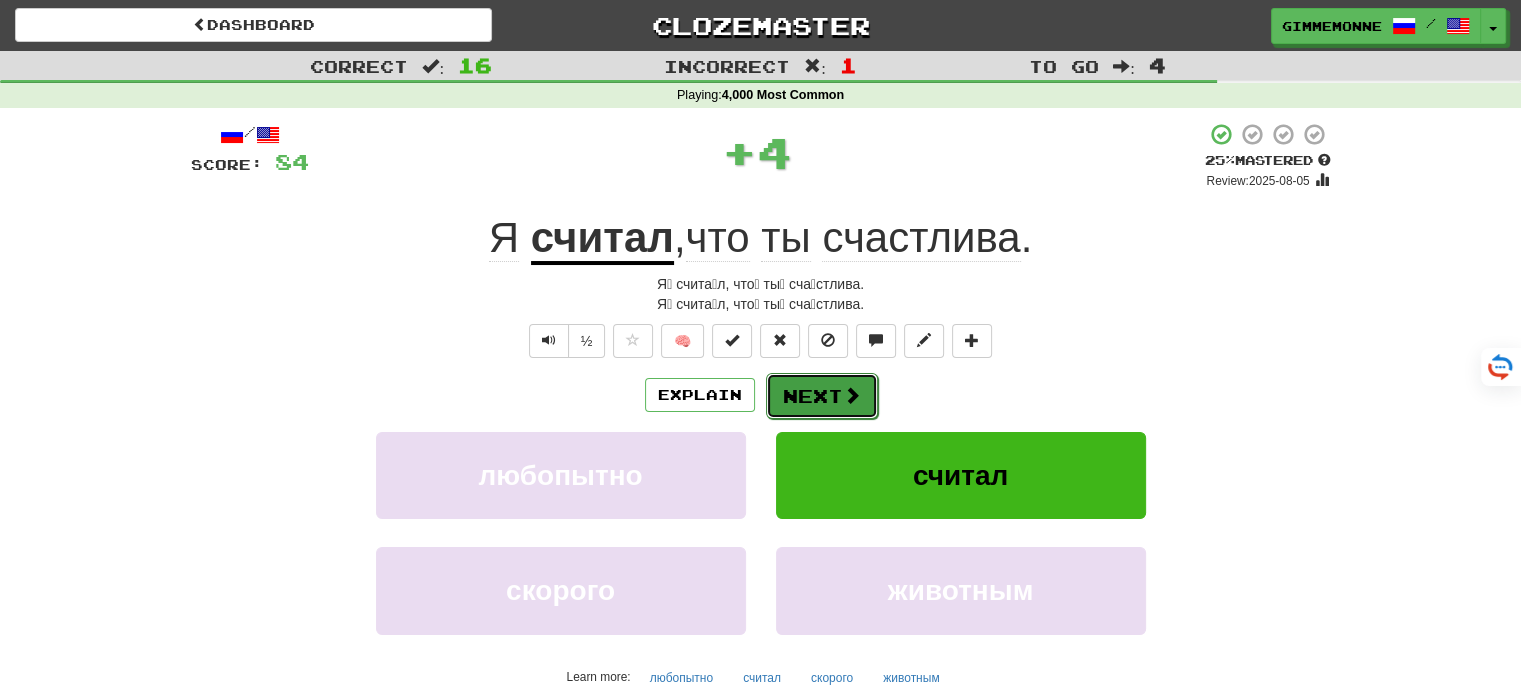 click on "Next" at bounding box center (822, 396) 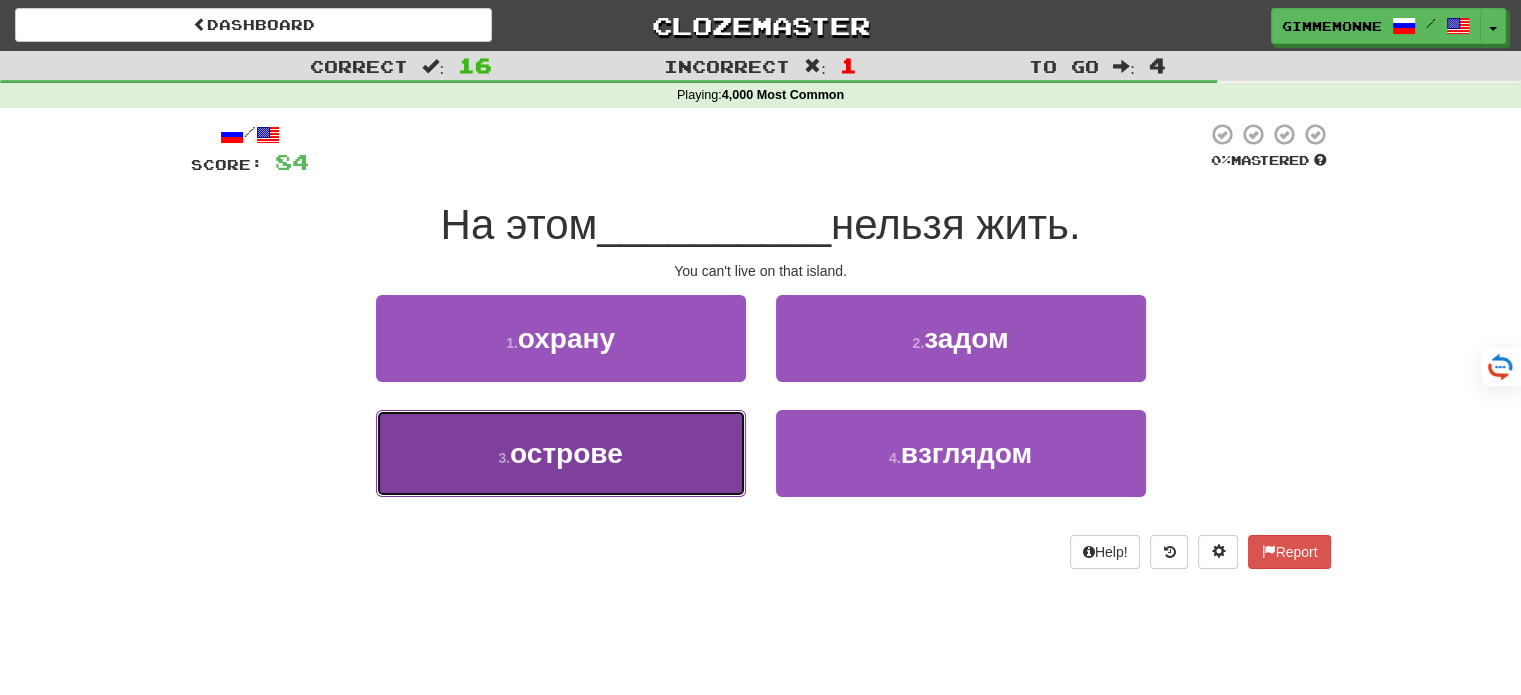click on "3 .  острове" at bounding box center [561, 453] 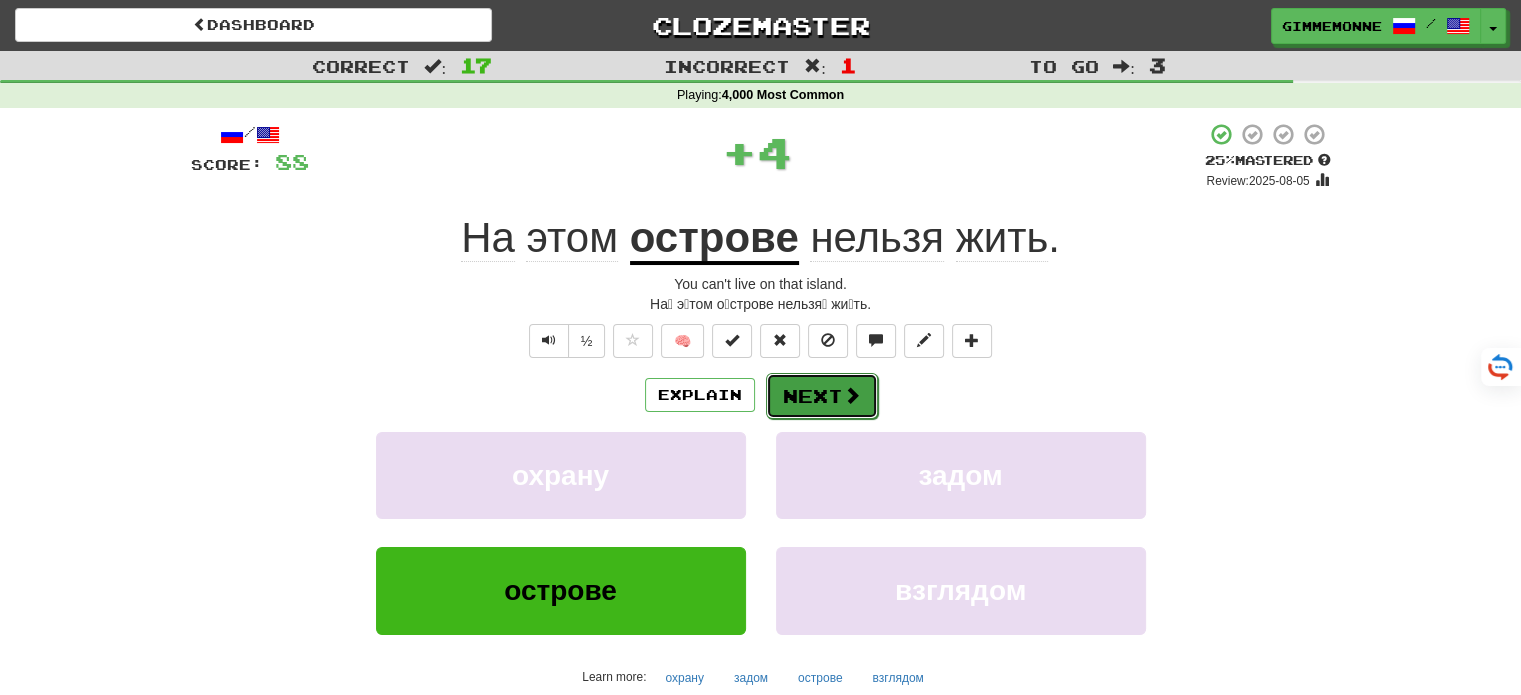 click on "Next" at bounding box center (822, 396) 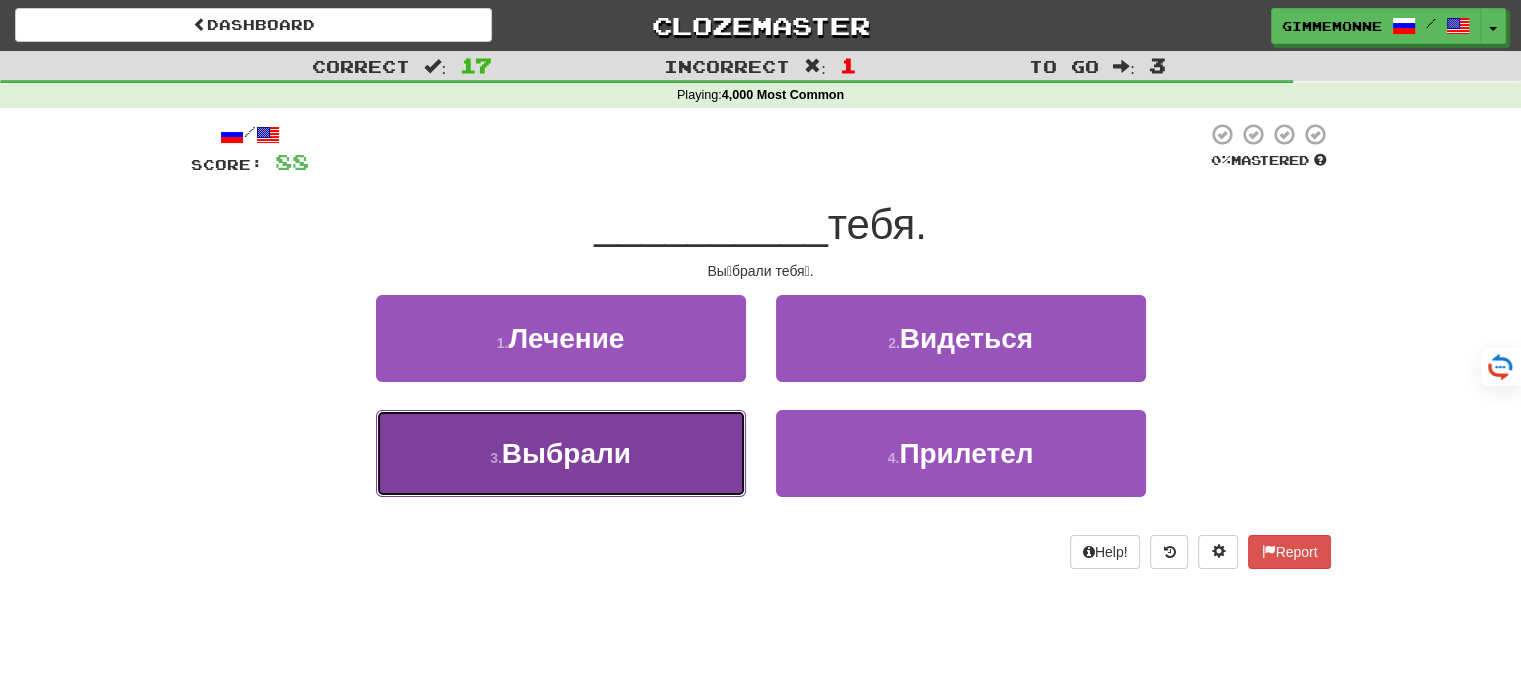 click on "3 .  Выбрали" at bounding box center (561, 453) 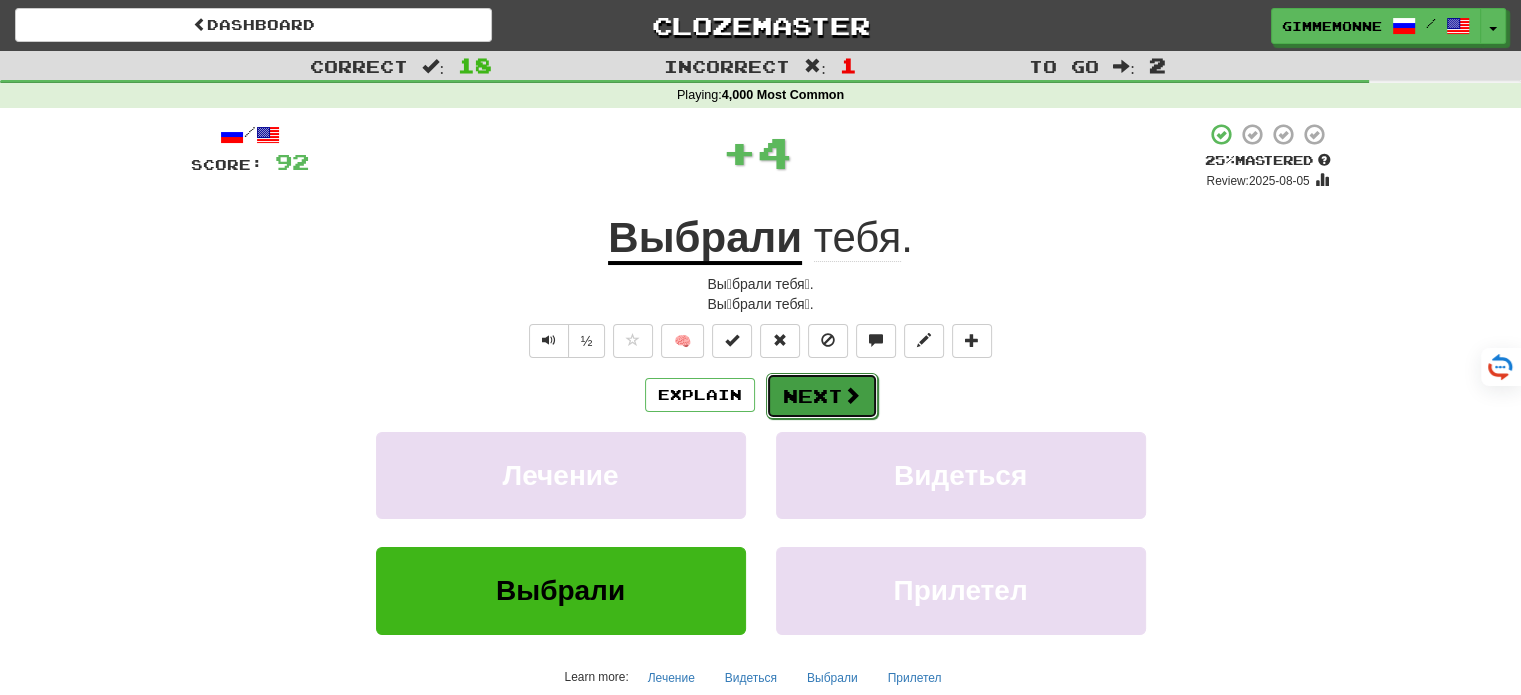 click on "Next" at bounding box center [822, 396] 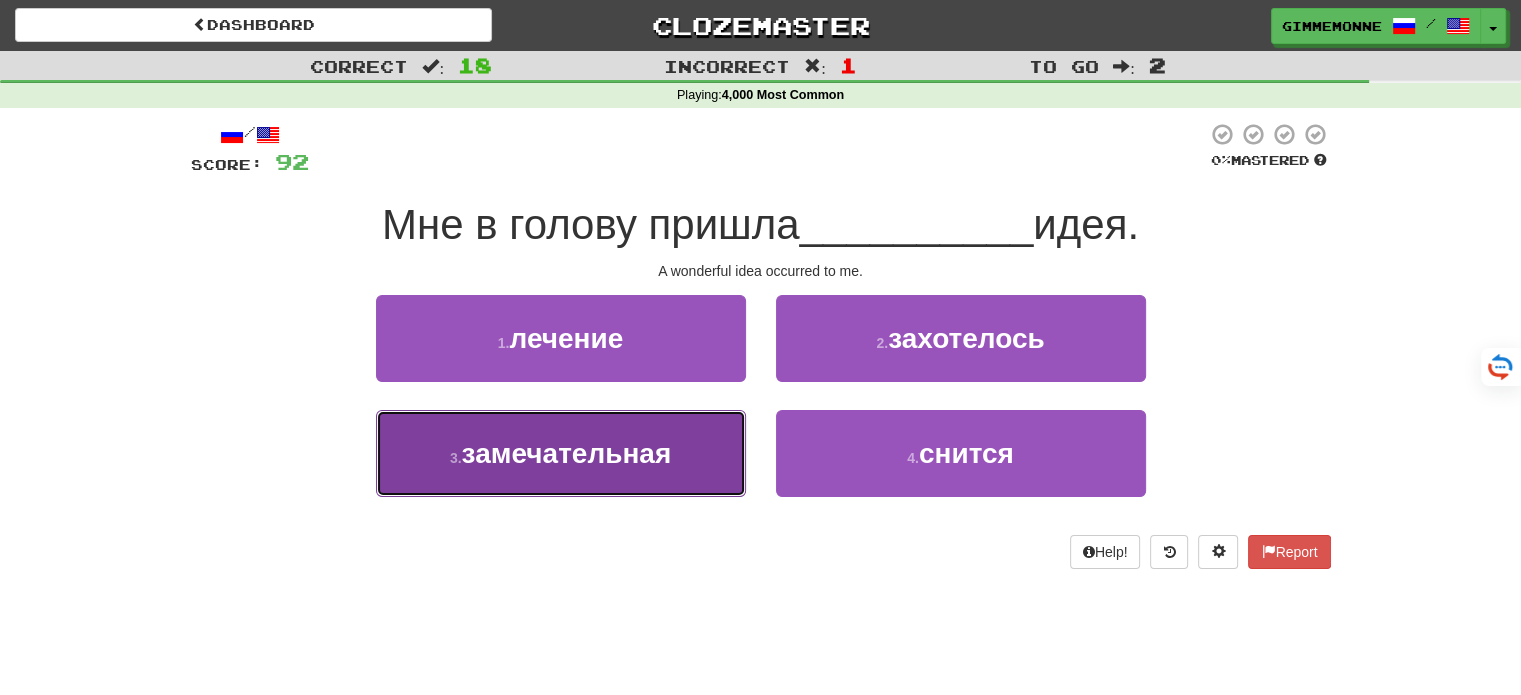 click on "3 .  замечательная" at bounding box center [561, 453] 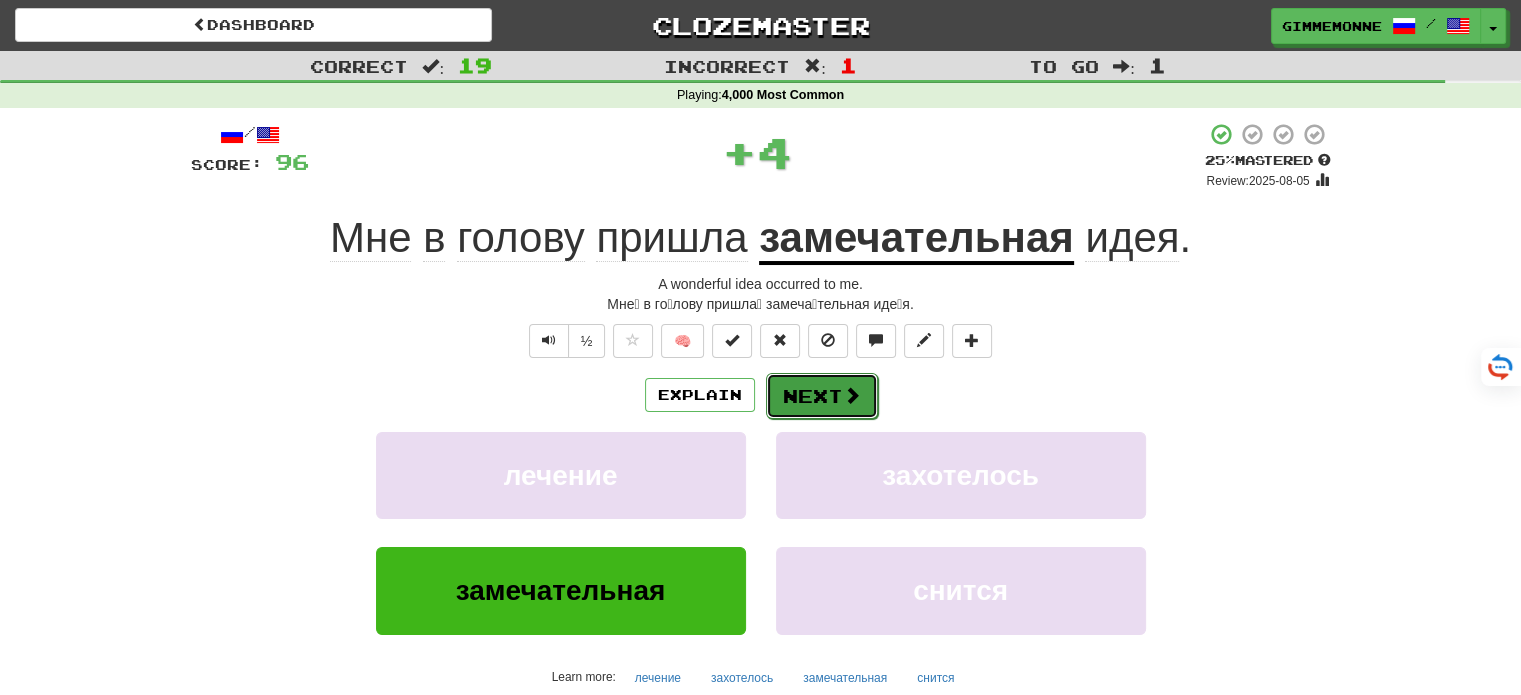 click on "Next" at bounding box center [822, 396] 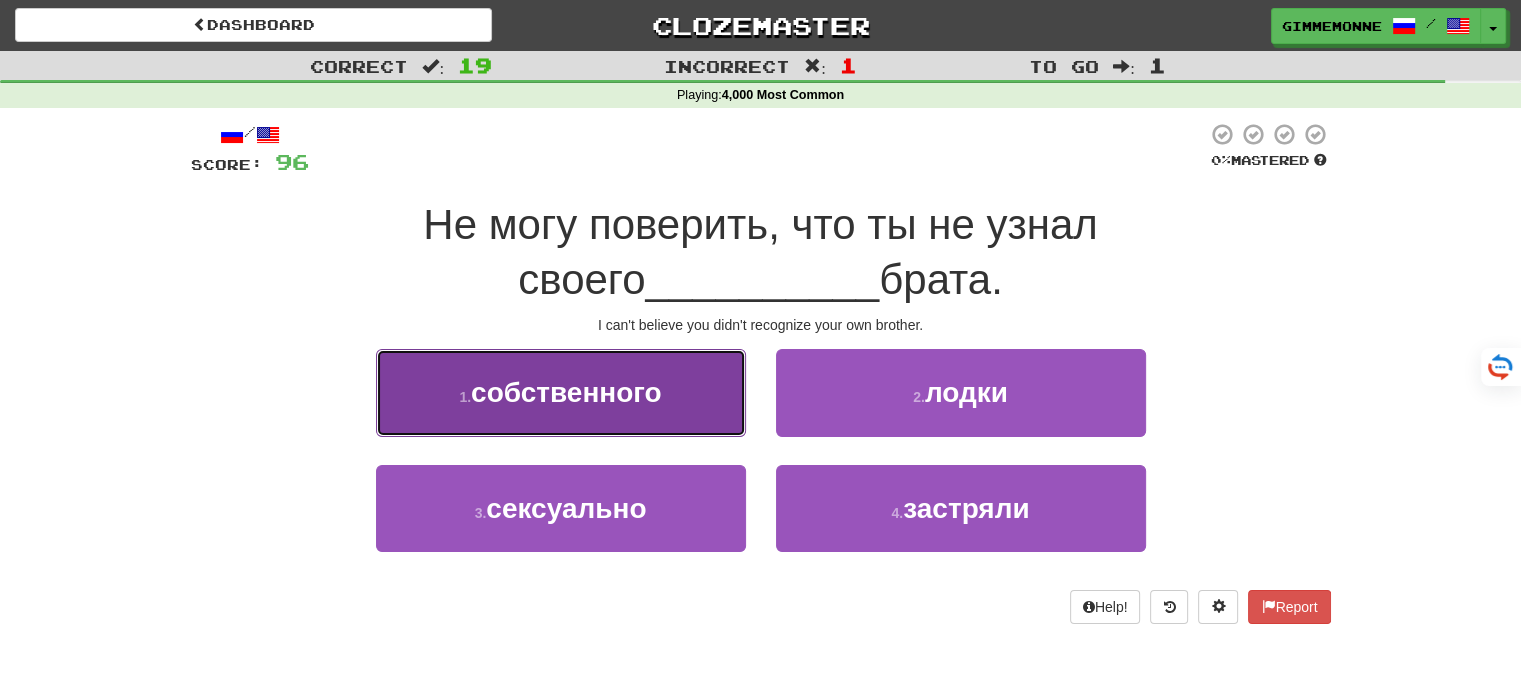 click on "1 .  собственного" at bounding box center [561, 392] 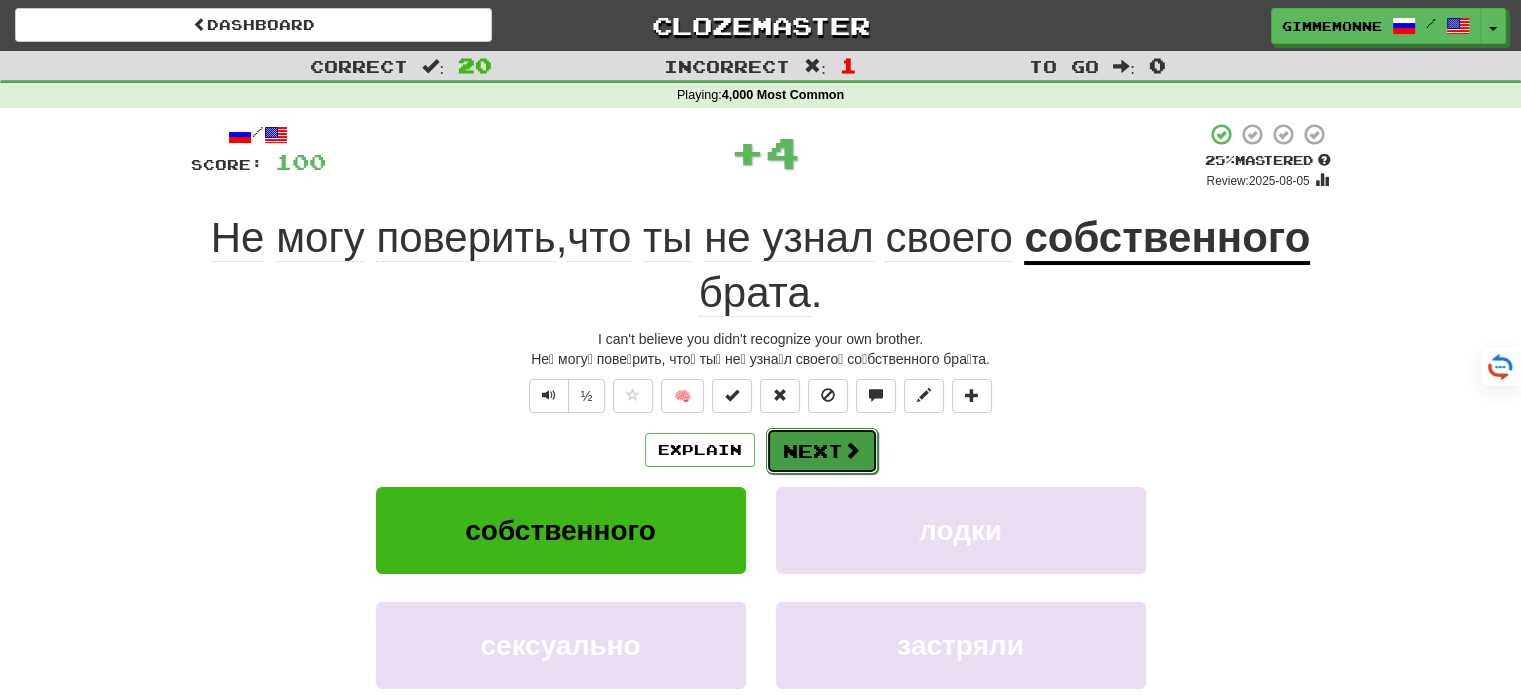click on "Next" at bounding box center [822, 451] 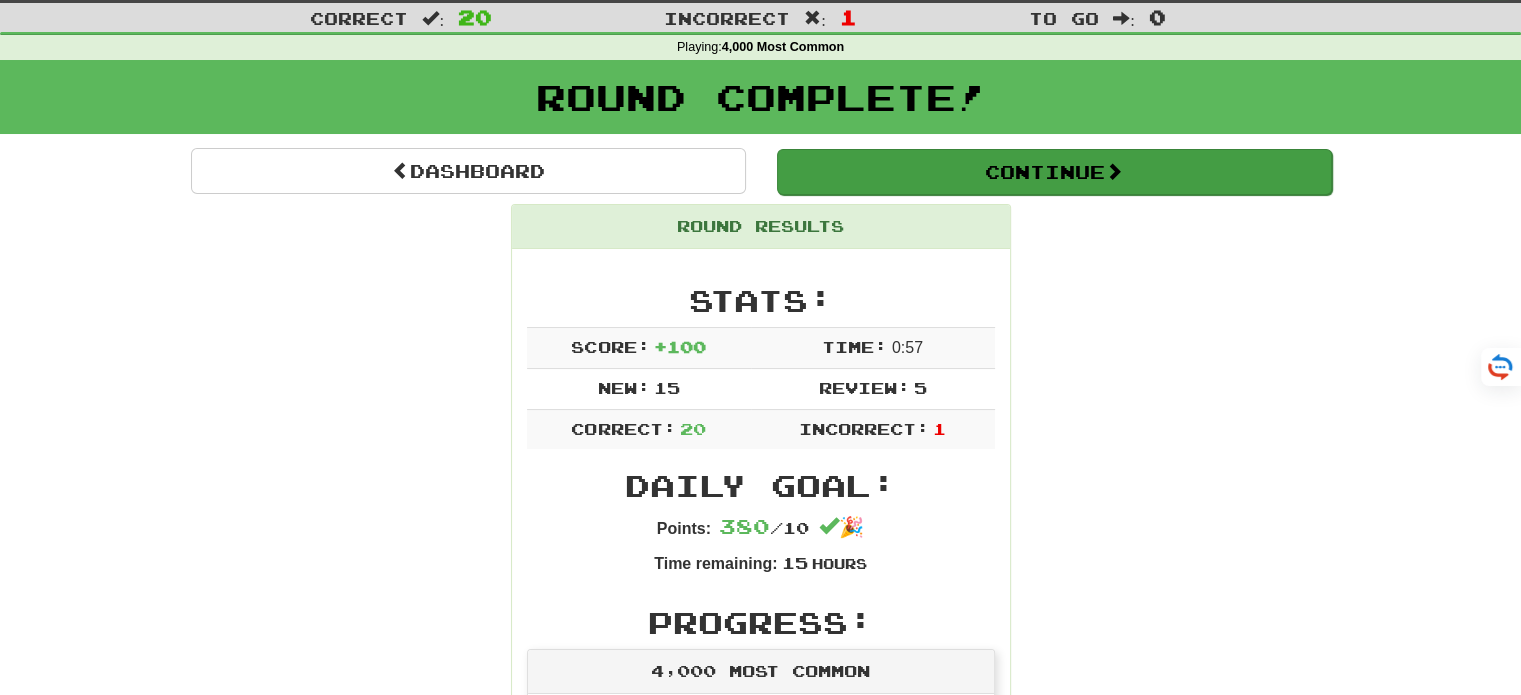 scroll, scrollTop: 0, scrollLeft: 0, axis: both 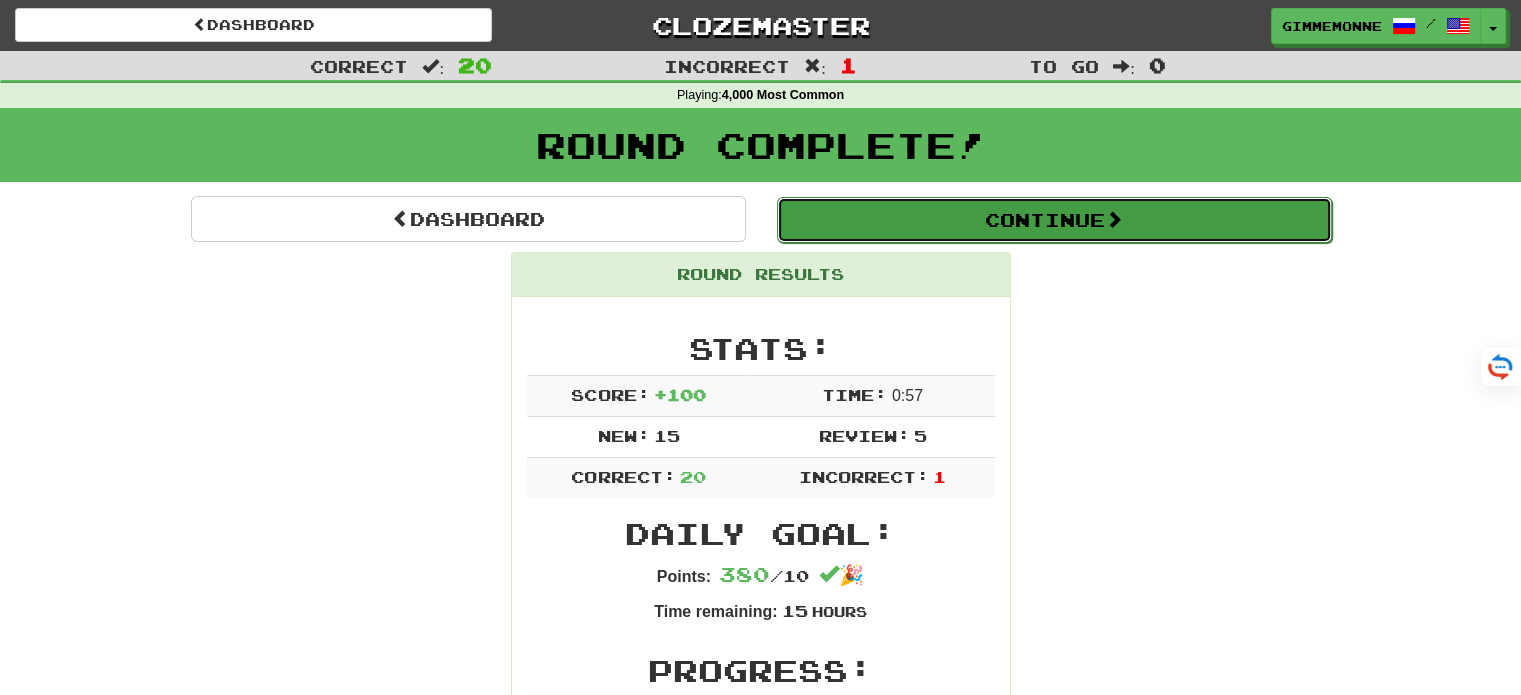 click on "Continue" at bounding box center [1054, 220] 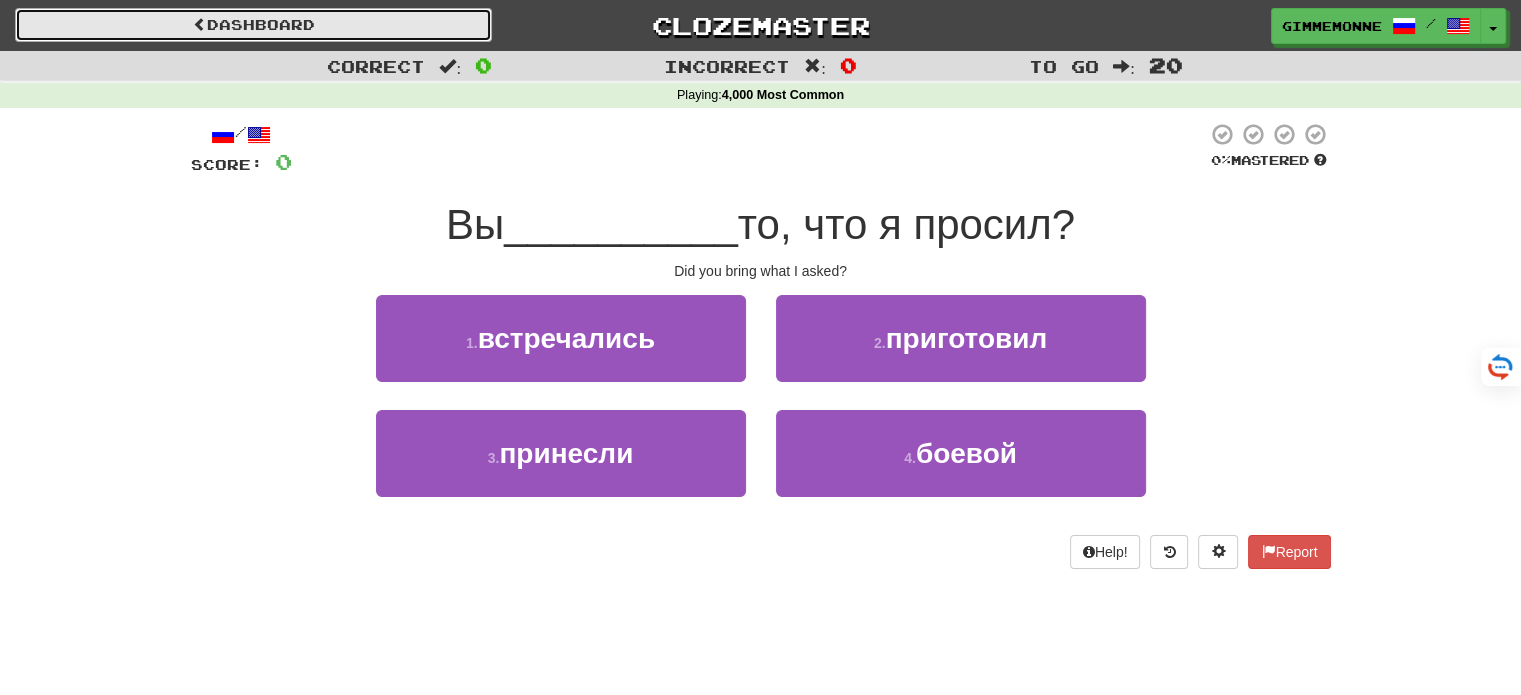 click on "Dashboard" at bounding box center [253, 25] 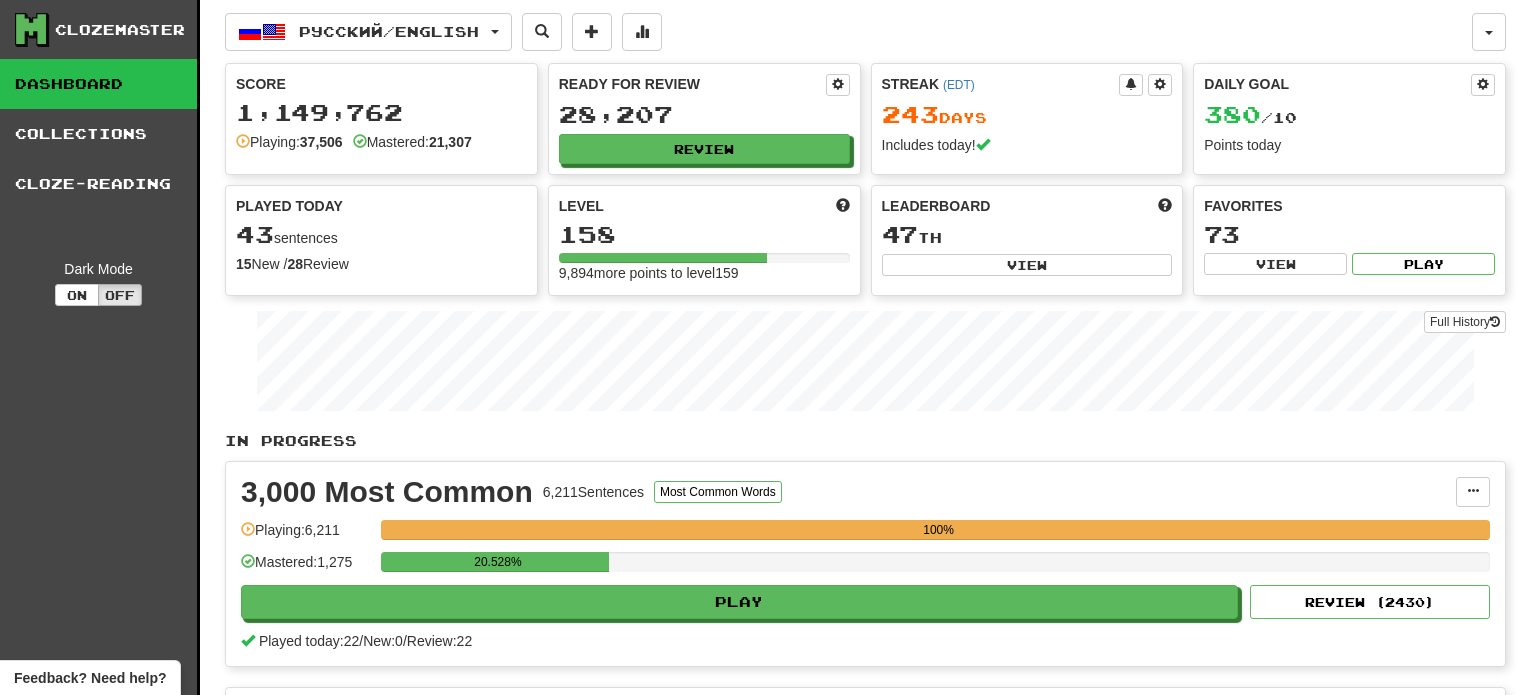 scroll, scrollTop: 0, scrollLeft: 0, axis: both 